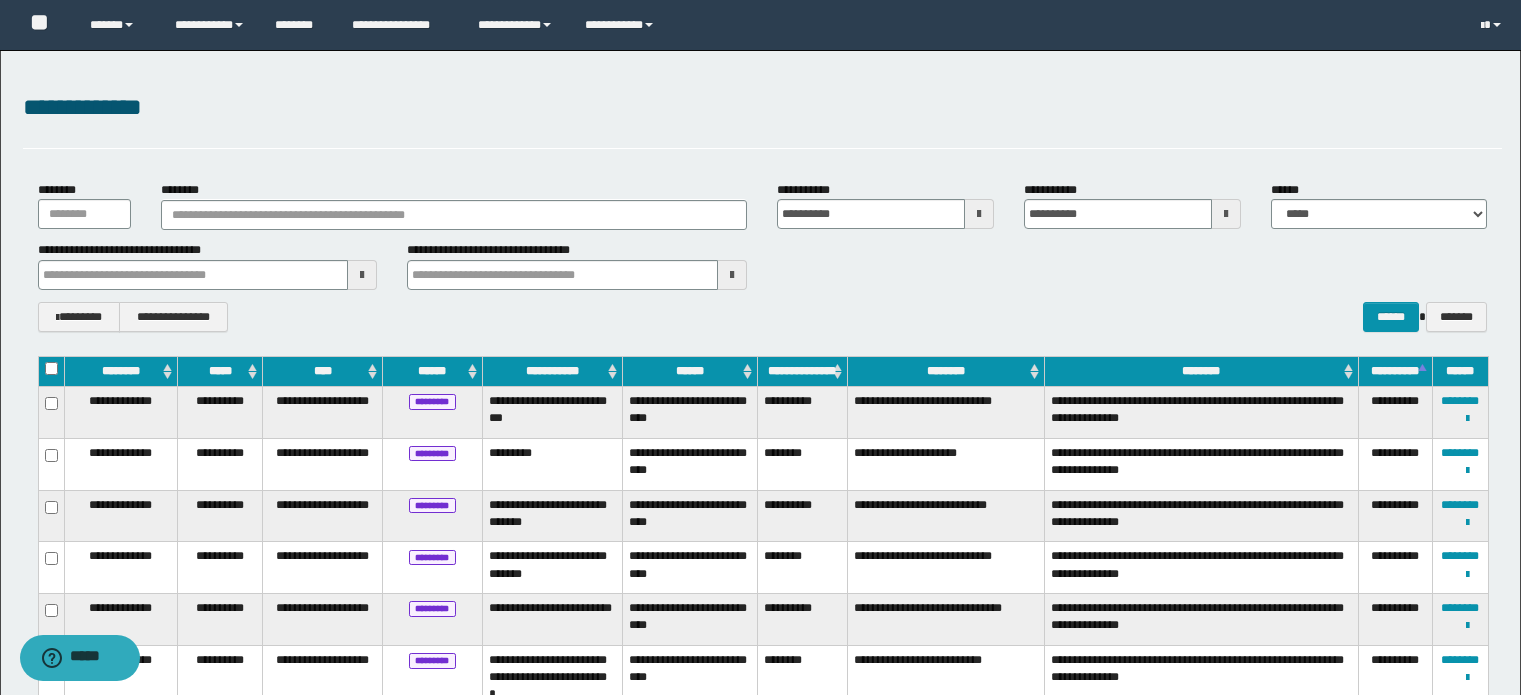 scroll, scrollTop: 100, scrollLeft: 0, axis: vertical 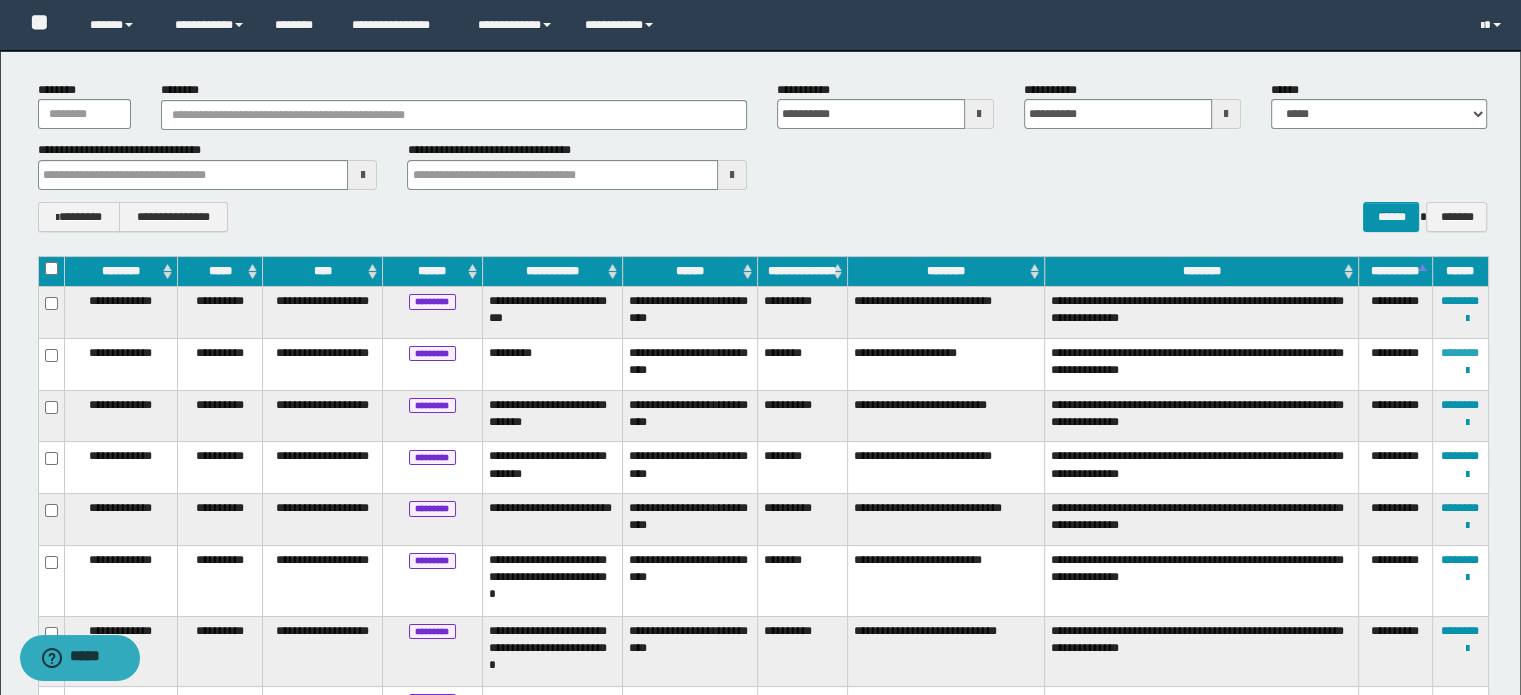 click on "********" at bounding box center (1460, 353) 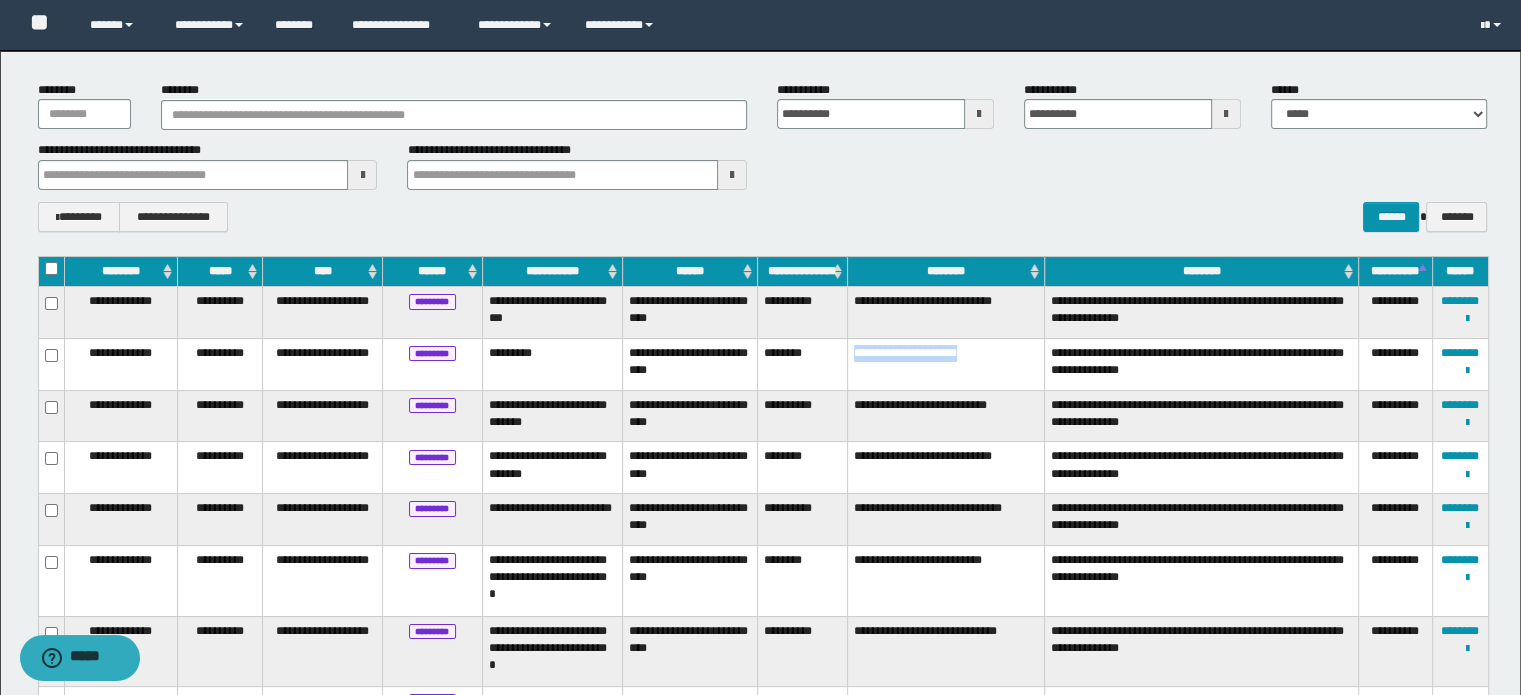 drag, startPoint x: 849, startPoint y: 342, endPoint x: 972, endPoint y: 339, distance: 123.03658 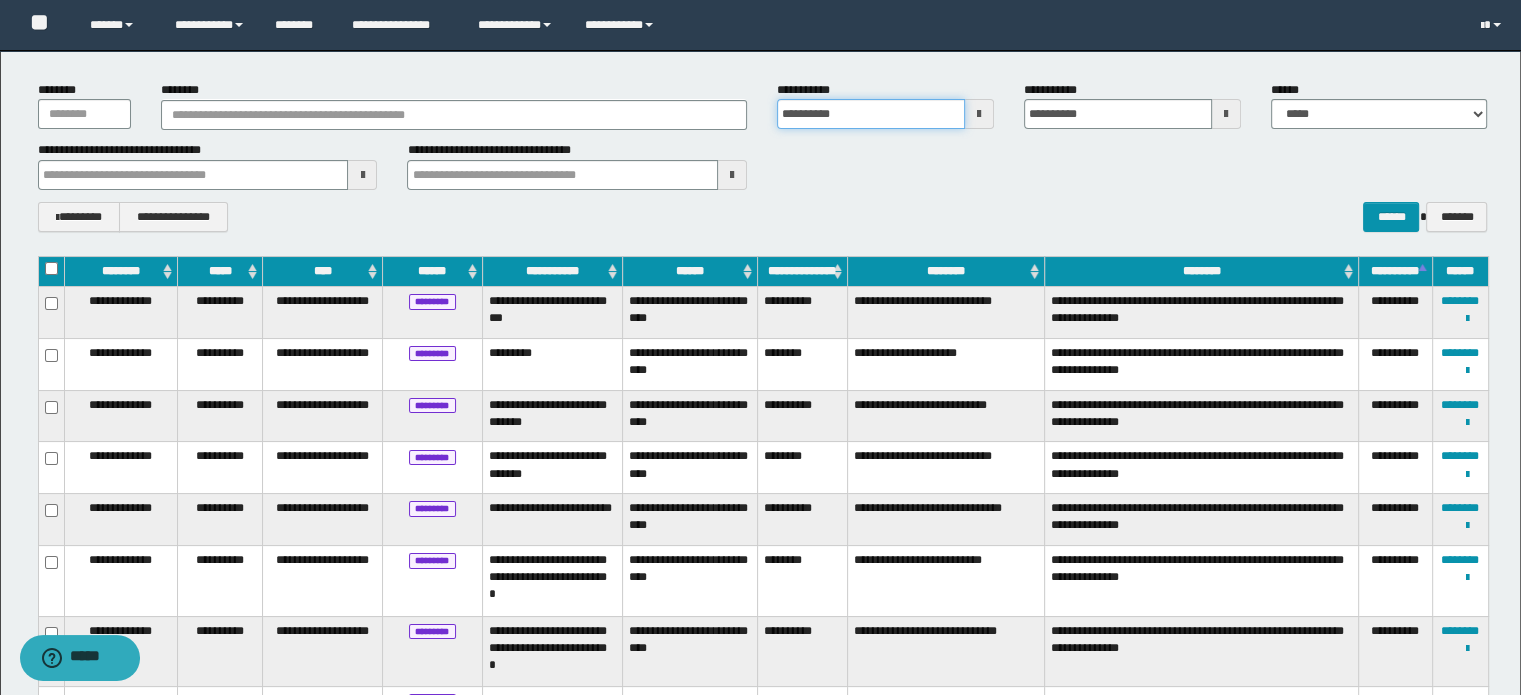 click on "**********" at bounding box center (871, 114) 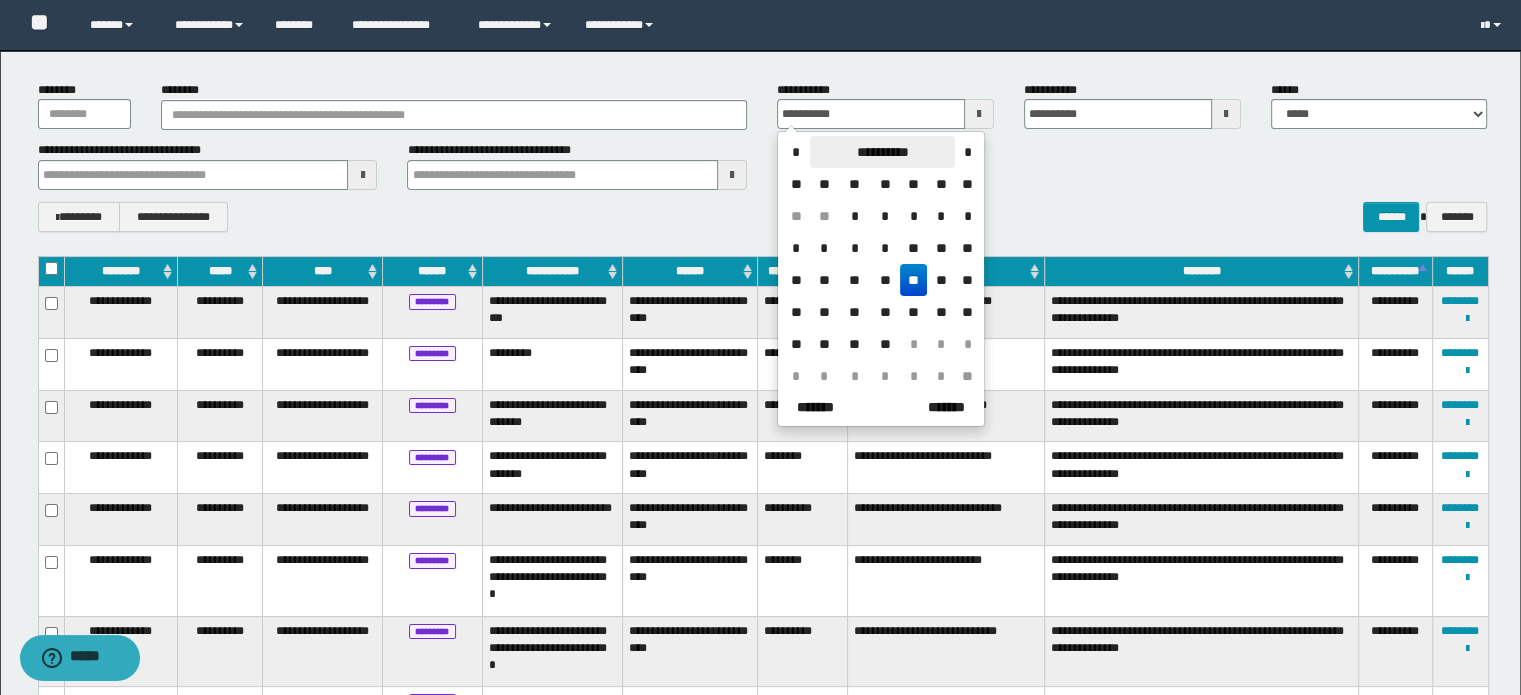 click on "**********" at bounding box center (882, 152) 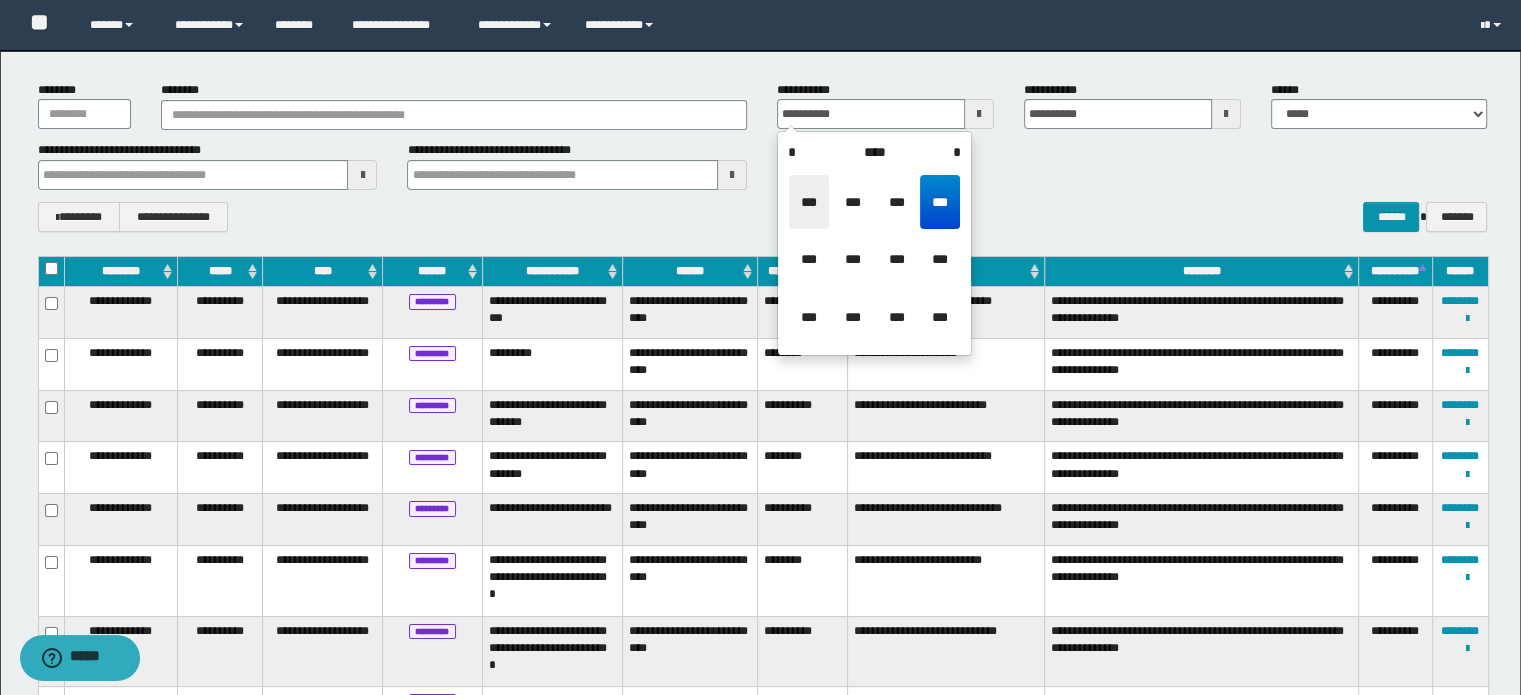 click on "***" at bounding box center (809, 202) 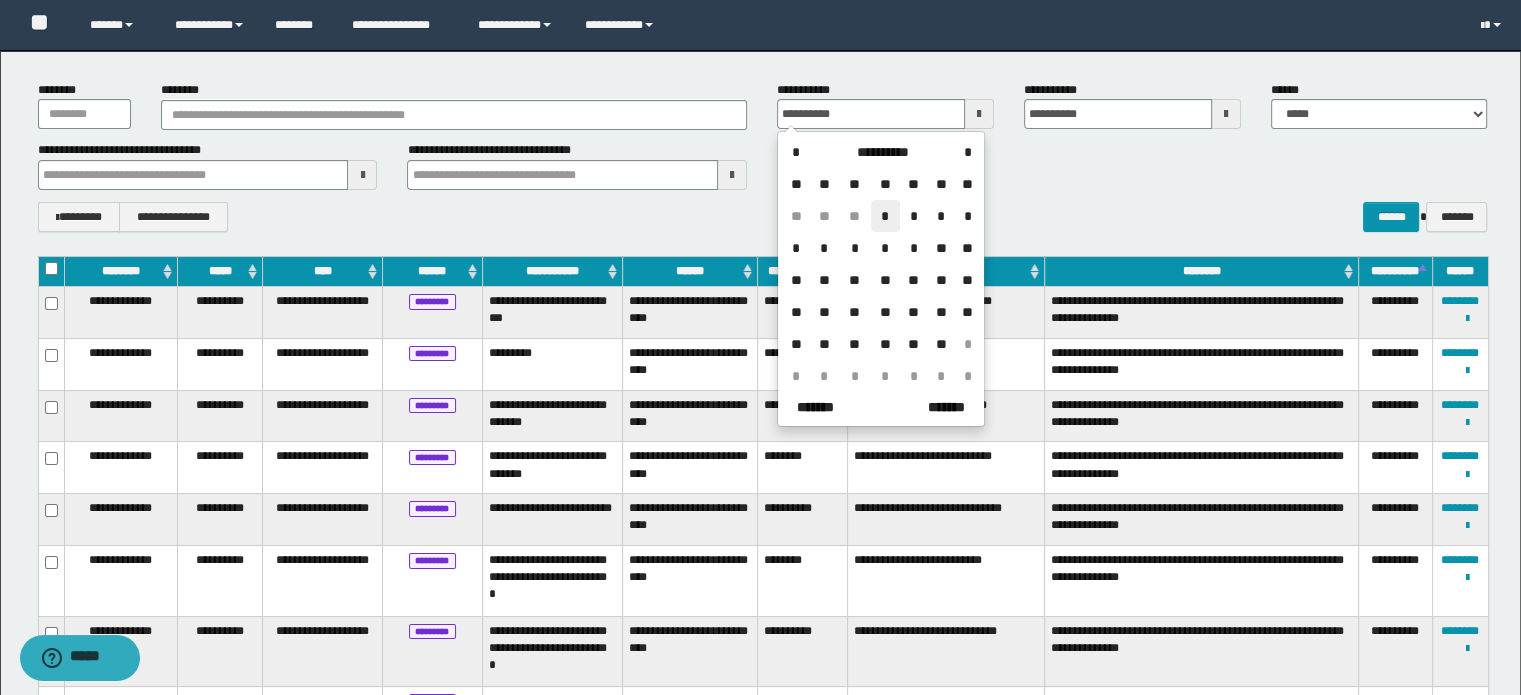 click on "*" at bounding box center (885, 216) 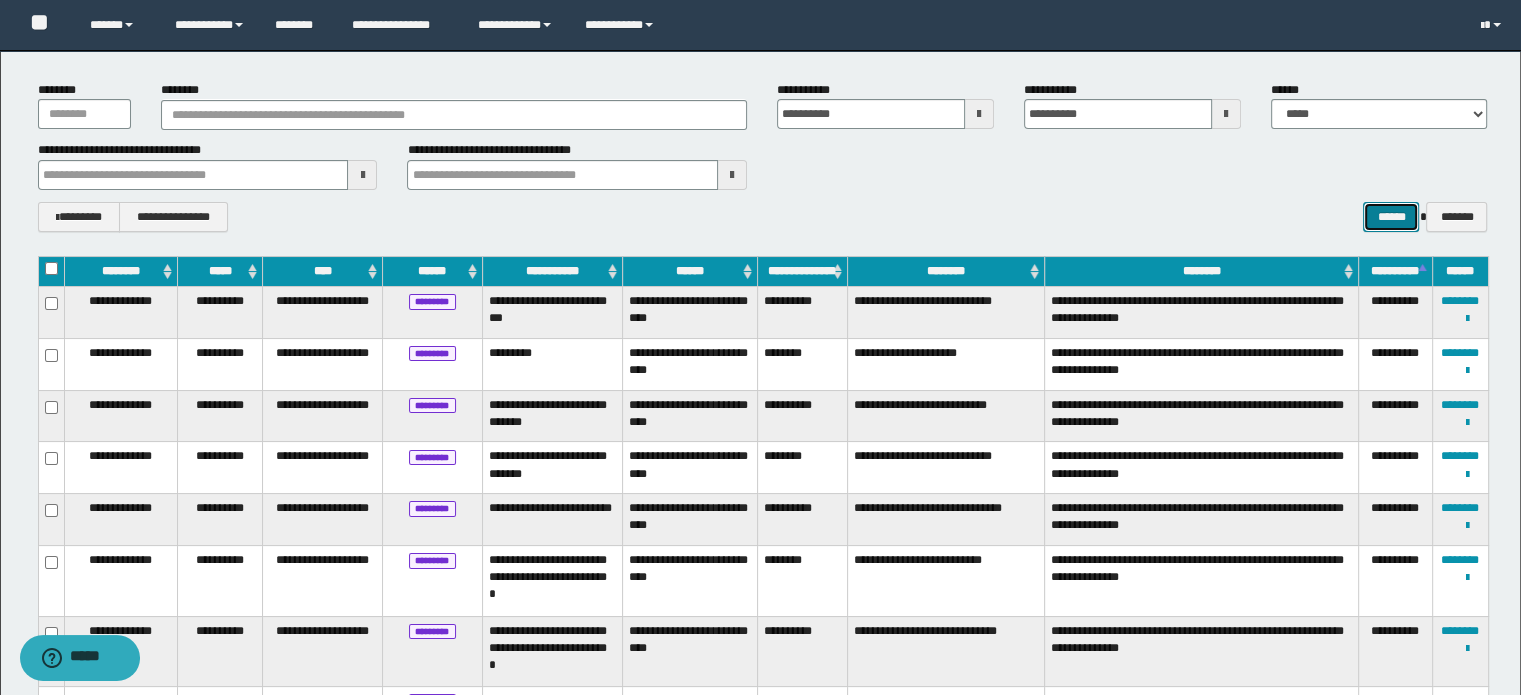 click on "******" at bounding box center [1391, 217] 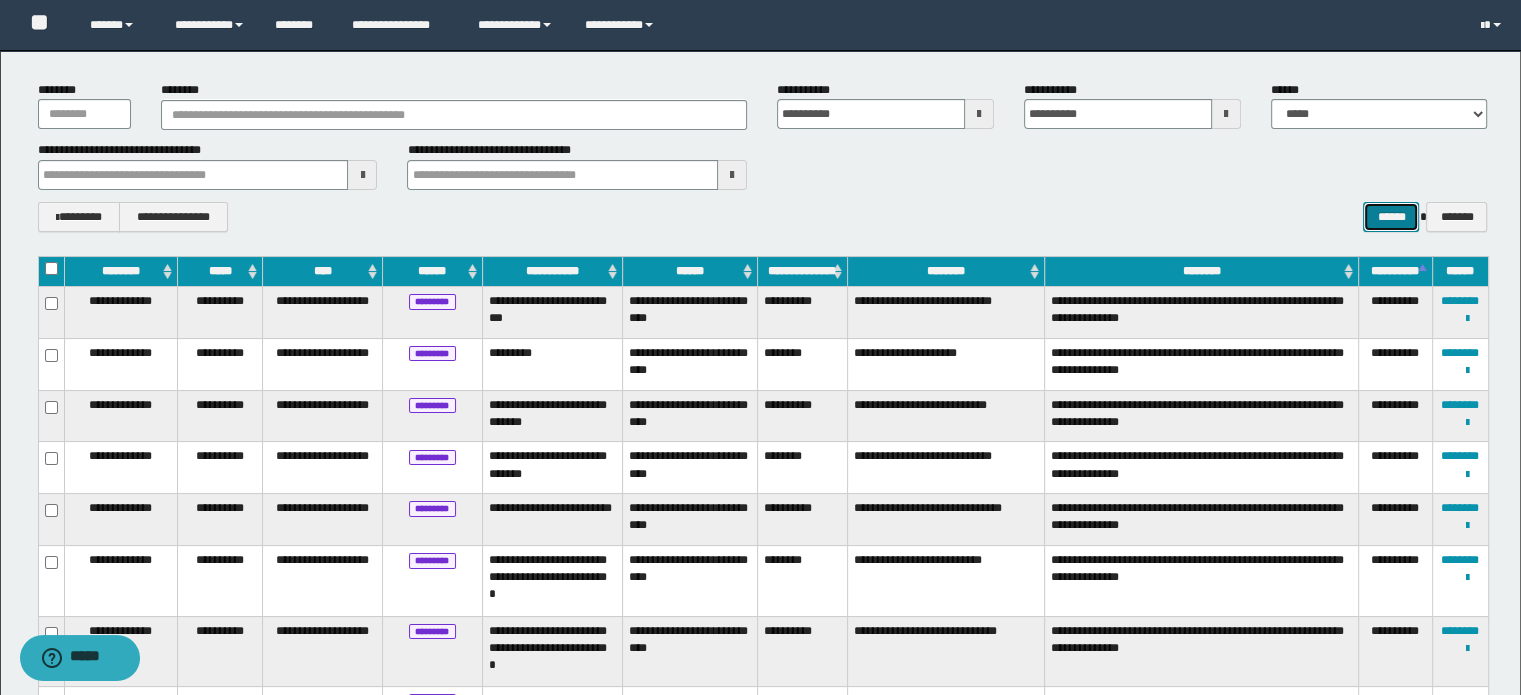 scroll, scrollTop: 0, scrollLeft: 0, axis: both 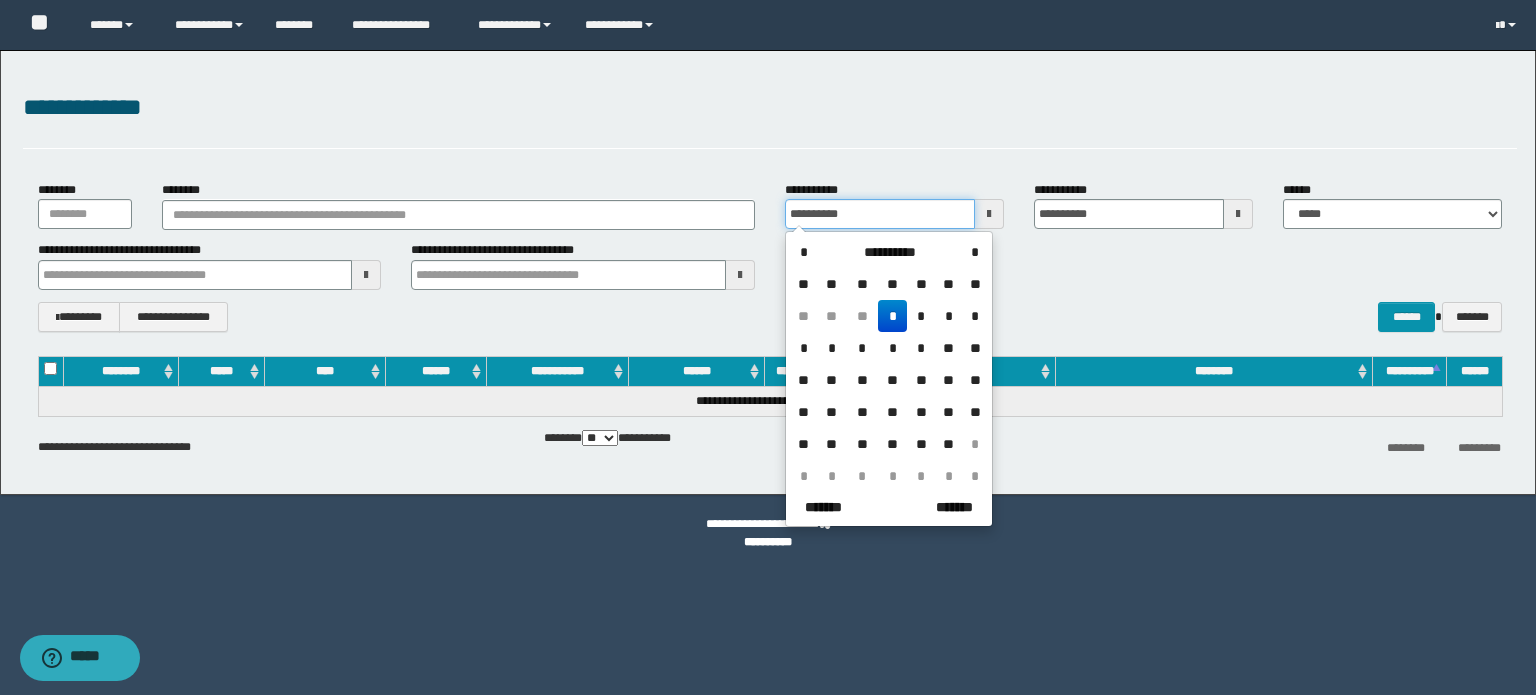 click on "**********" at bounding box center (880, 214) 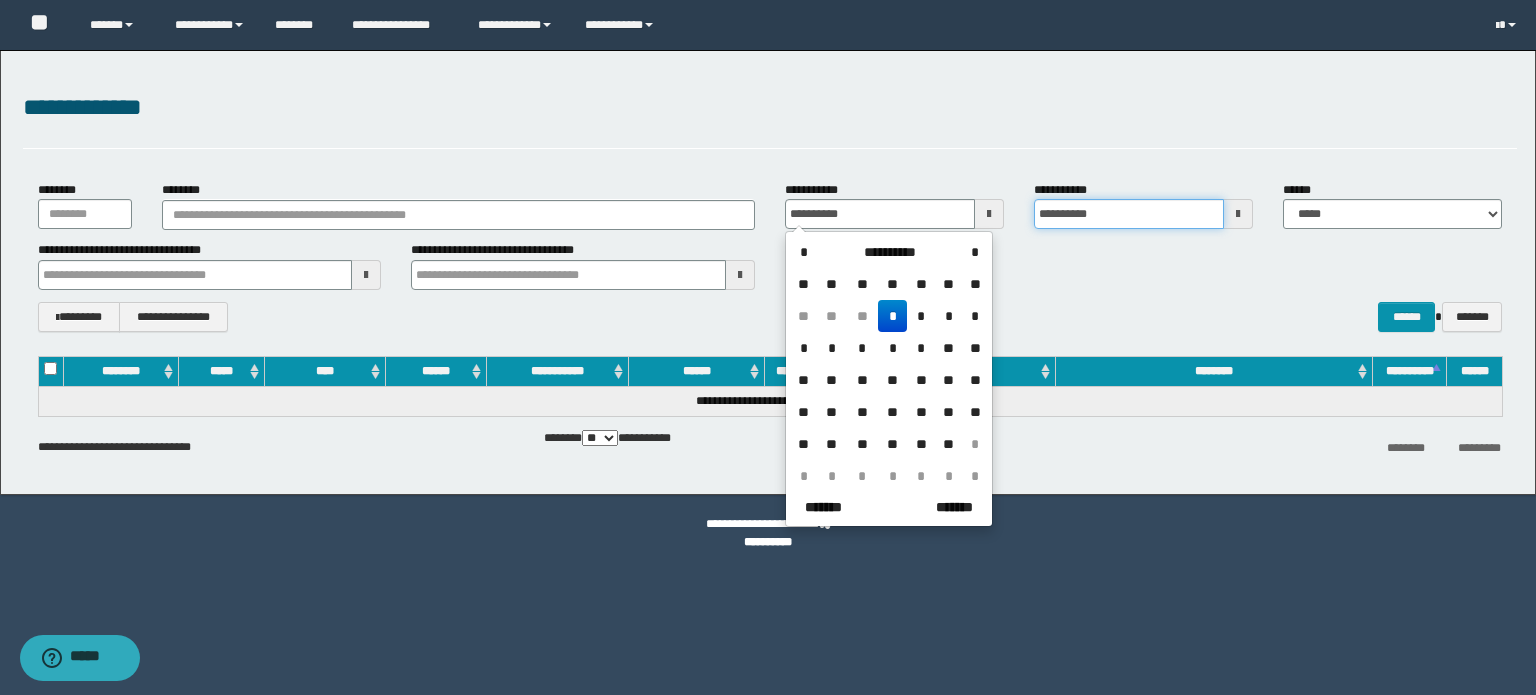 click on "**********" at bounding box center (1129, 214) 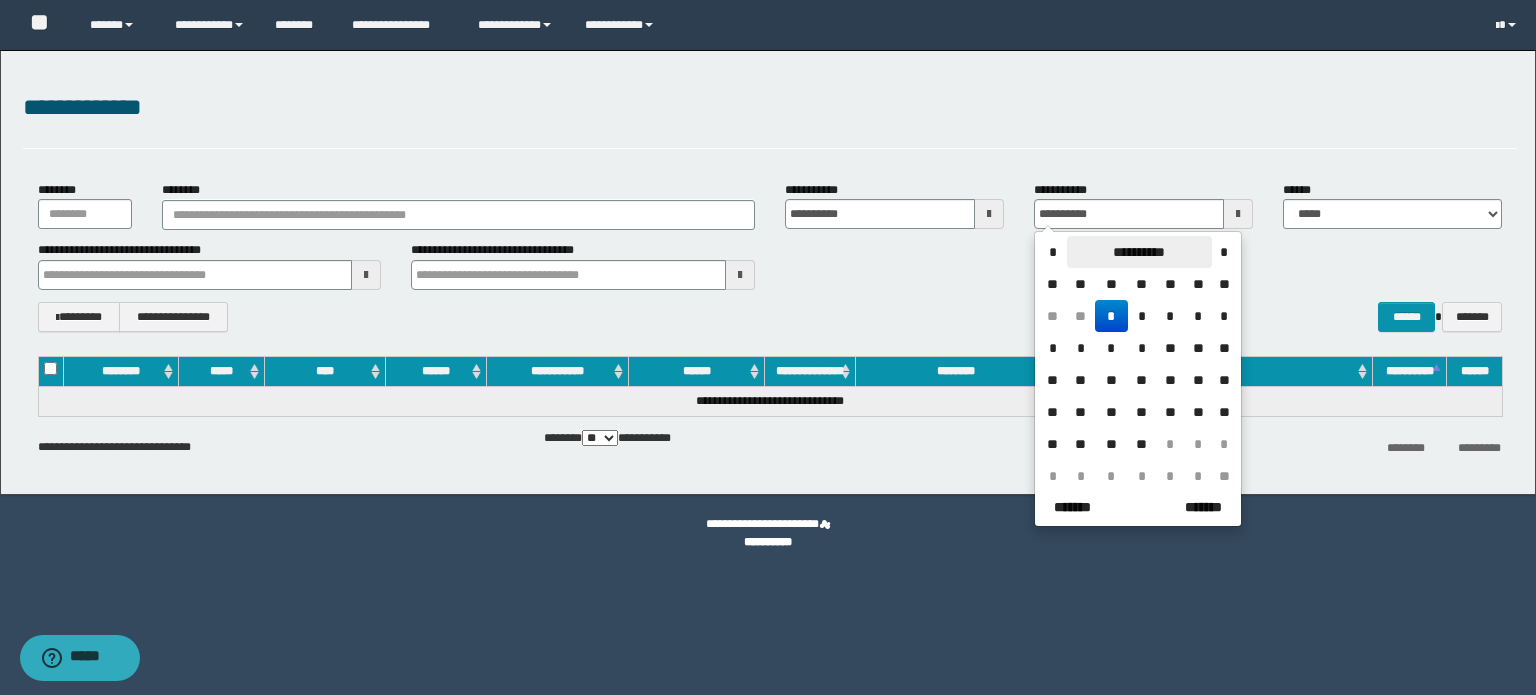 click on "**********" at bounding box center (1139, 252) 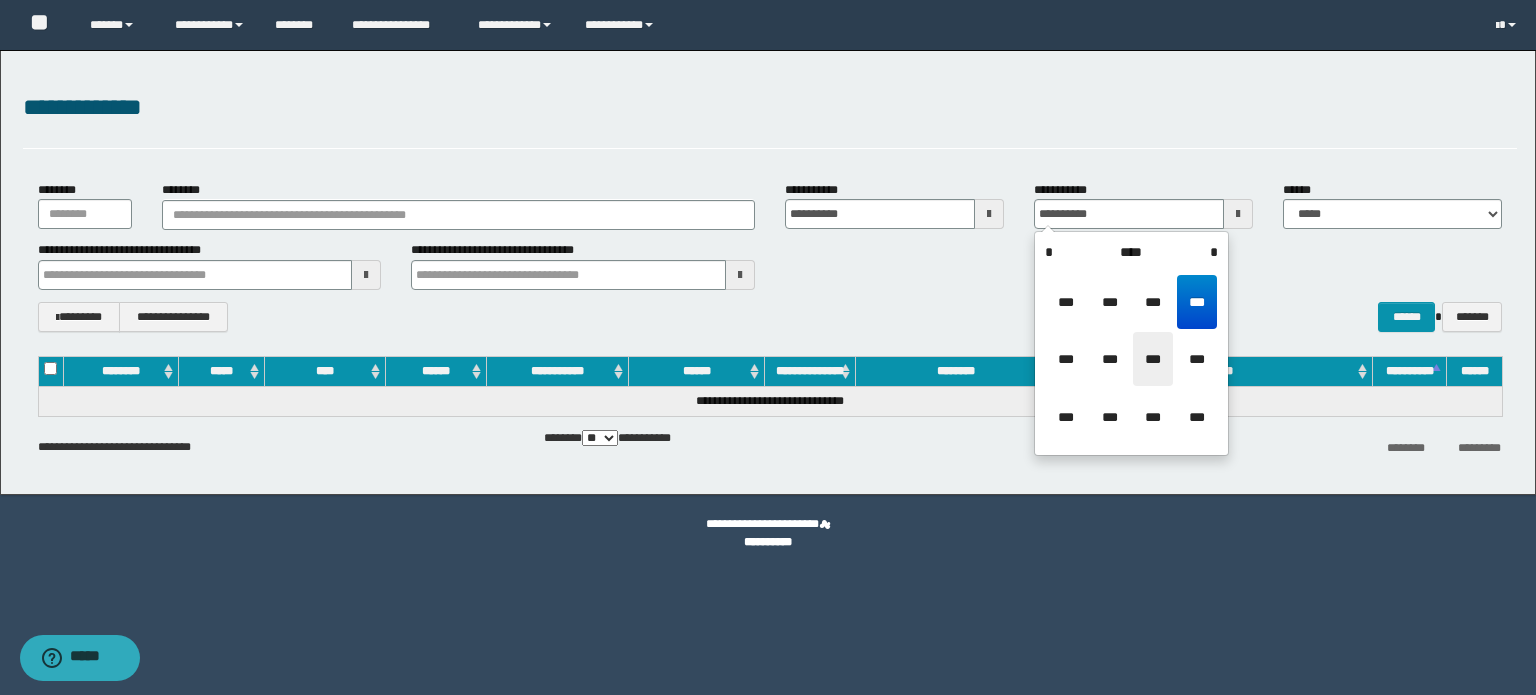 click on "***" at bounding box center [1153, 359] 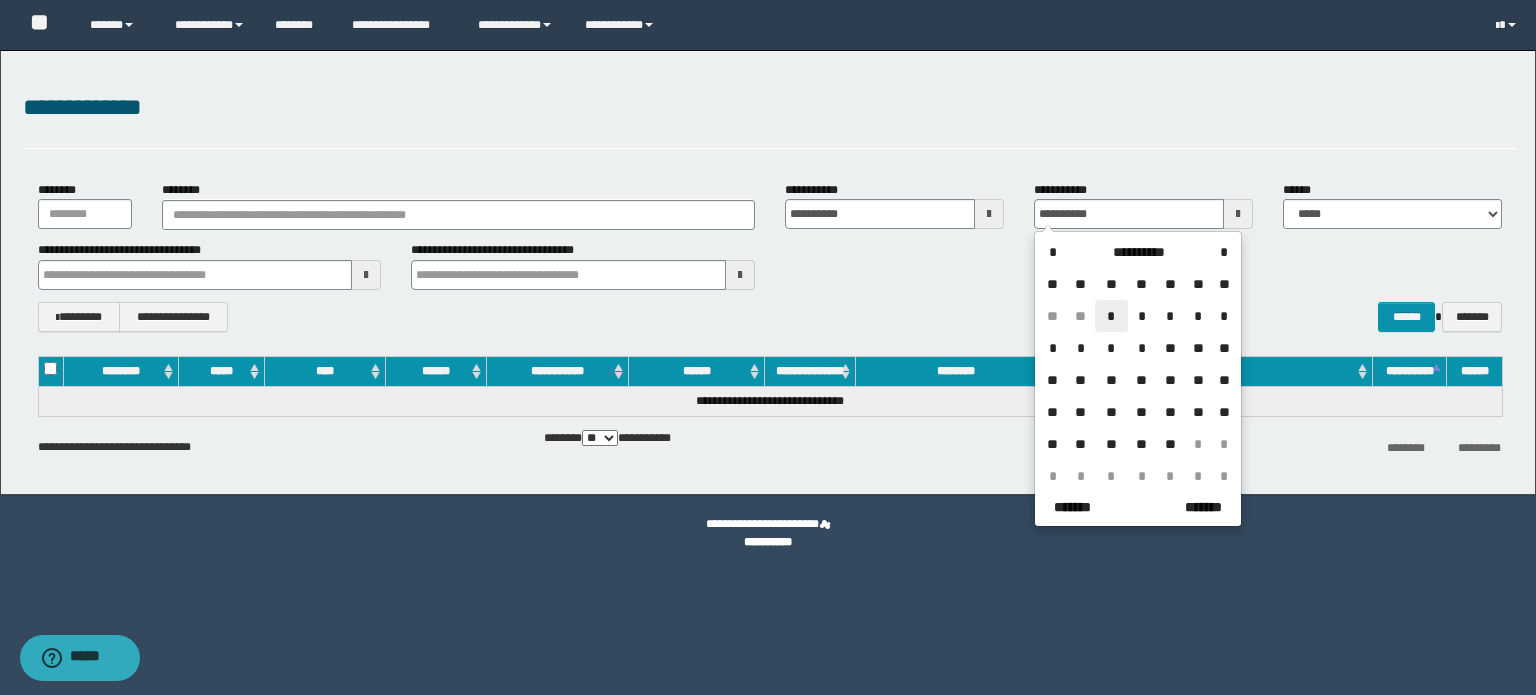 drag, startPoint x: 1106, startPoint y: 311, endPoint x: 1506, endPoint y: 261, distance: 403.11288 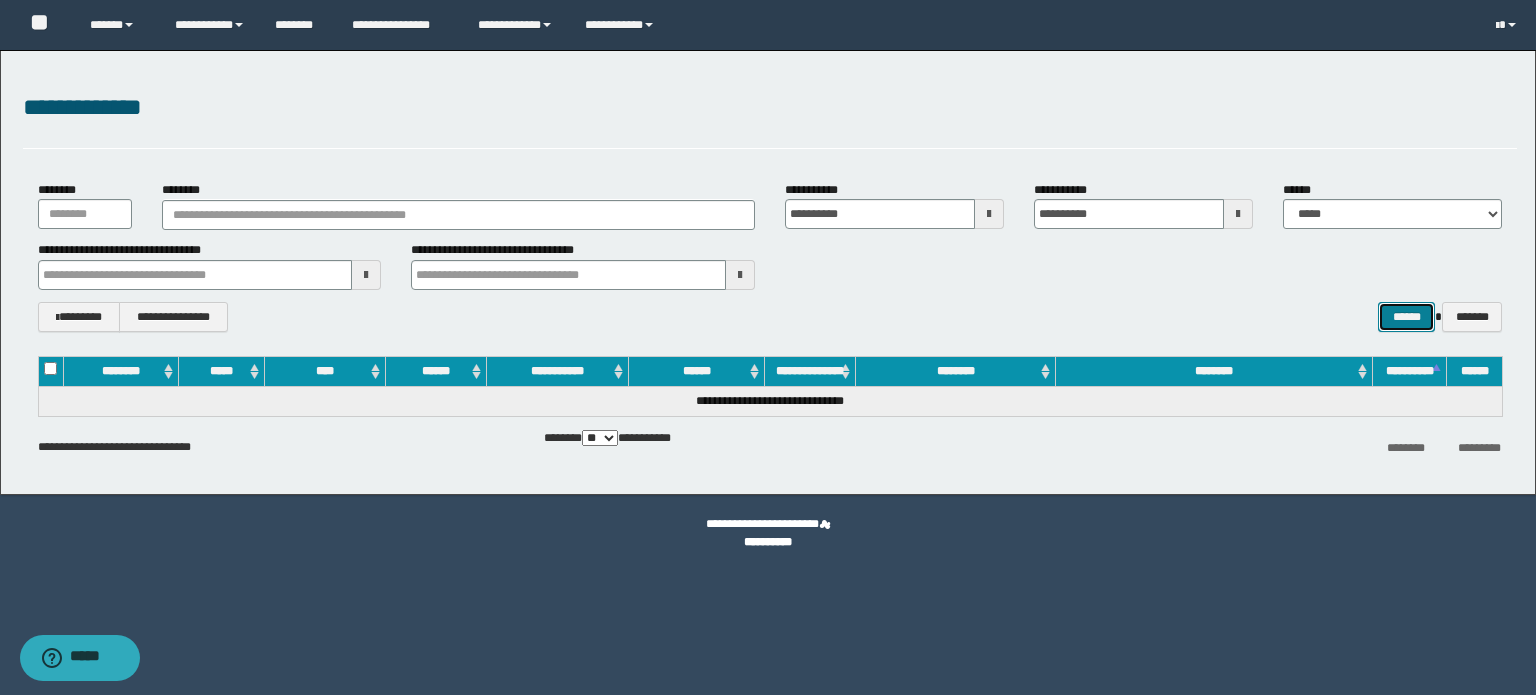 click on "******" at bounding box center [1406, 317] 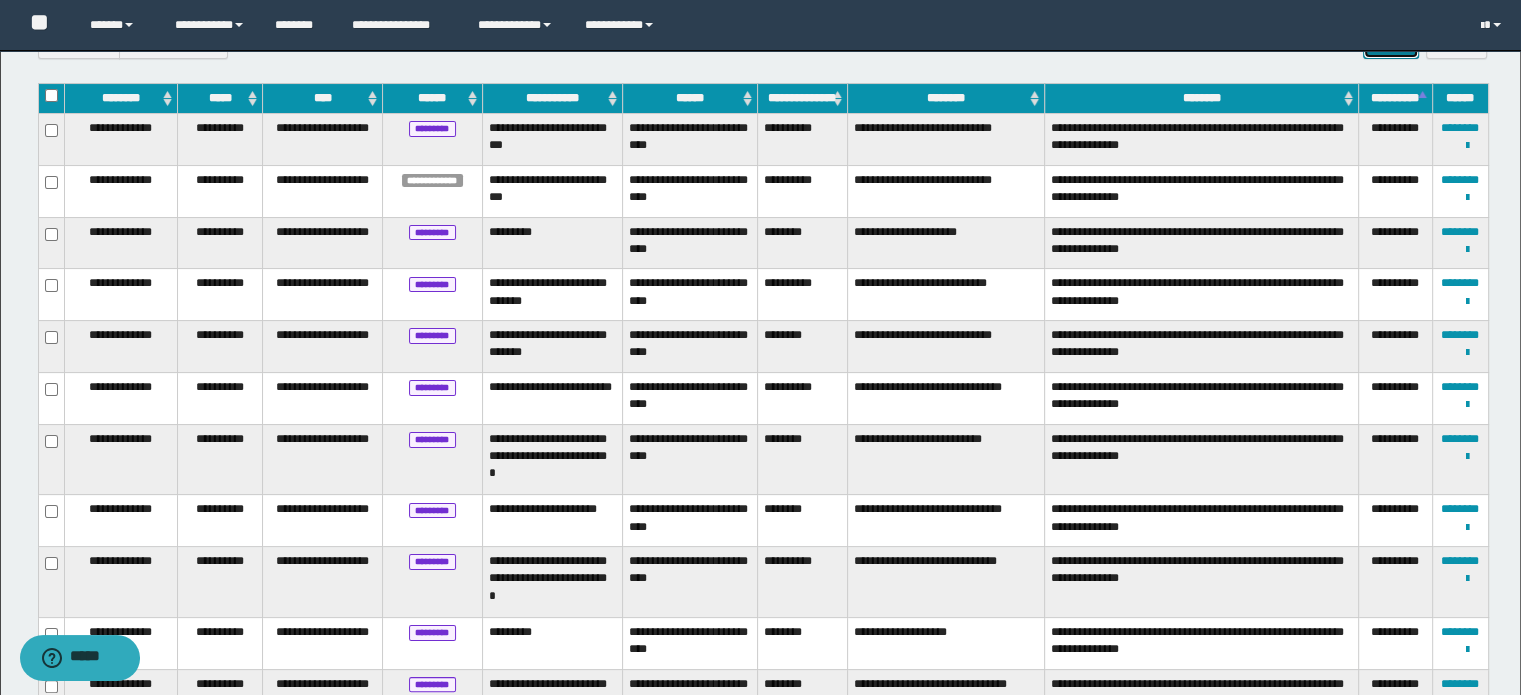 scroll, scrollTop: 0, scrollLeft: 0, axis: both 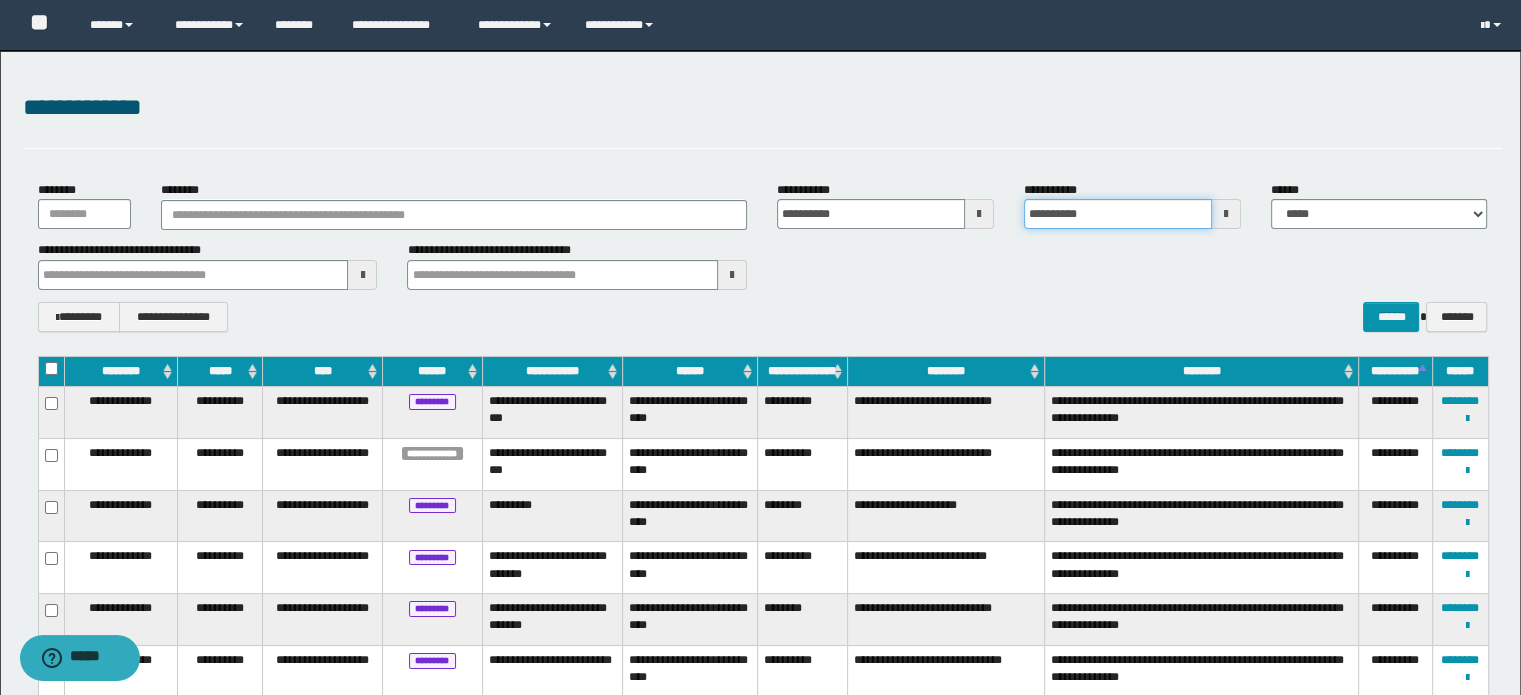 click on "**********" at bounding box center [1118, 214] 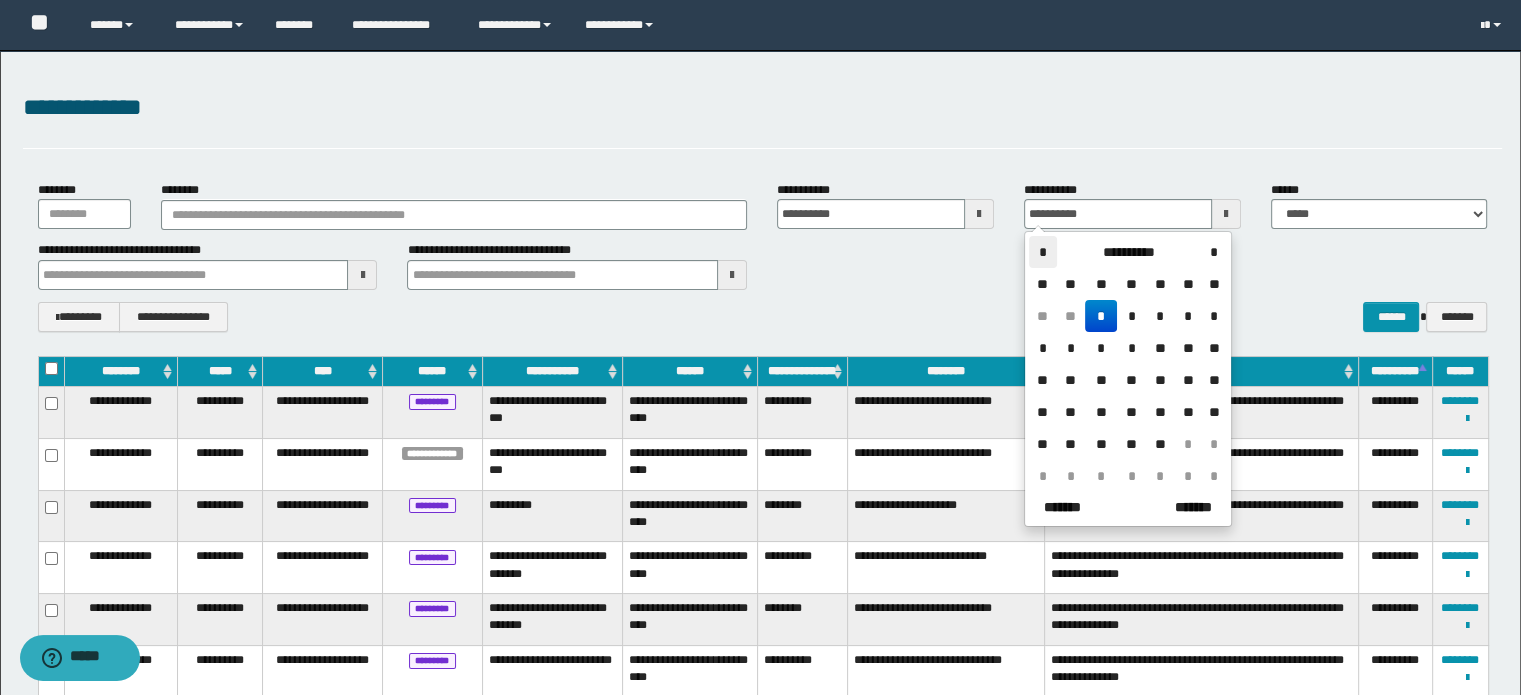 click on "*" at bounding box center [1043, 252] 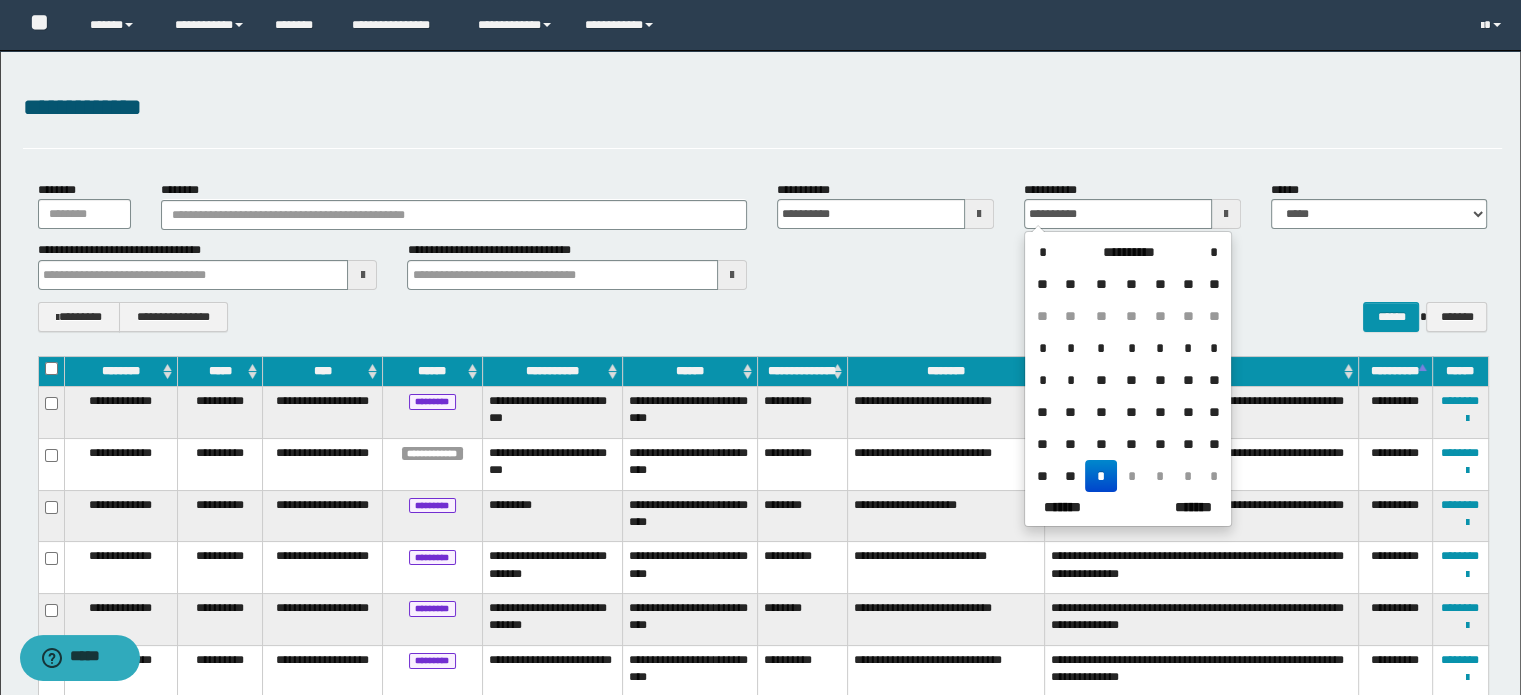 drag, startPoint x: 1169, startPoint y: 339, endPoint x: 1180, endPoint y: 335, distance: 11.7046995 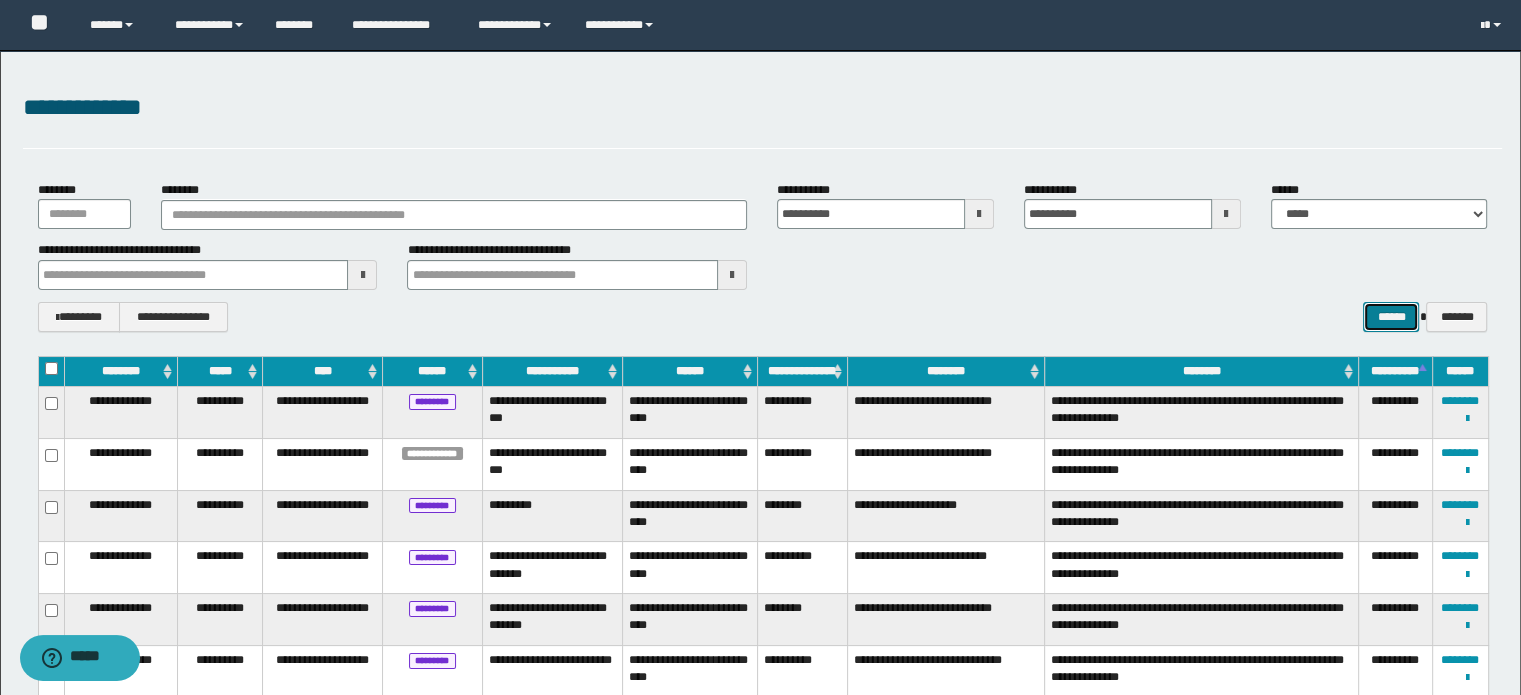 click on "******" at bounding box center (1391, 317) 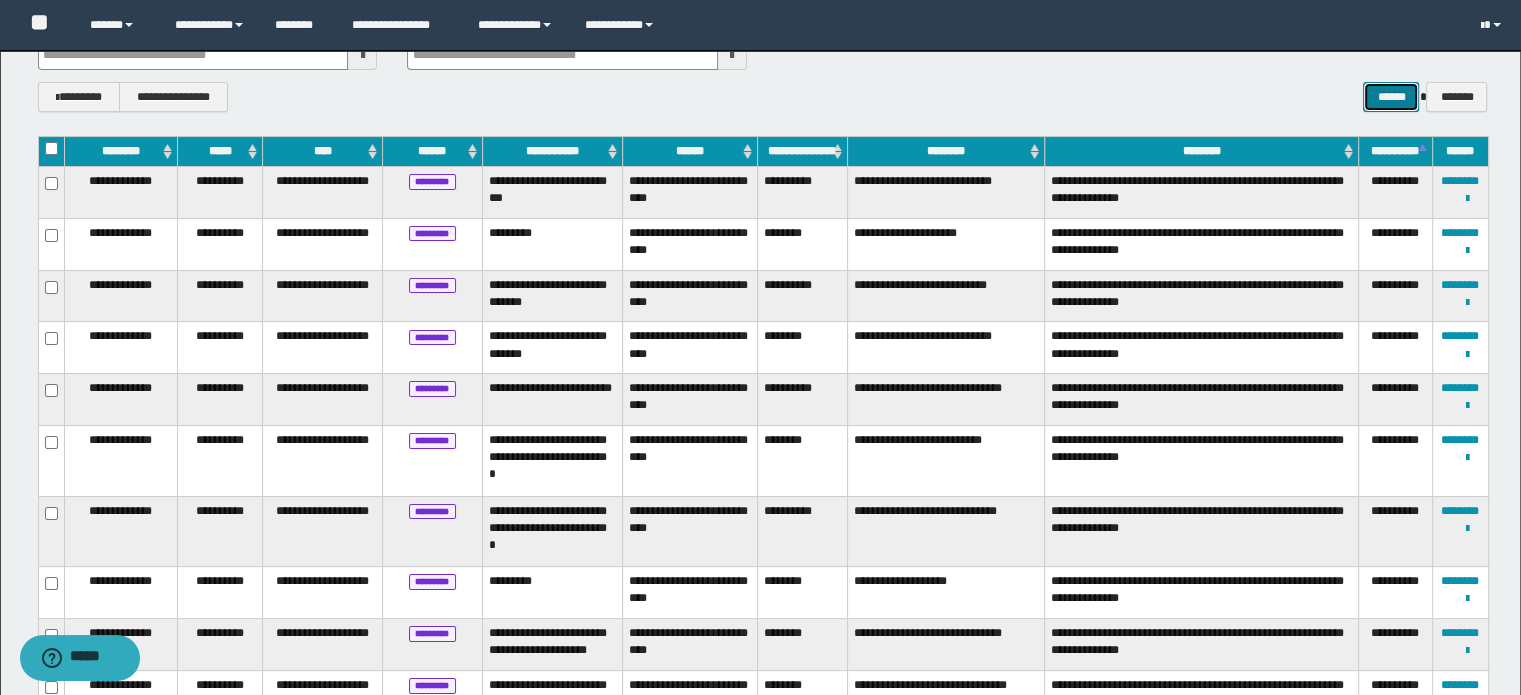 scroll, scrollTop: 45, scrollLeft: 0, axis: vertical 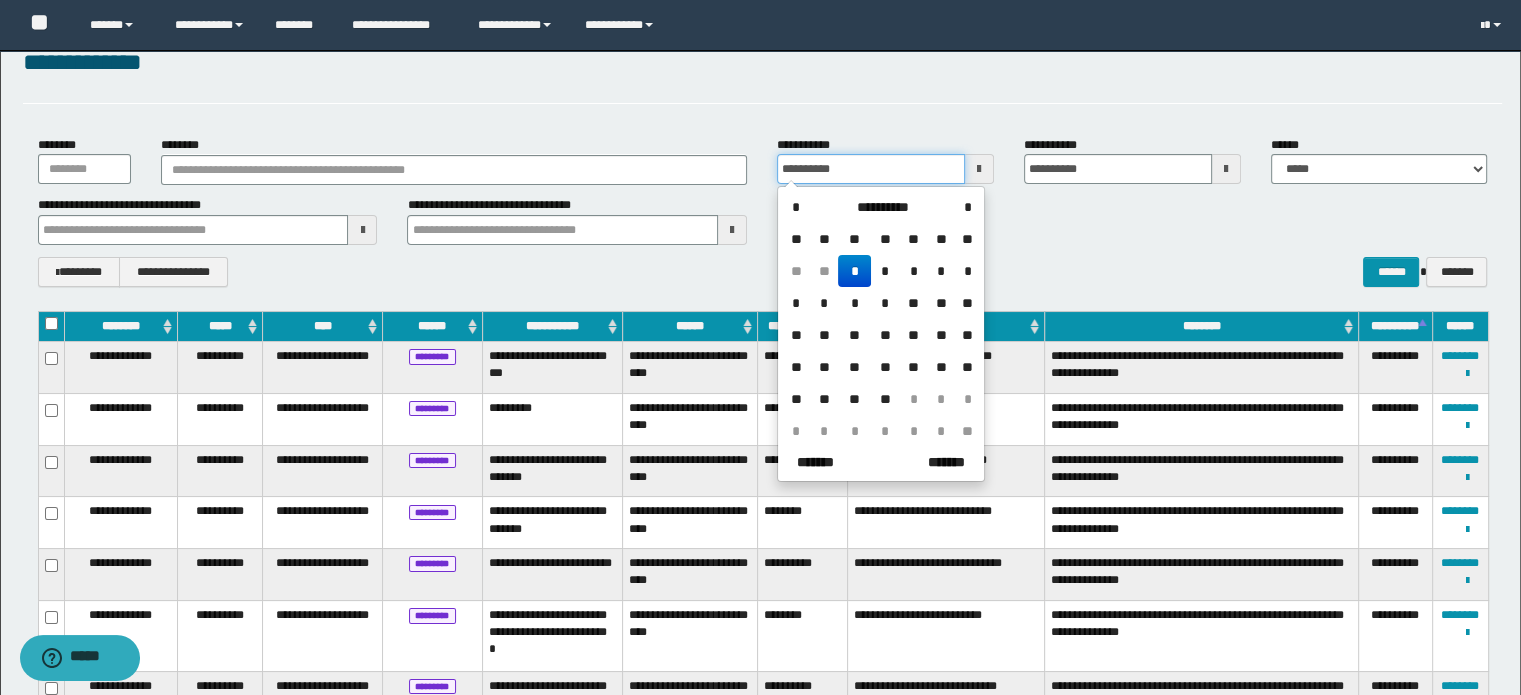click on "**********" at bounding box center [871, 169] 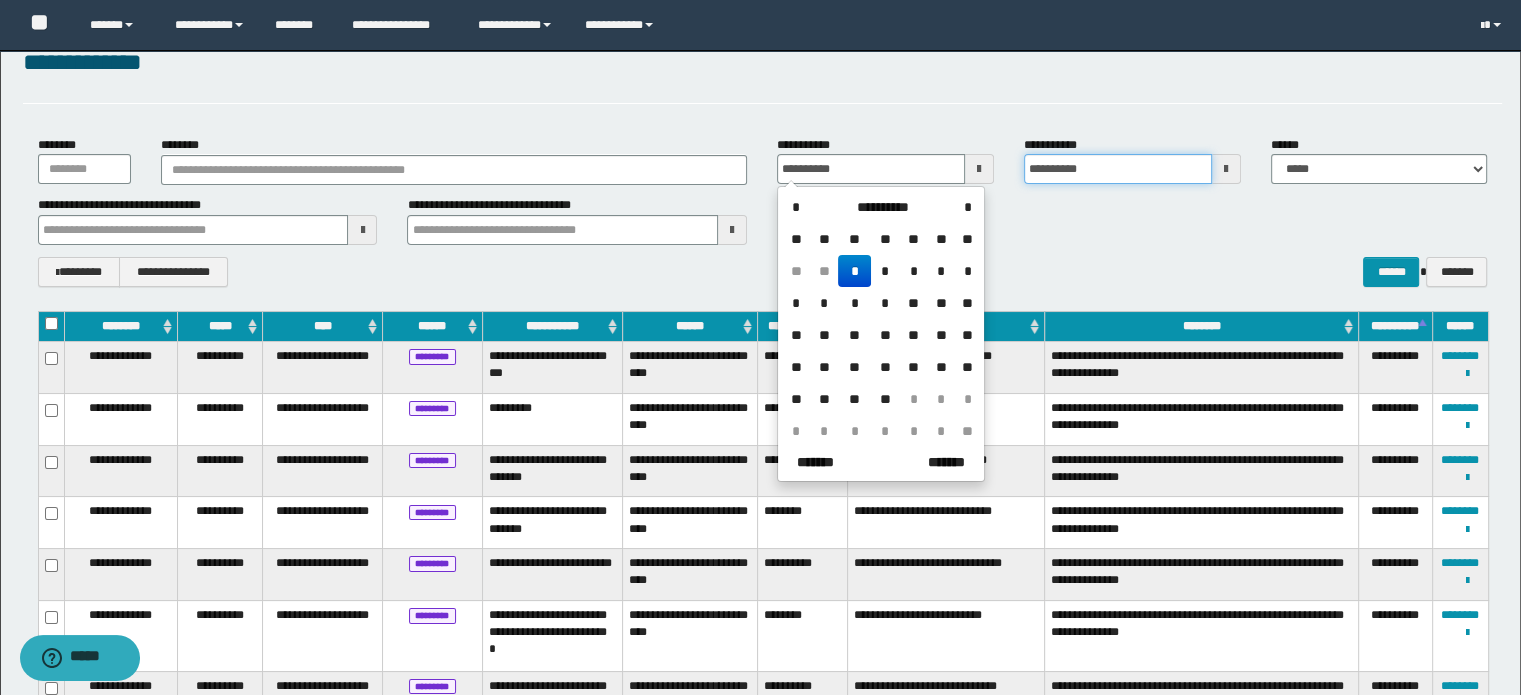 click on "**********" at bounding box center [1118, 169] 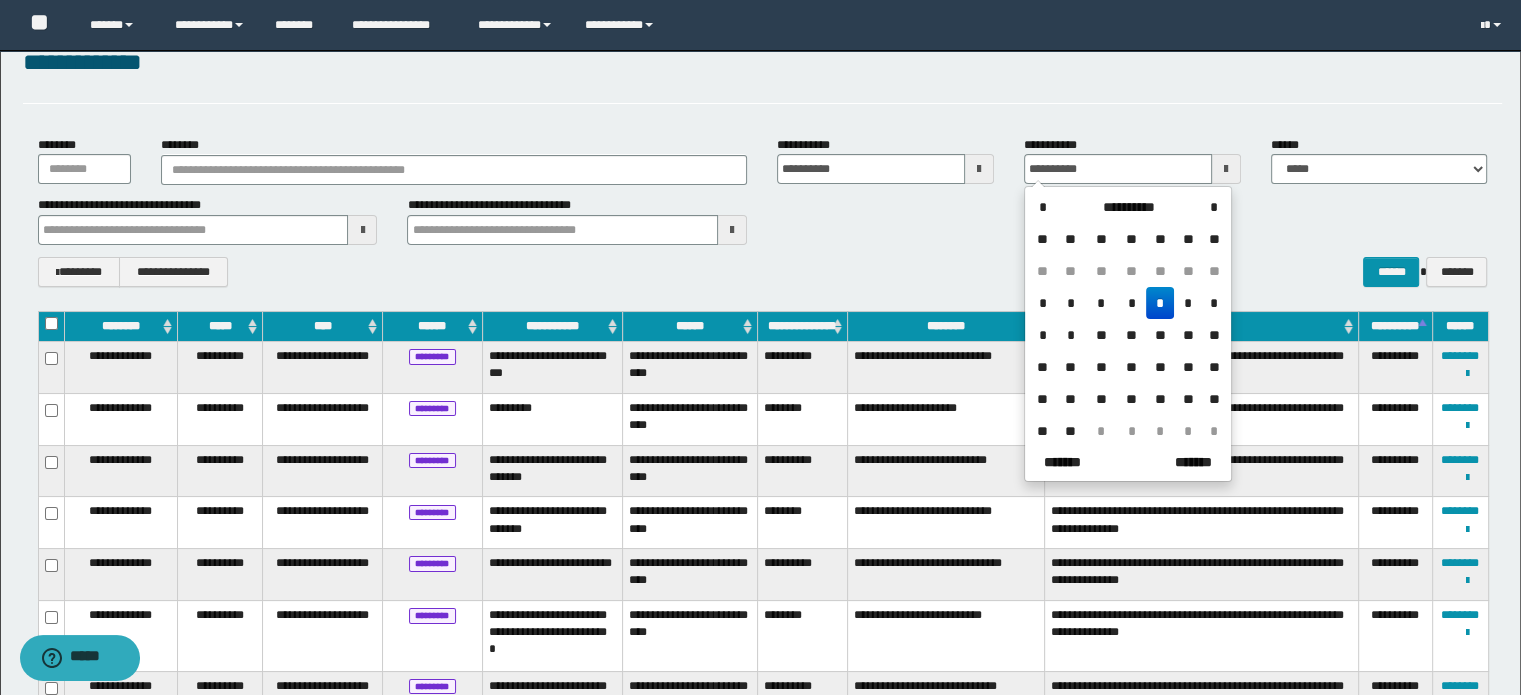 click on "**********" at bounding box center (763, 220) 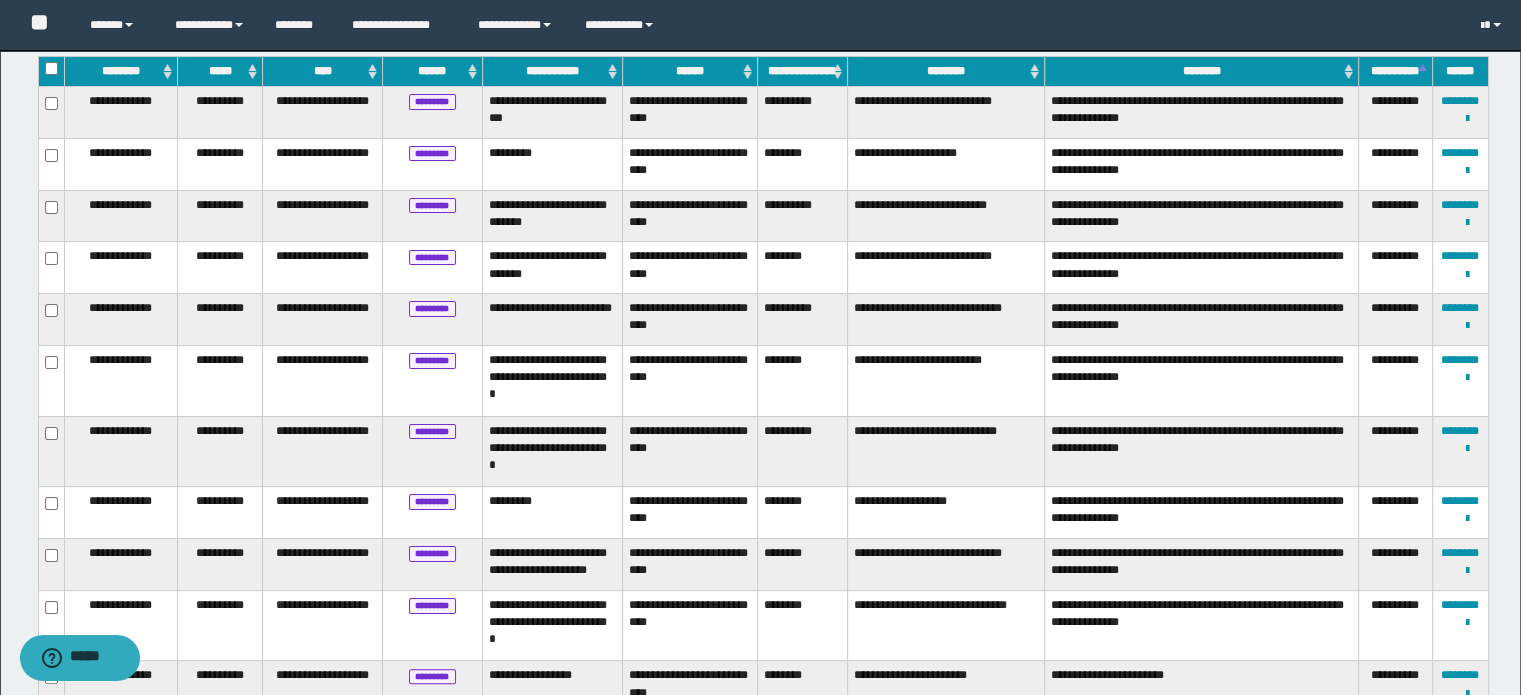 scroll, scrollTop: 245, scrollLeft: 0, axis: vertical 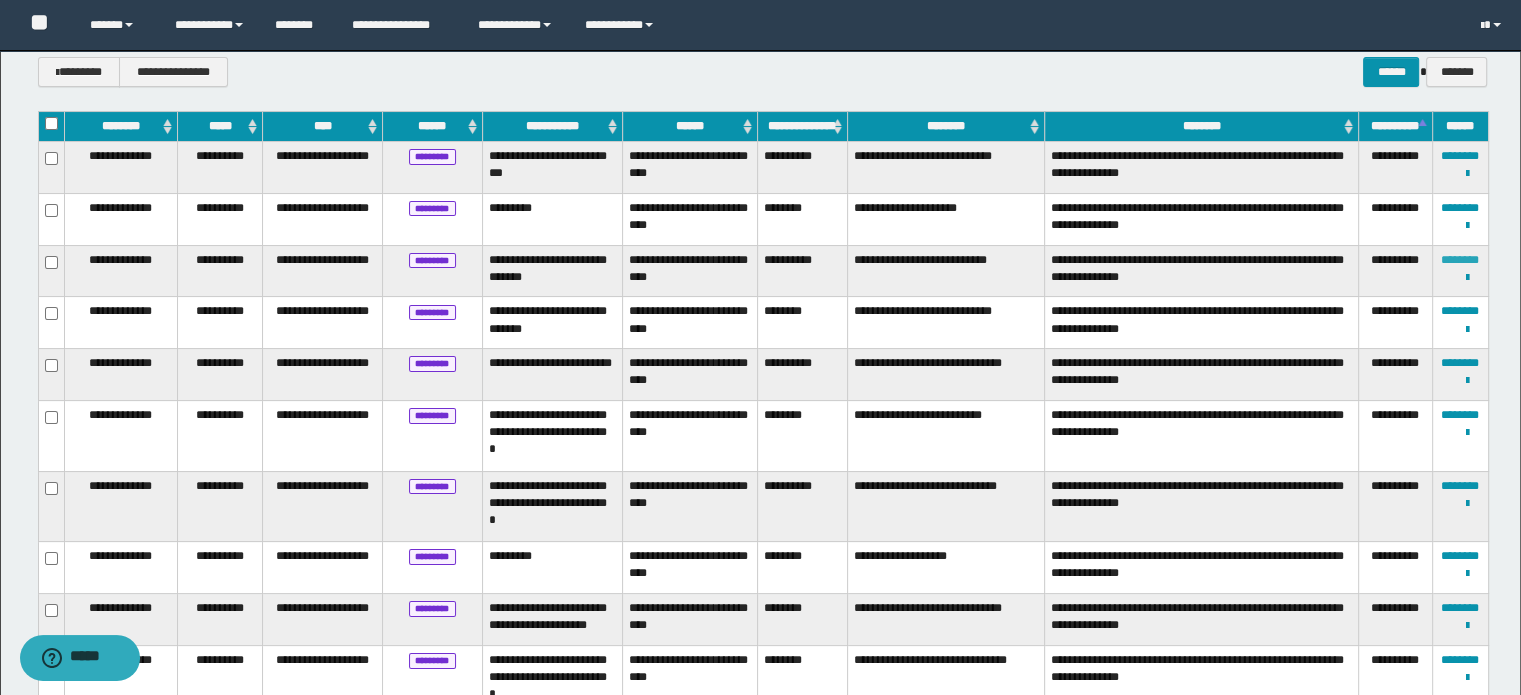click on "**********" at bounding box center [1460, 271] 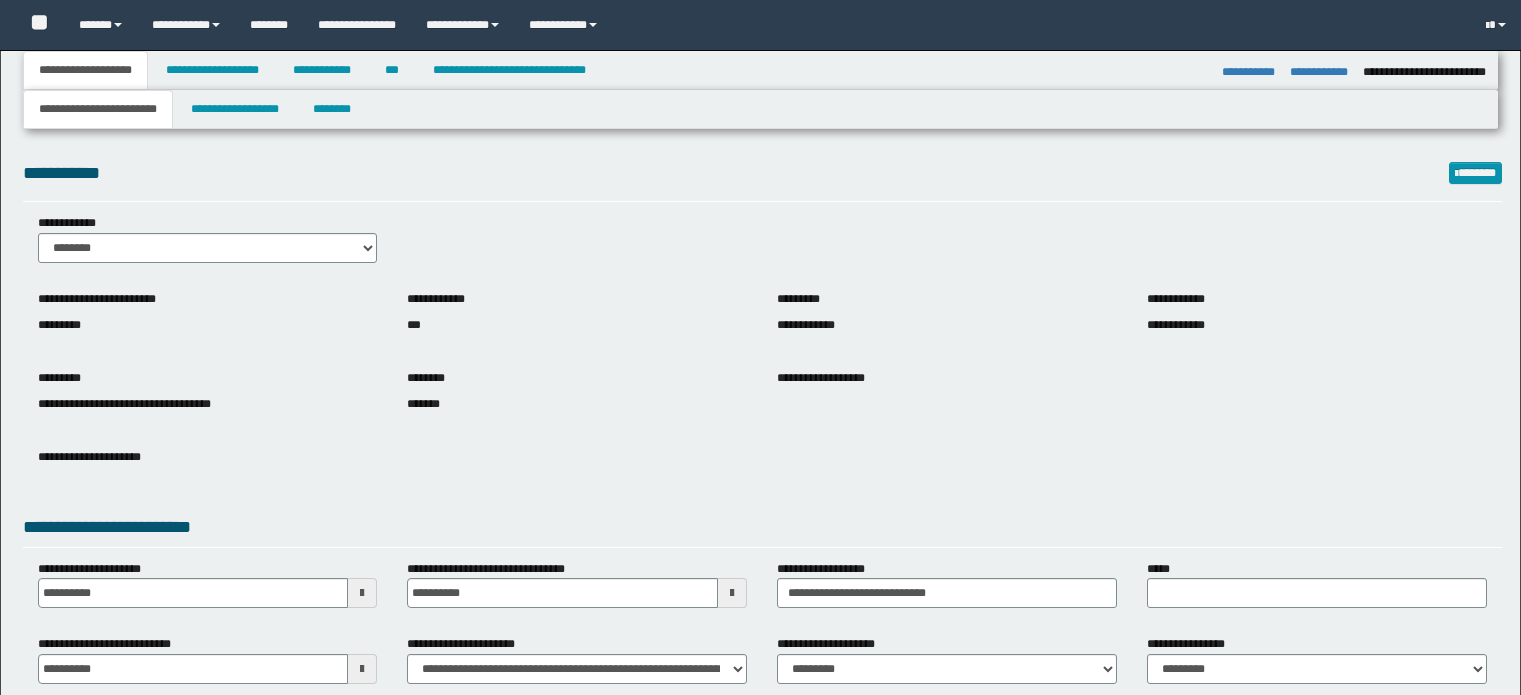 select on "*" 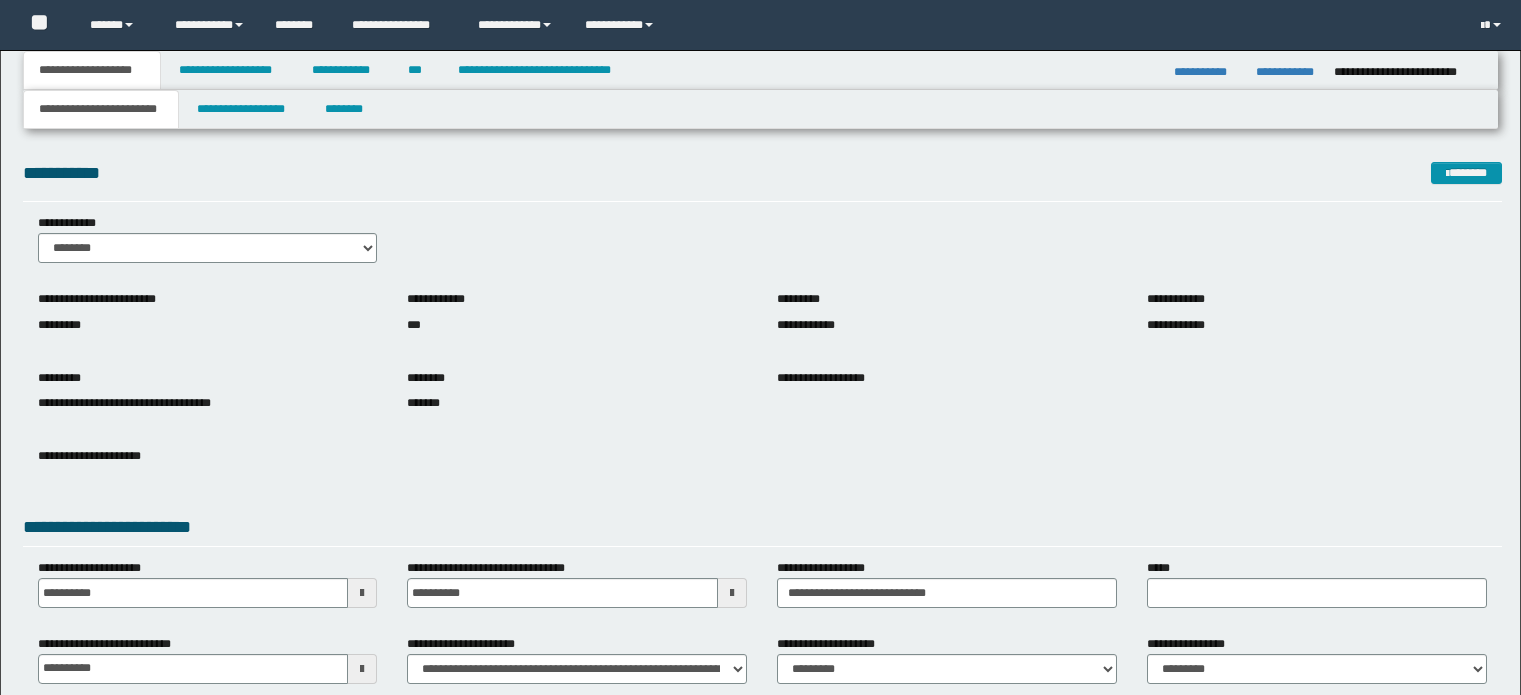 scroll, scrollTop: 100, scrollLeft: 0, axis: vertical 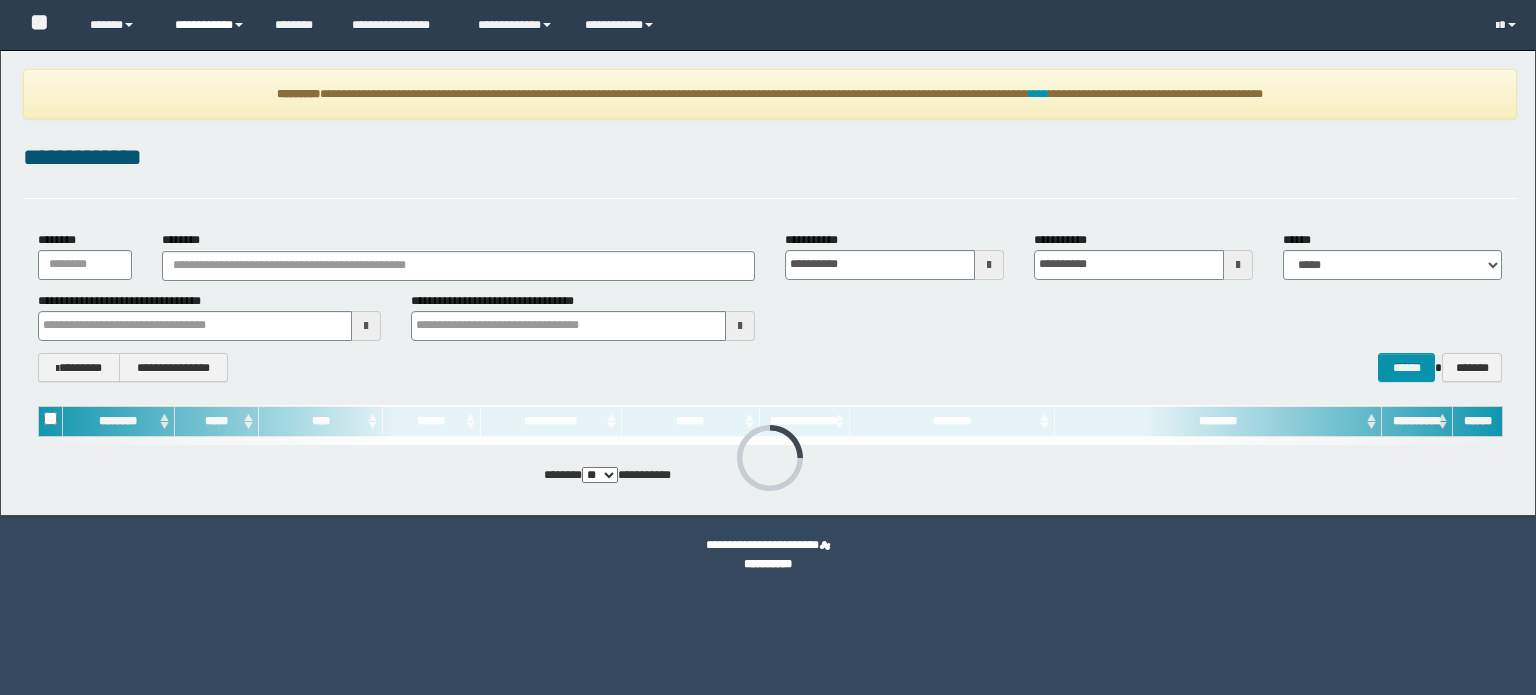 click on "**********" at bounding box center [210, 25] 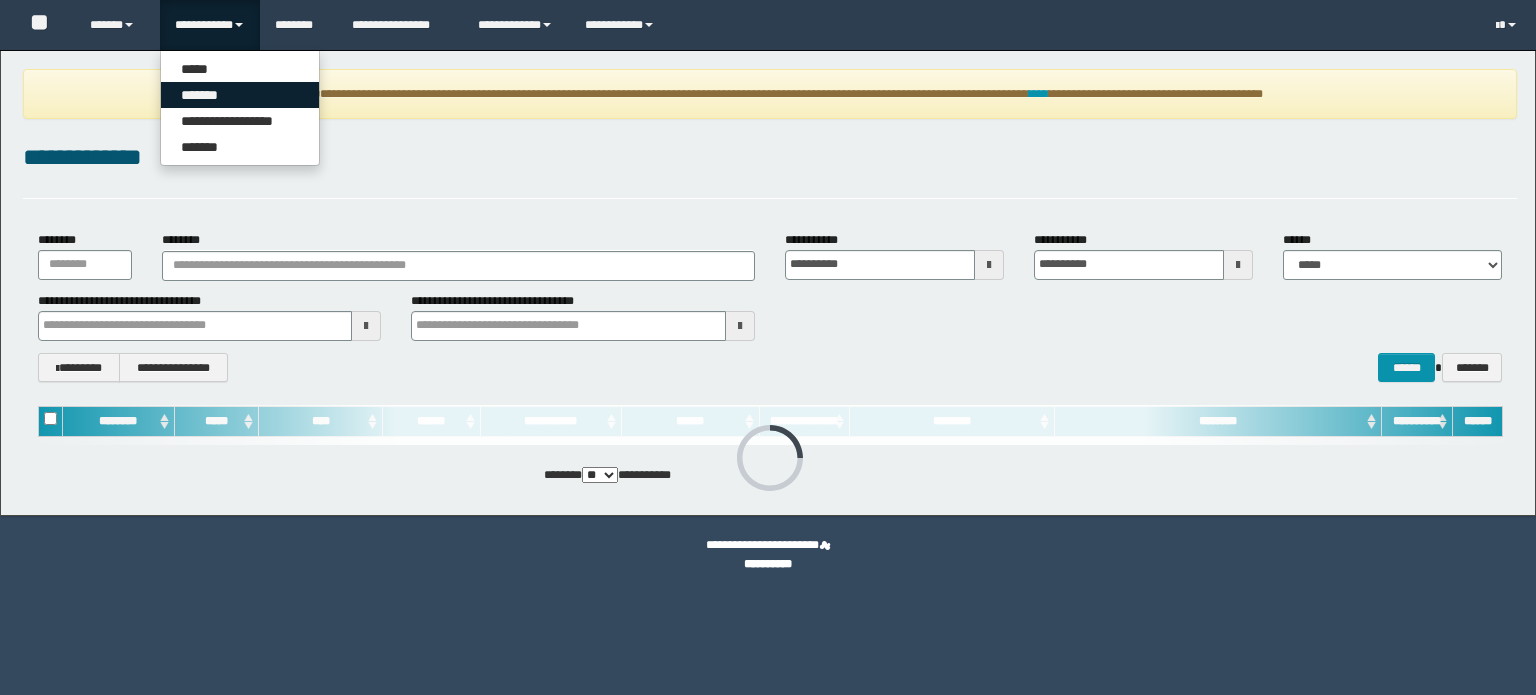 click on "*******" at bounding box center (240, 95) 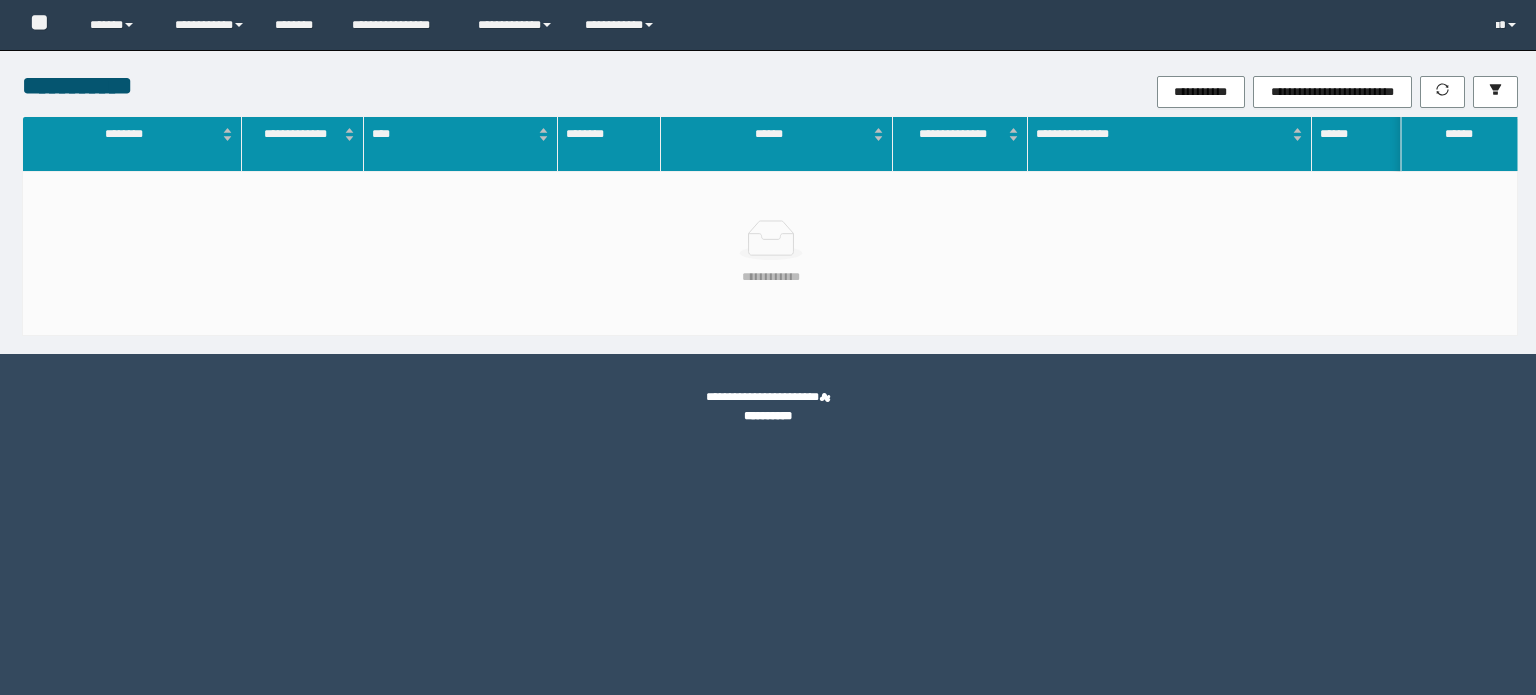 scroll, scrollTop: 0, scrollLeft: 0, axis: both 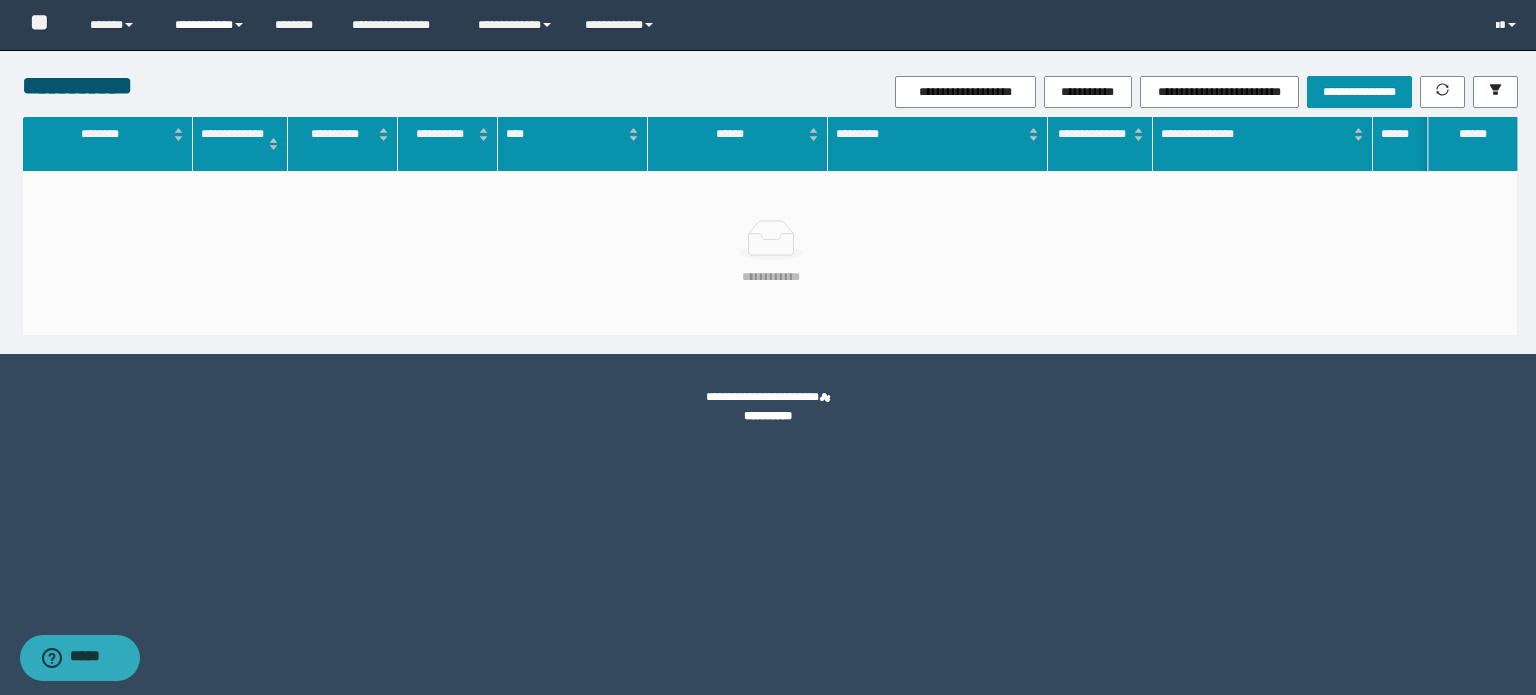 click on "**********" at bounding box center (210, 25) 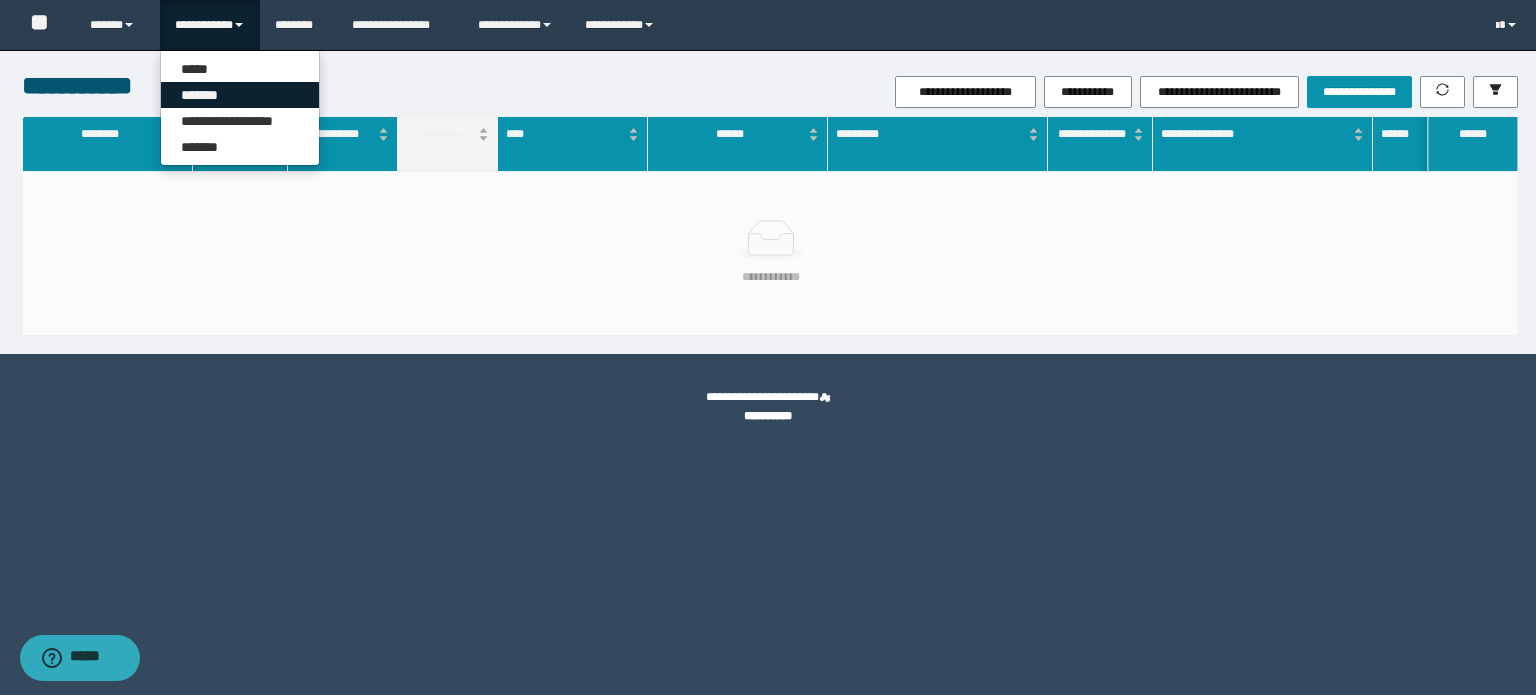 drag, startPoint x: 215, startPoint y: 103, endPoint x: 446, endPoint y: 147, distance: 235.15314 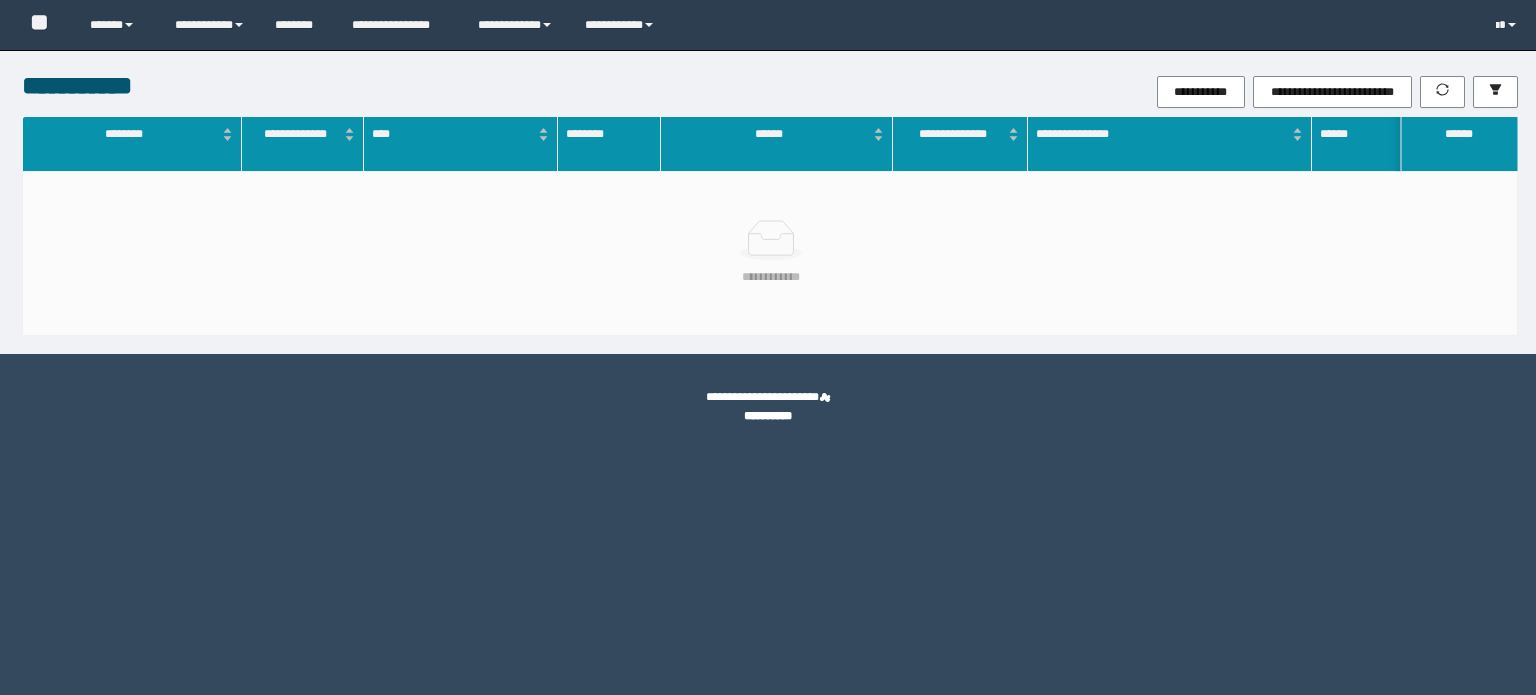 scroll, scrollTop: 0, scrollLeft: 0, axis: both 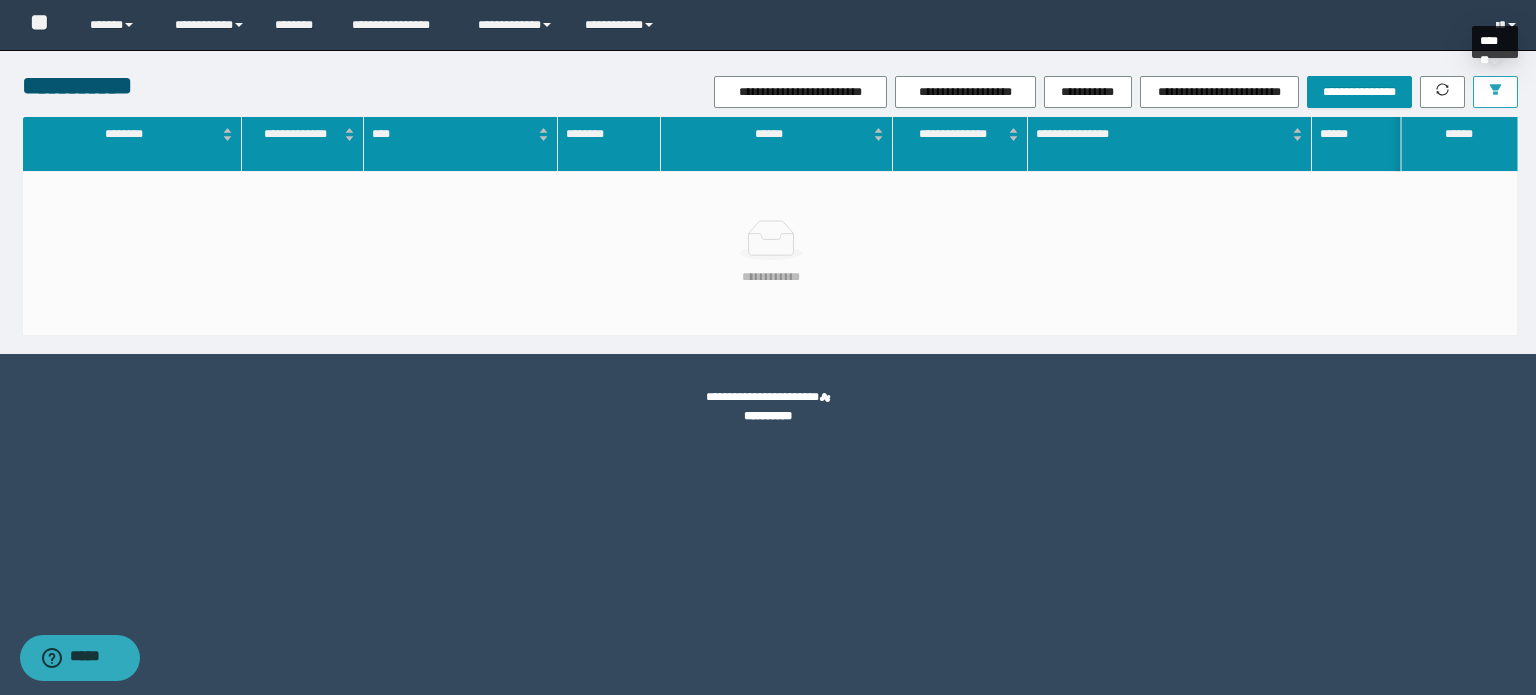 click at bounding box center (1495, 92) 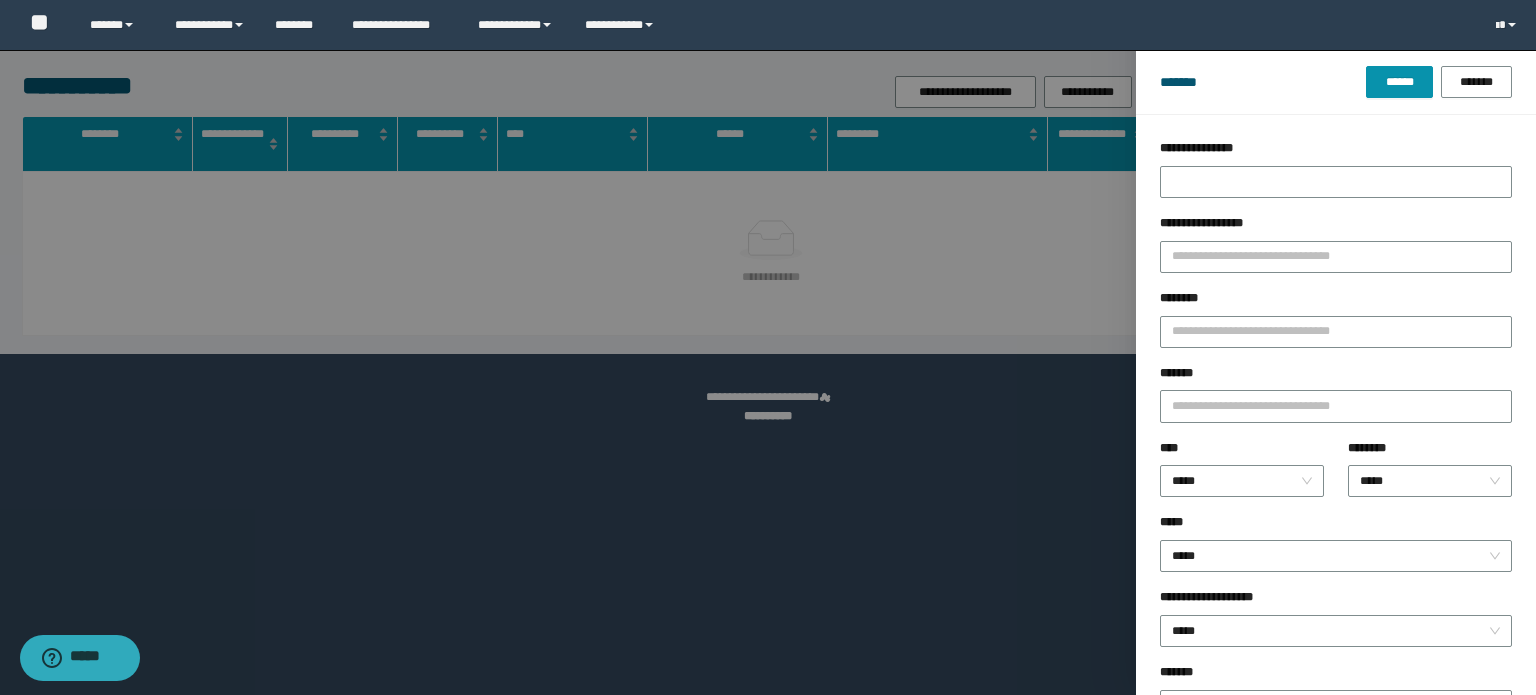 click on "********" at bounding box center (1336, 302) 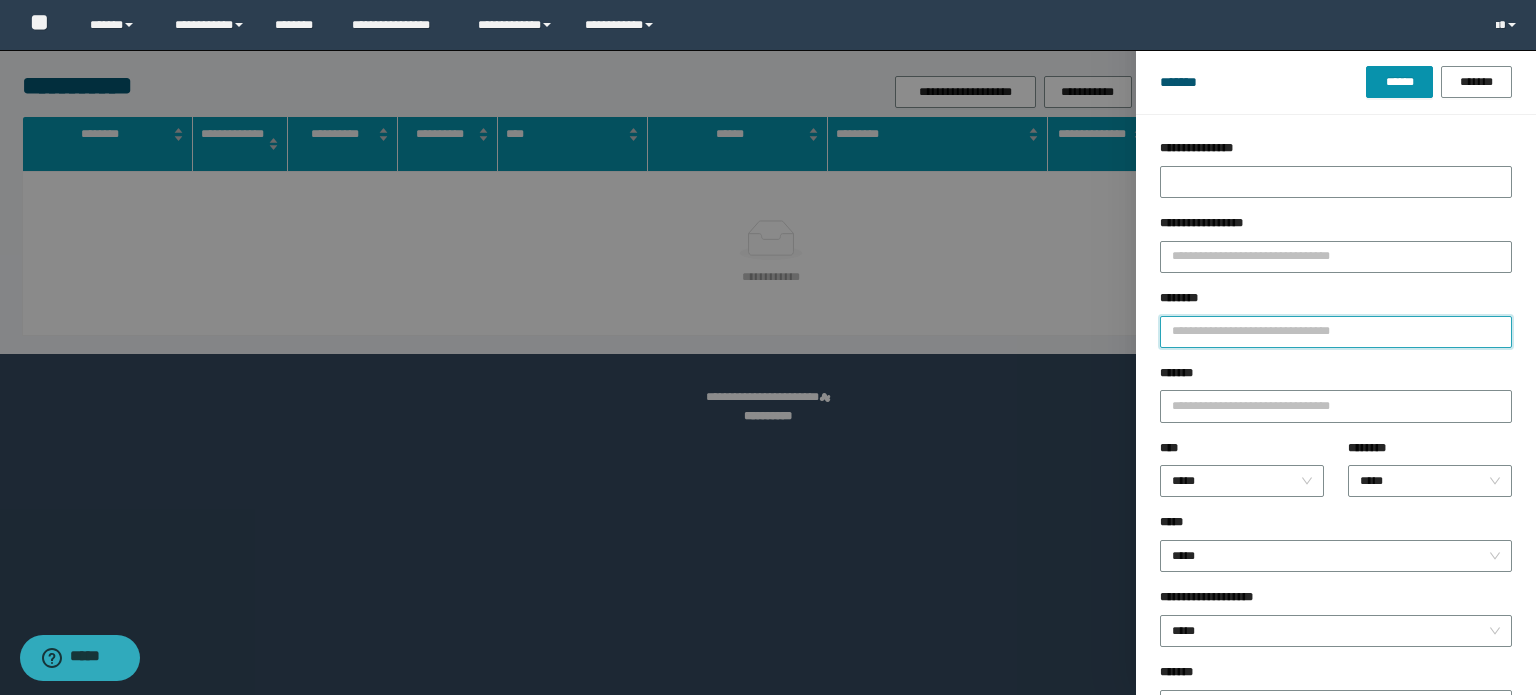 click on "********" at bounding box center [1336, 332] 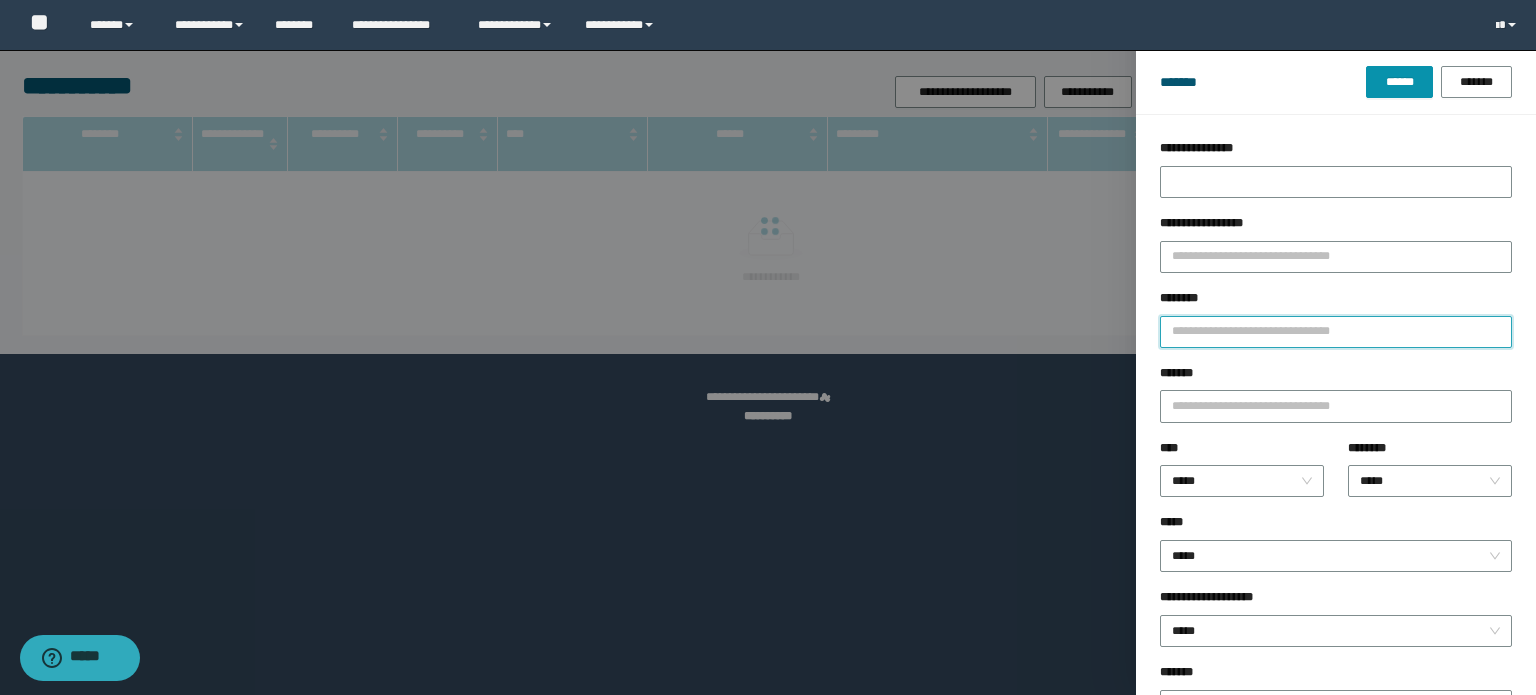 paste on "**********" 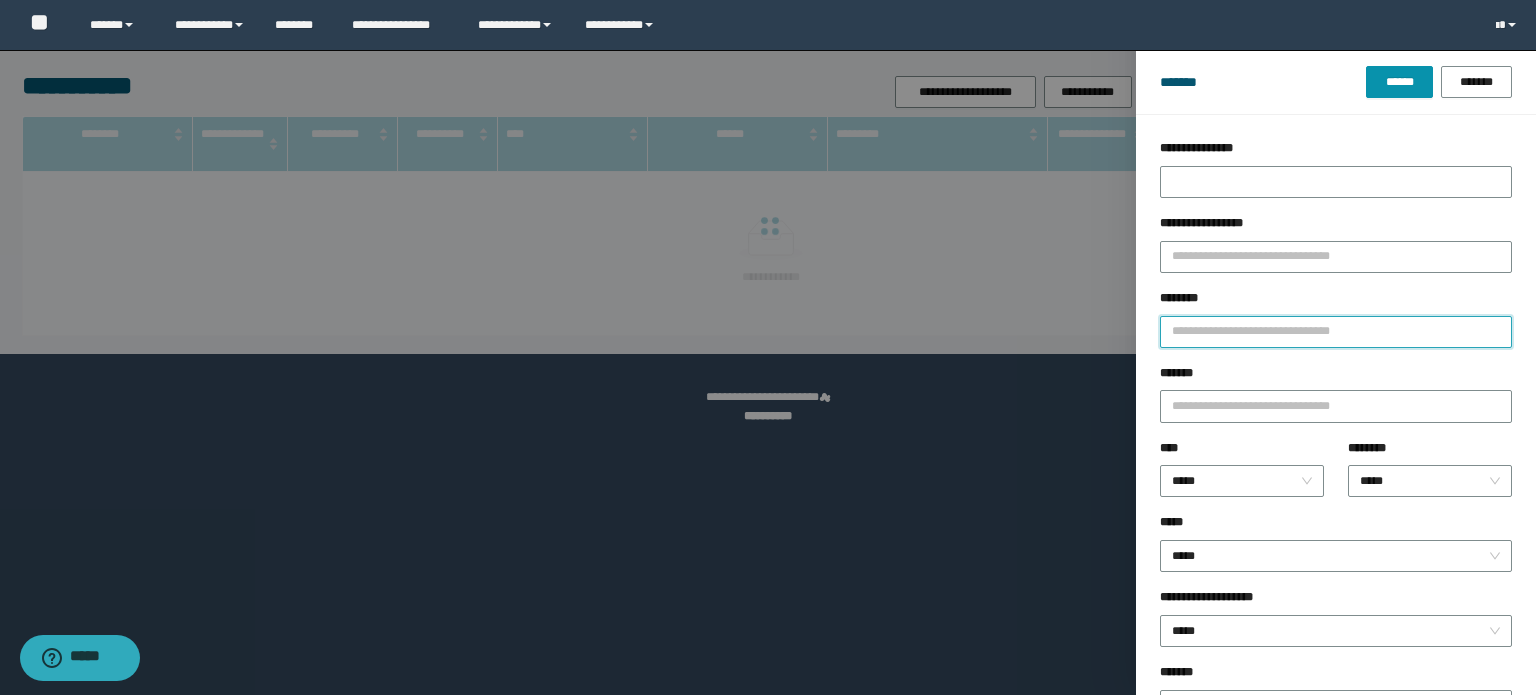 type 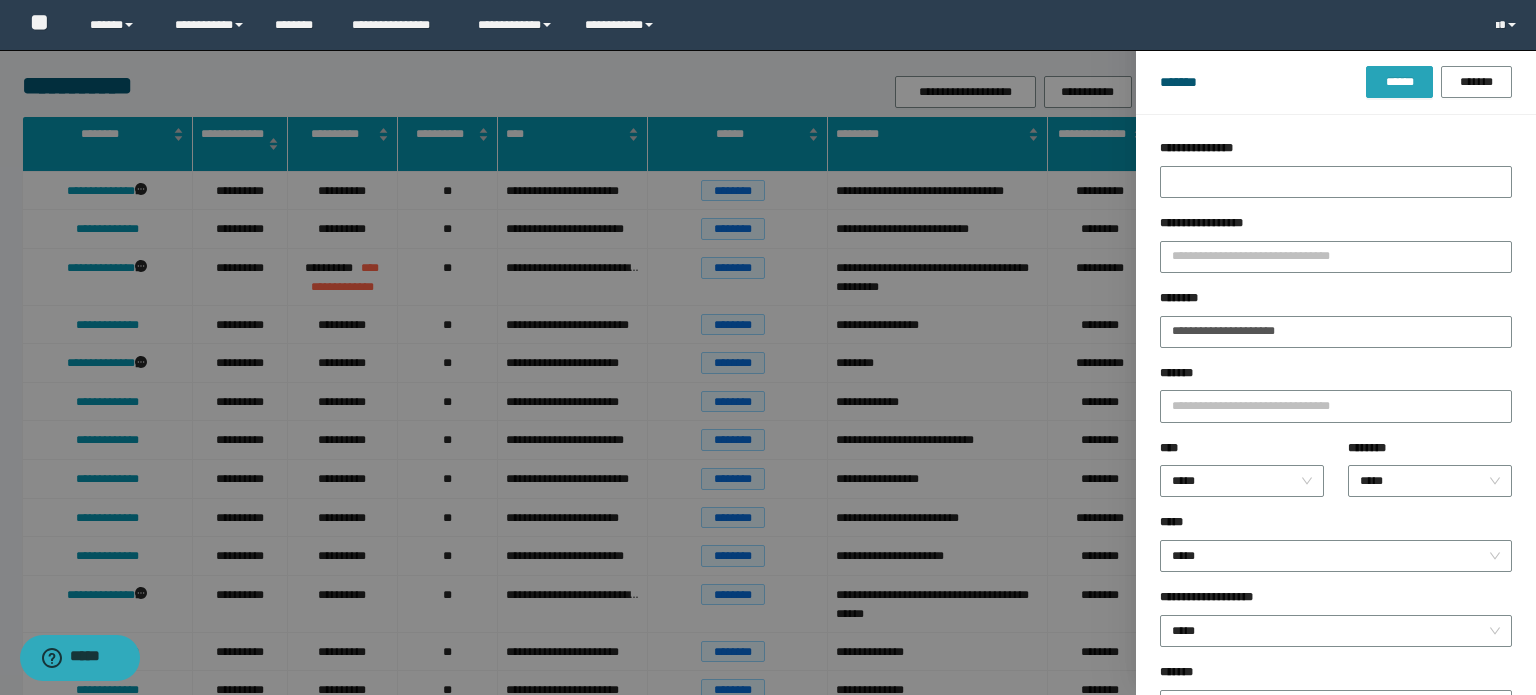 click on "******" at bounding box center [1399, 82] 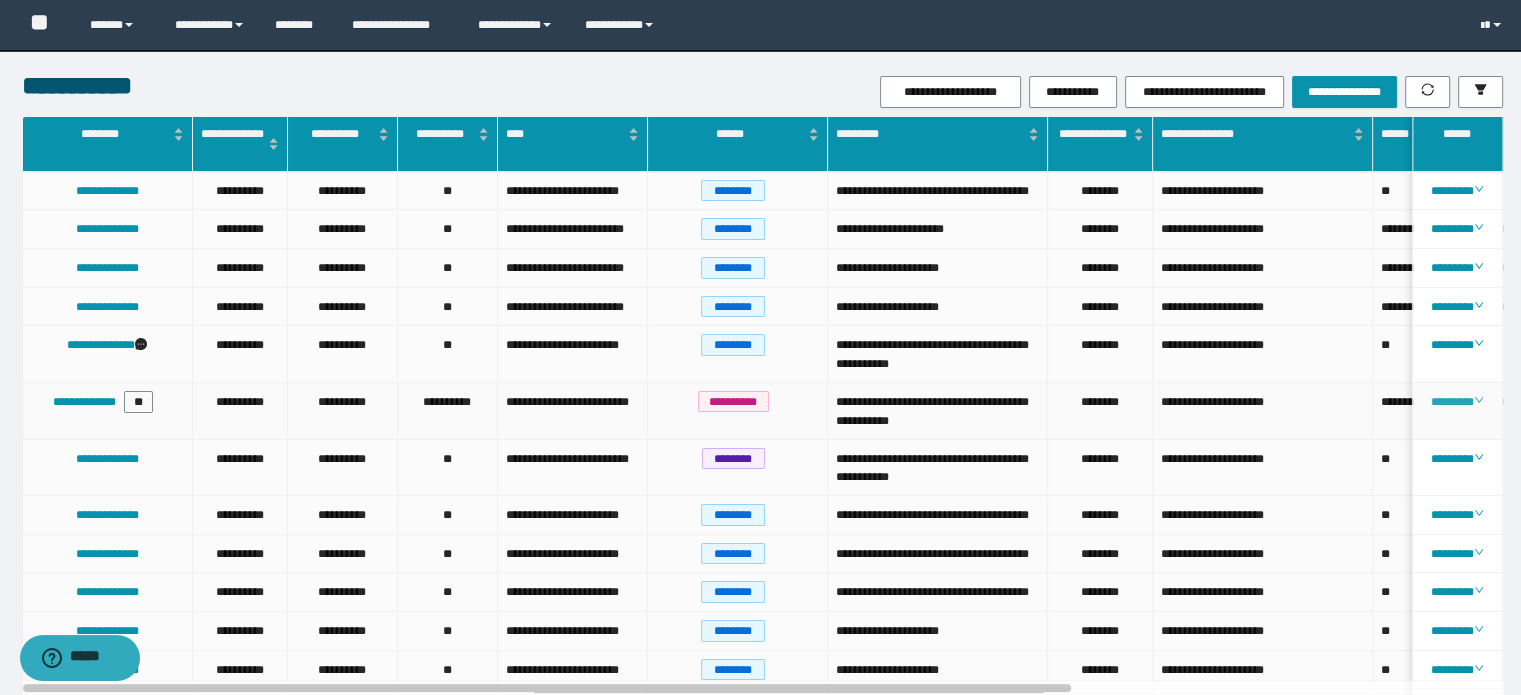 click on "********" at bounding box center (1457, 402) 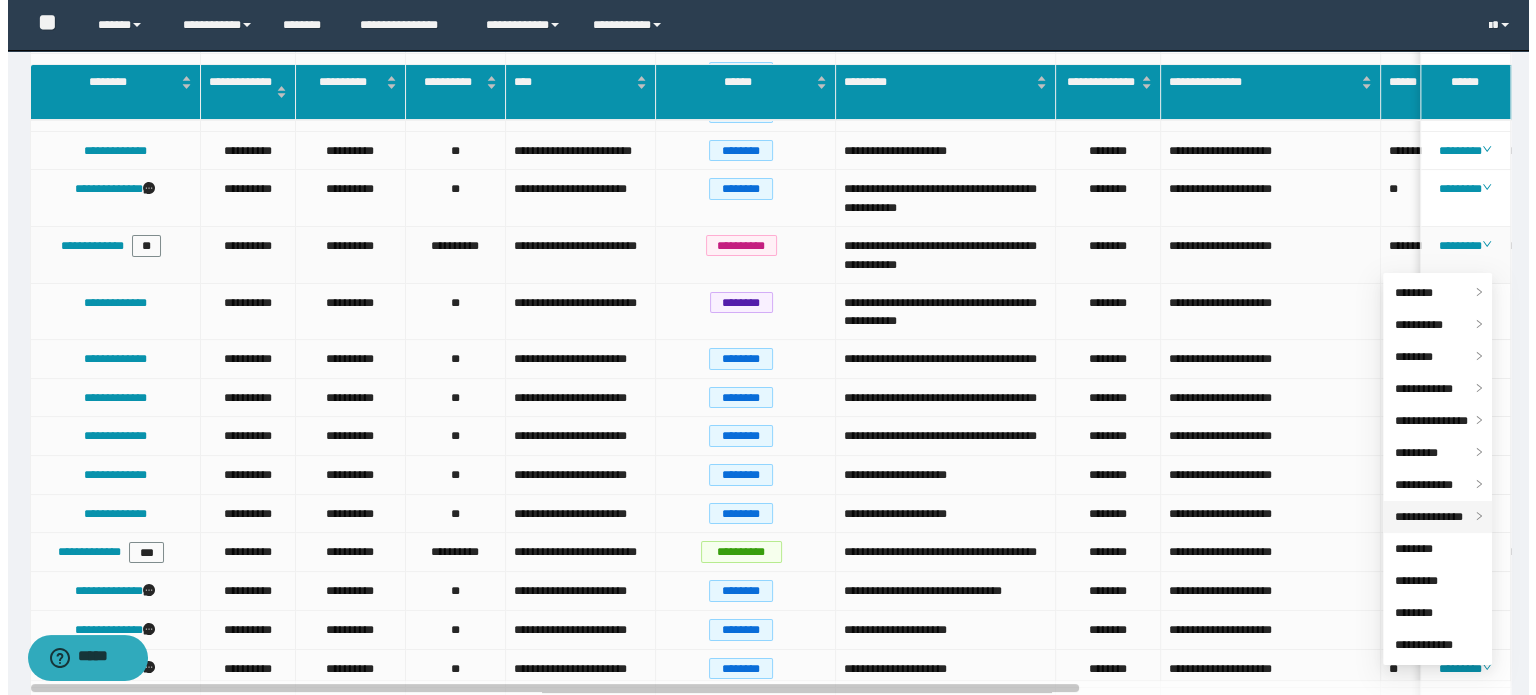 scroll, scrollTop: 200, scrollLeft: 0, axis: vertical 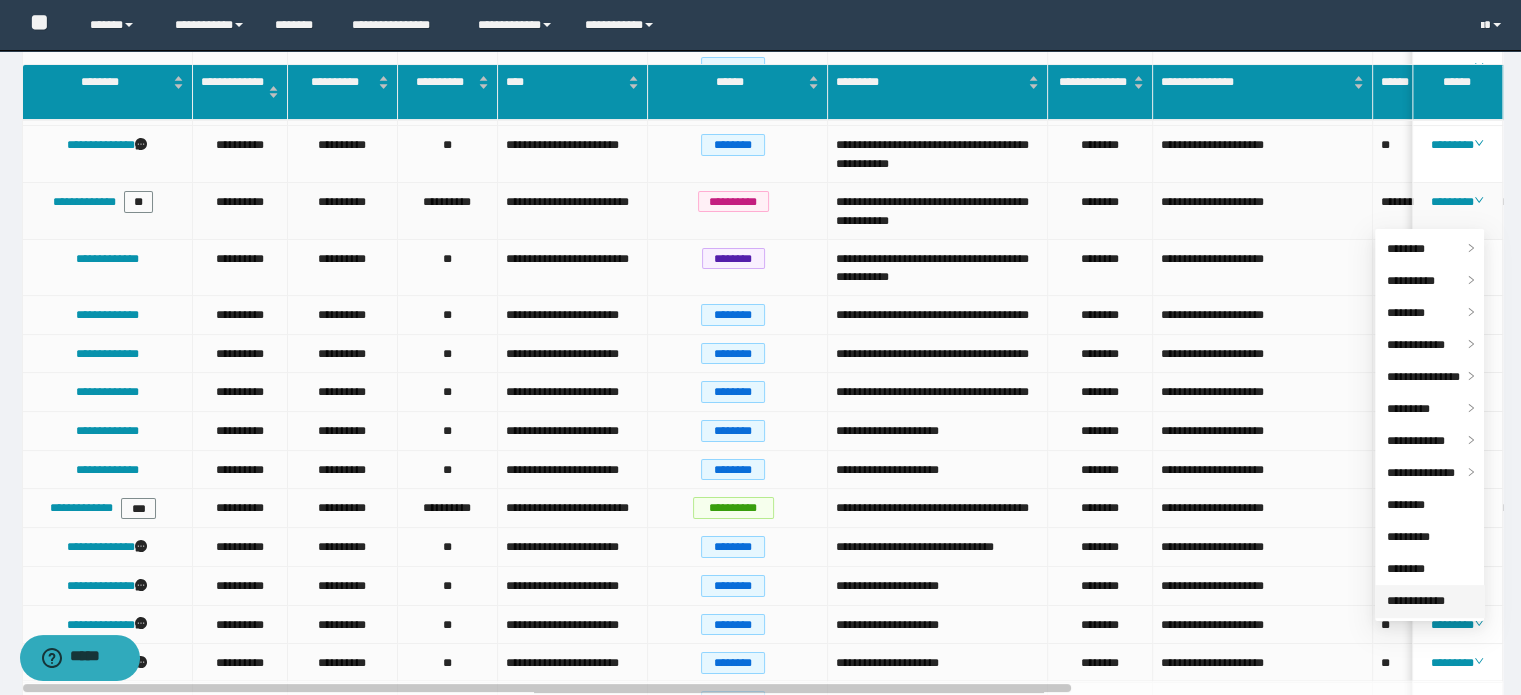 click on "**********" at bounding box center (1416, 601) 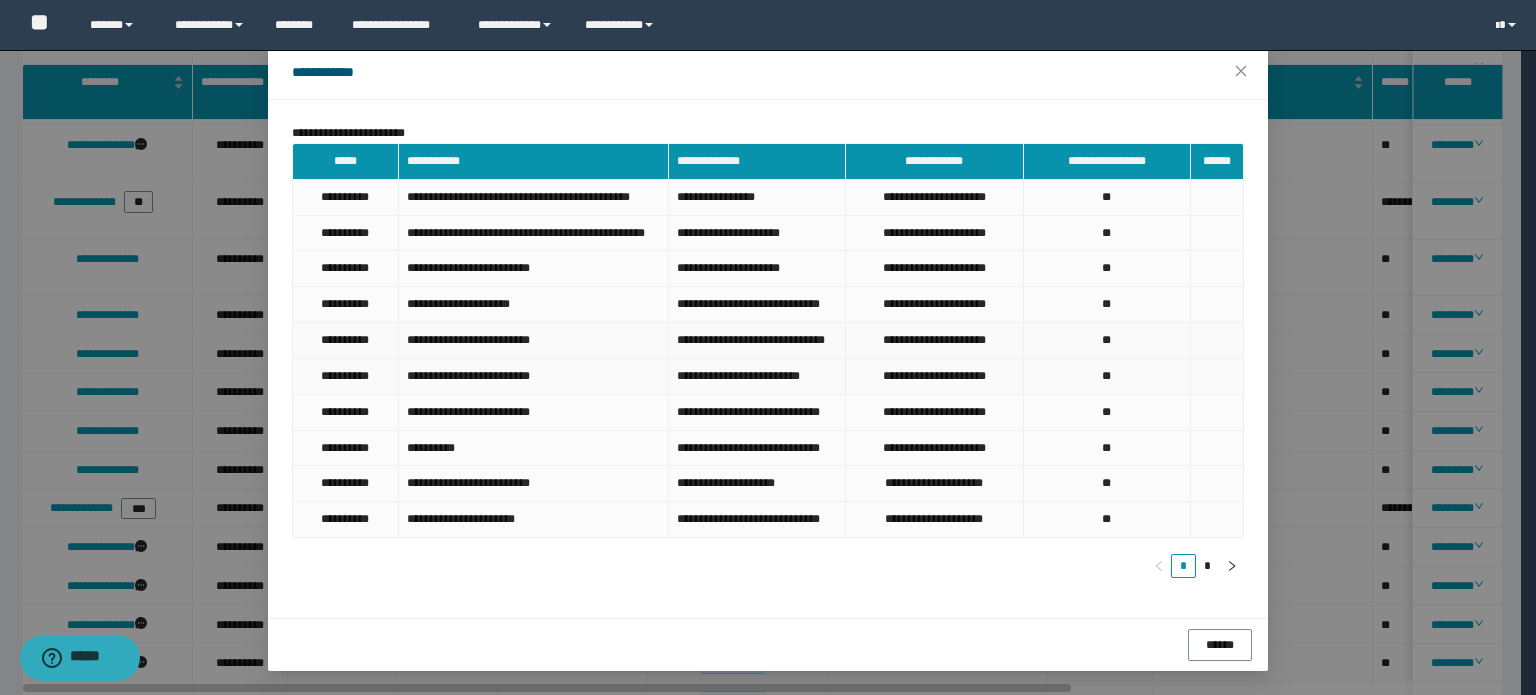 scroll, scrollTop: 165, scrollLeft: 0, axis: vertical 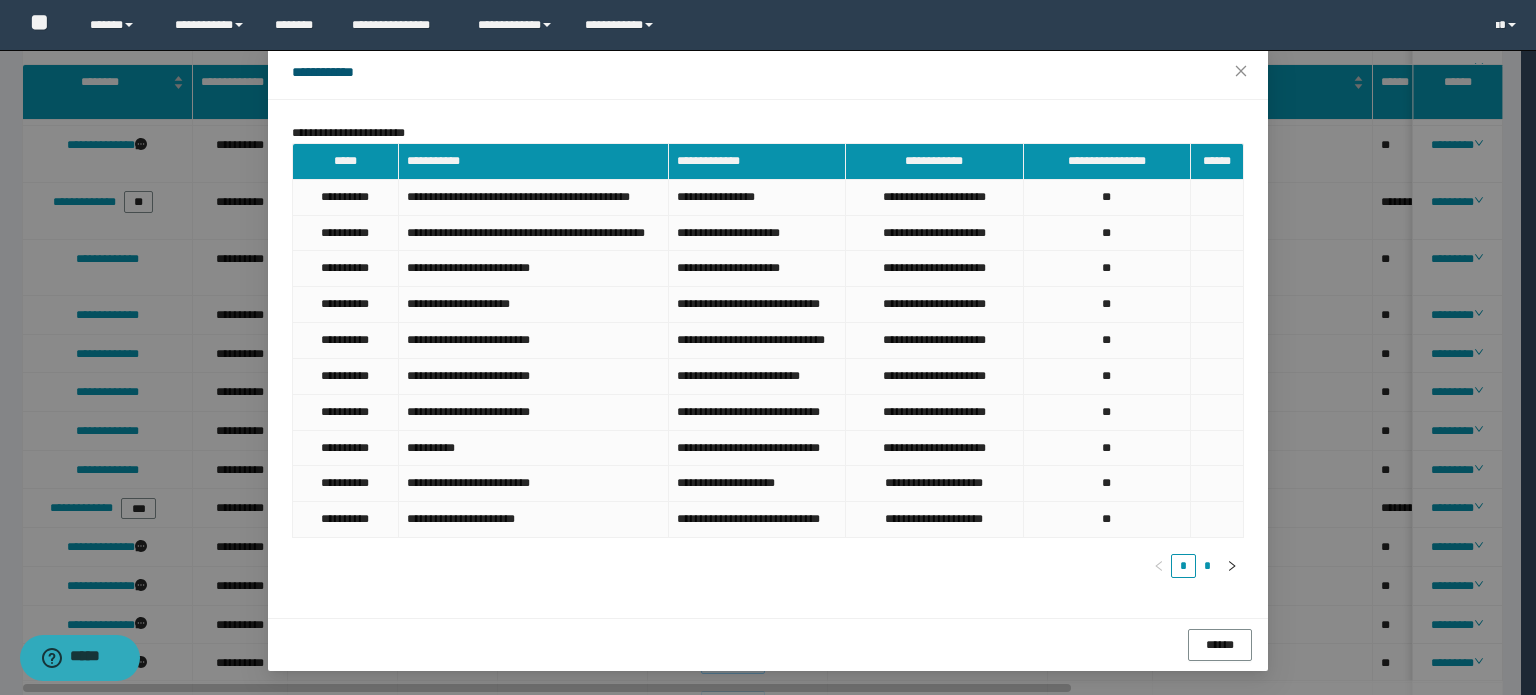 click on "*" at bounding box center [1208, 566] 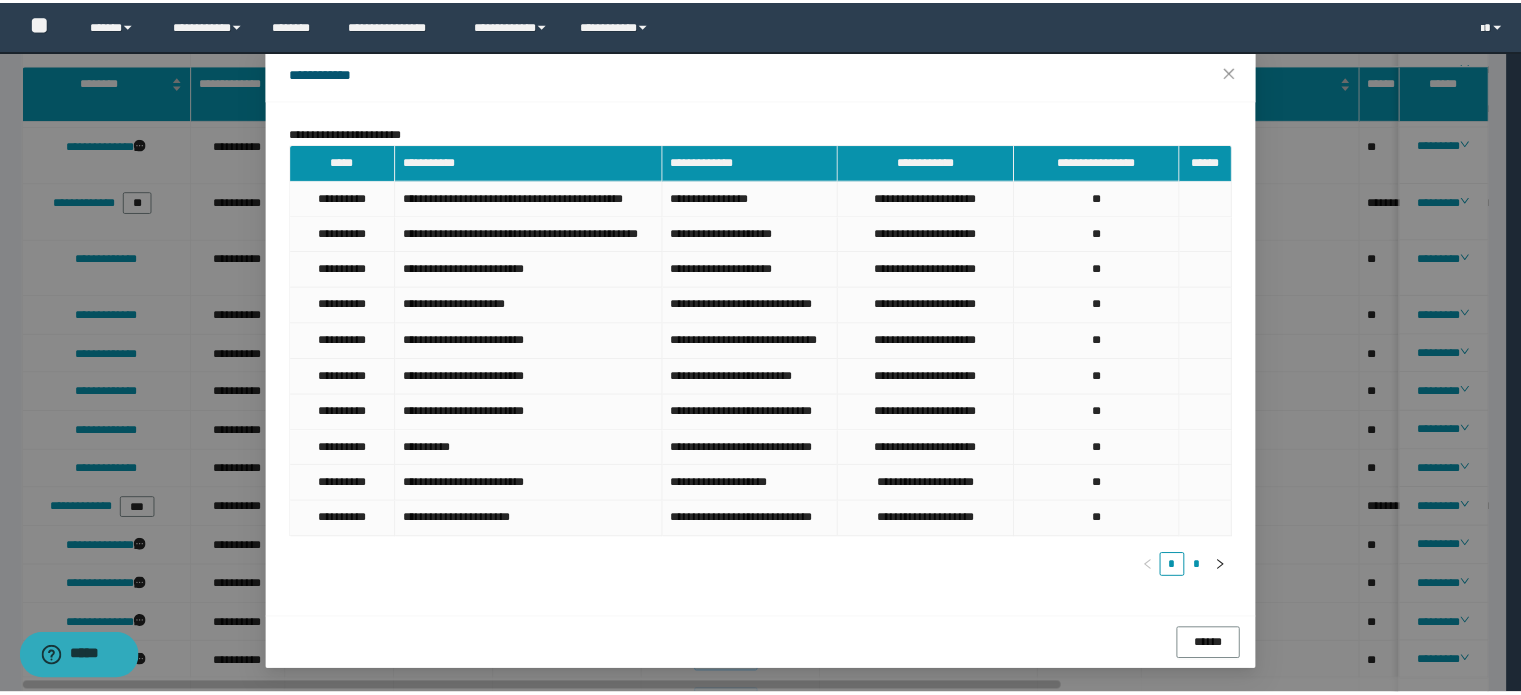scroll, scrollTop: 0, scrollLeft: 0, axis: both 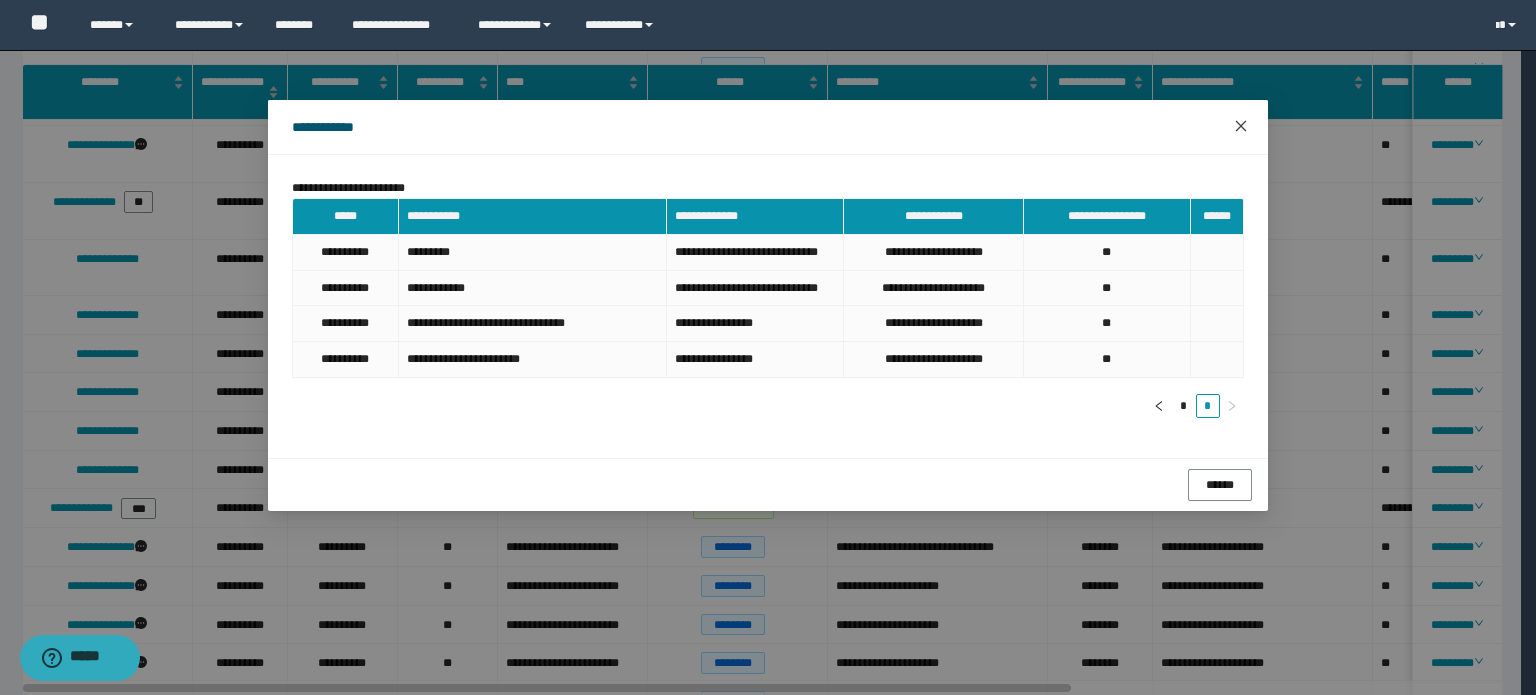 click 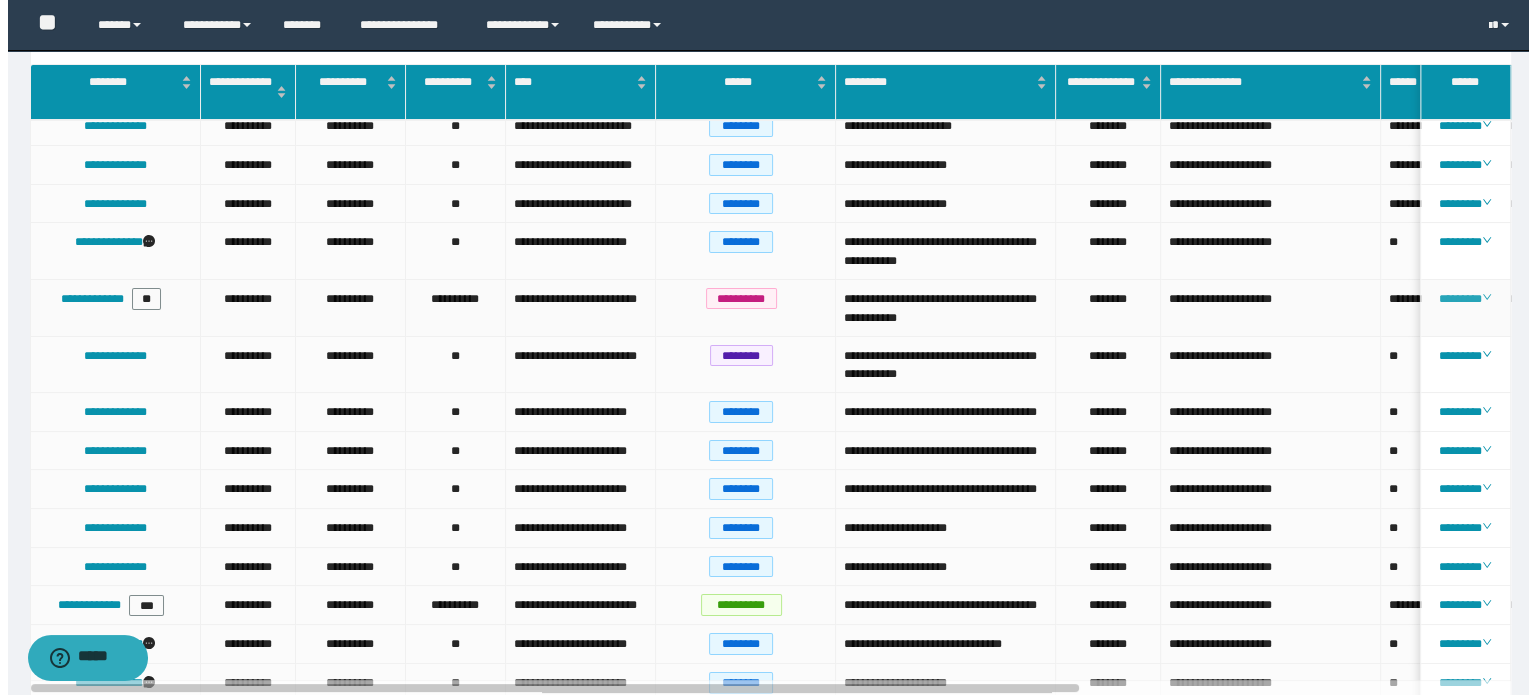 scroll, scrollTop: 0, scrollLeft: 0, axis: both 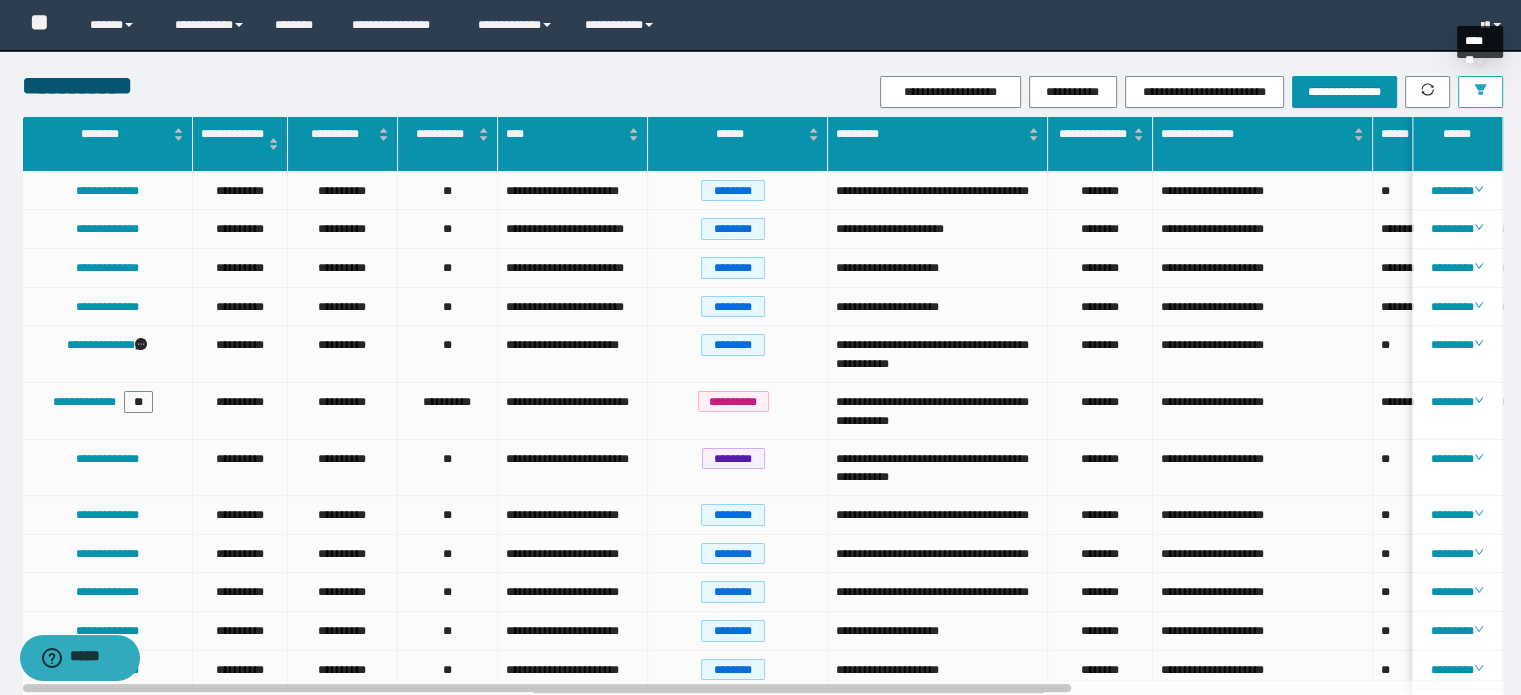 click 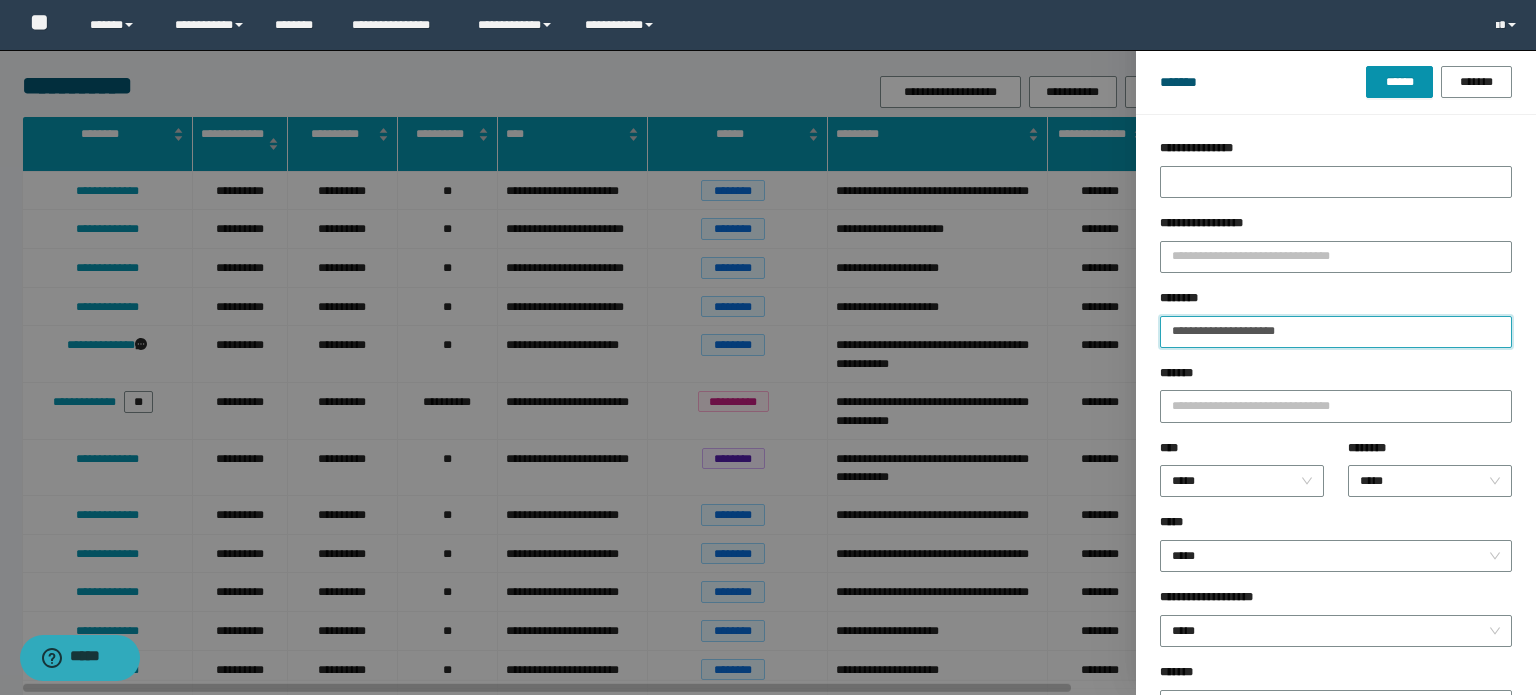 drag, startPoint x: 1312, startPoint y: 315, endPoint x: 0, endPoint y: 323, distance: 1312.0244 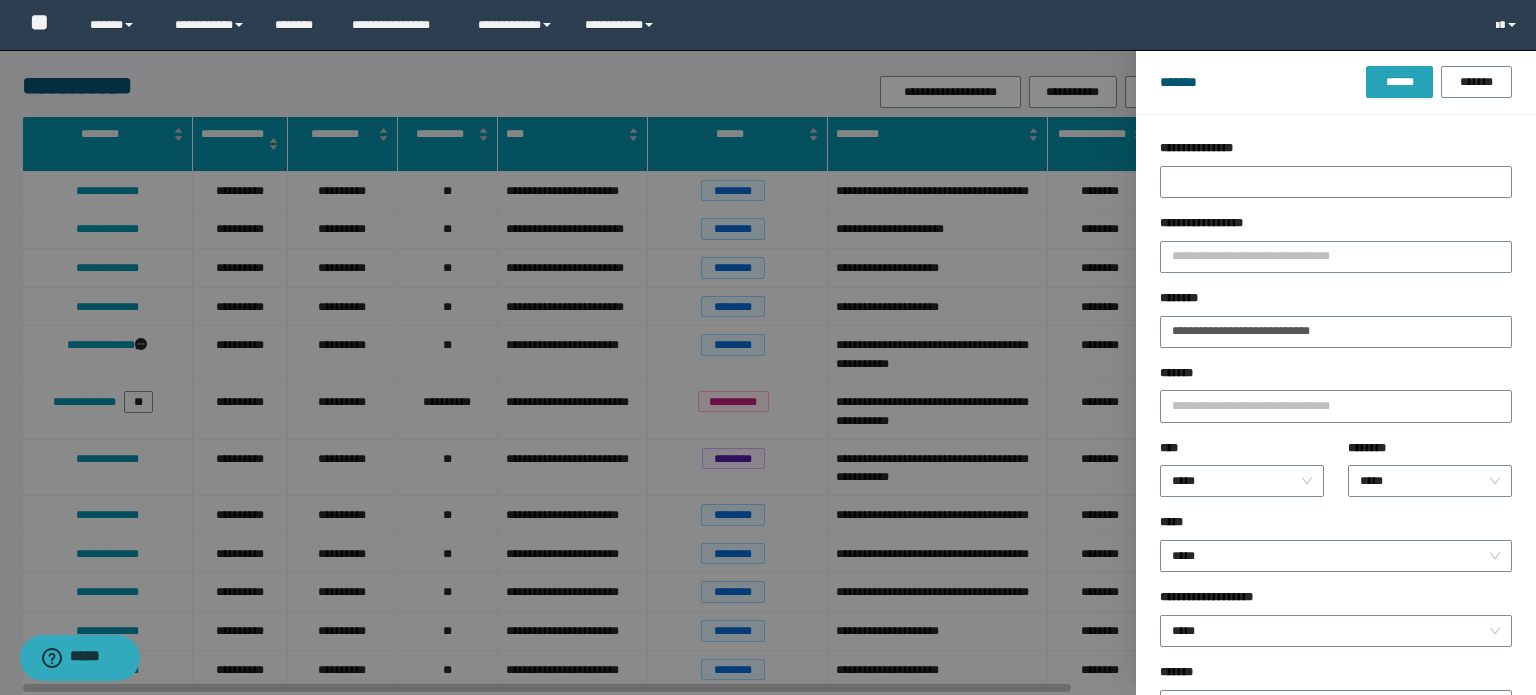 drag, startPoint x: 1376, startPoint y: 63, endPoint x: 1383, endPoint y: 72, distance: 11.401754 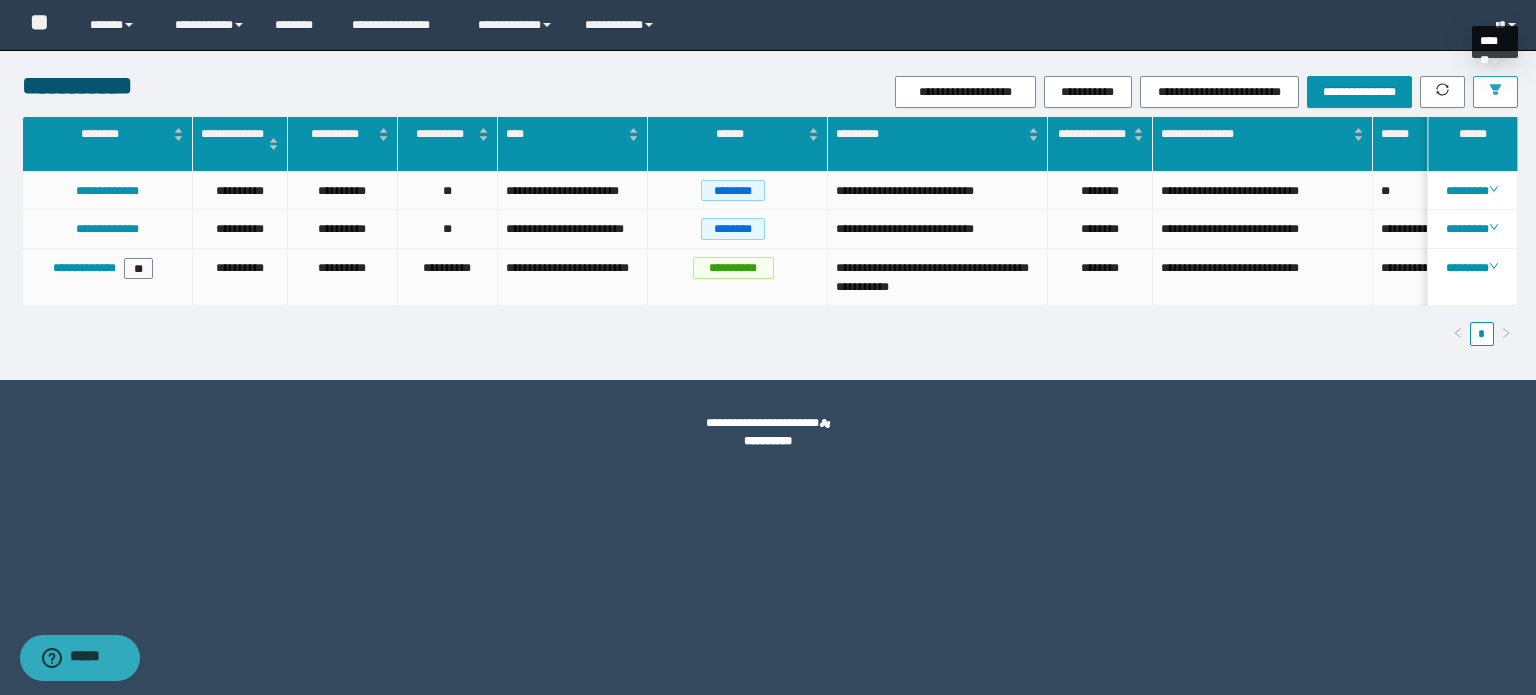 click 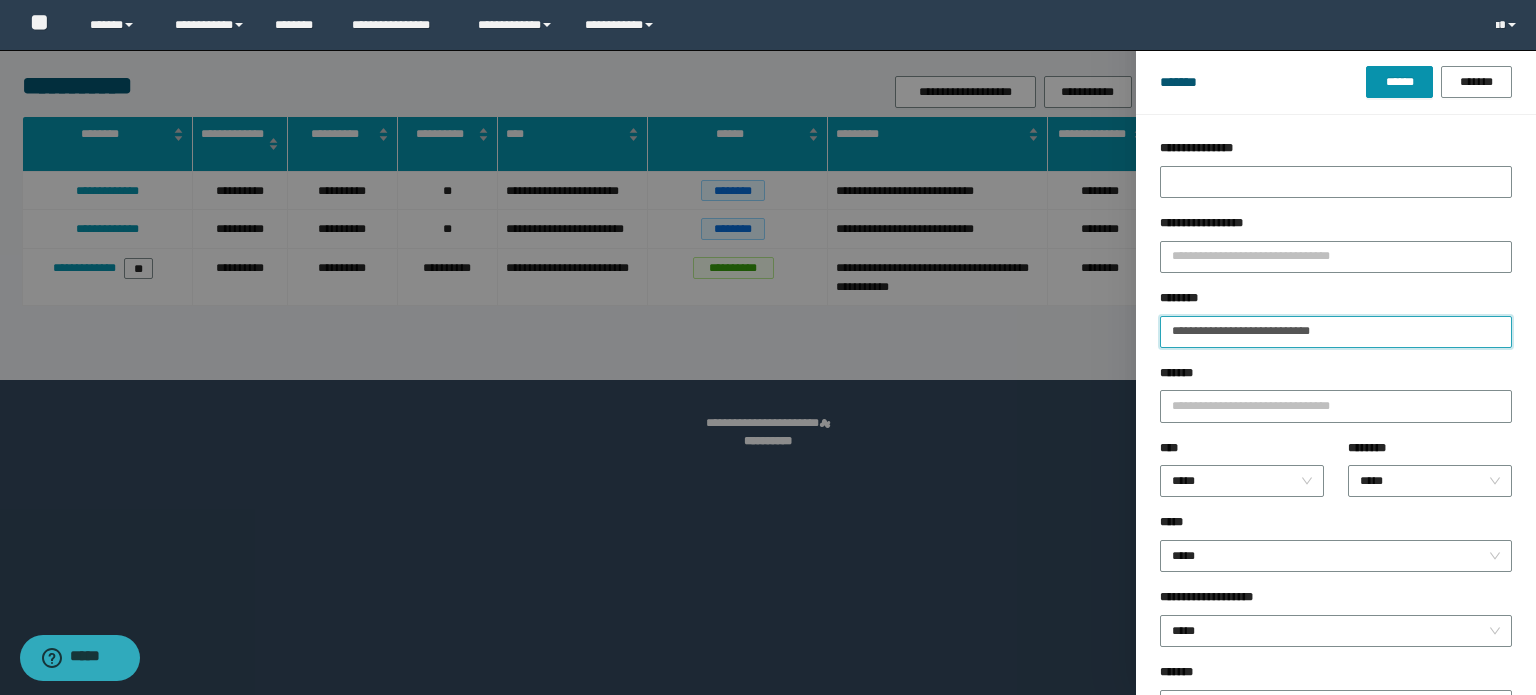 drag, startPoint x: 1413, startPoint y: 337, endPoint x: 0, endPoint y: 415, distance: 1415.1512 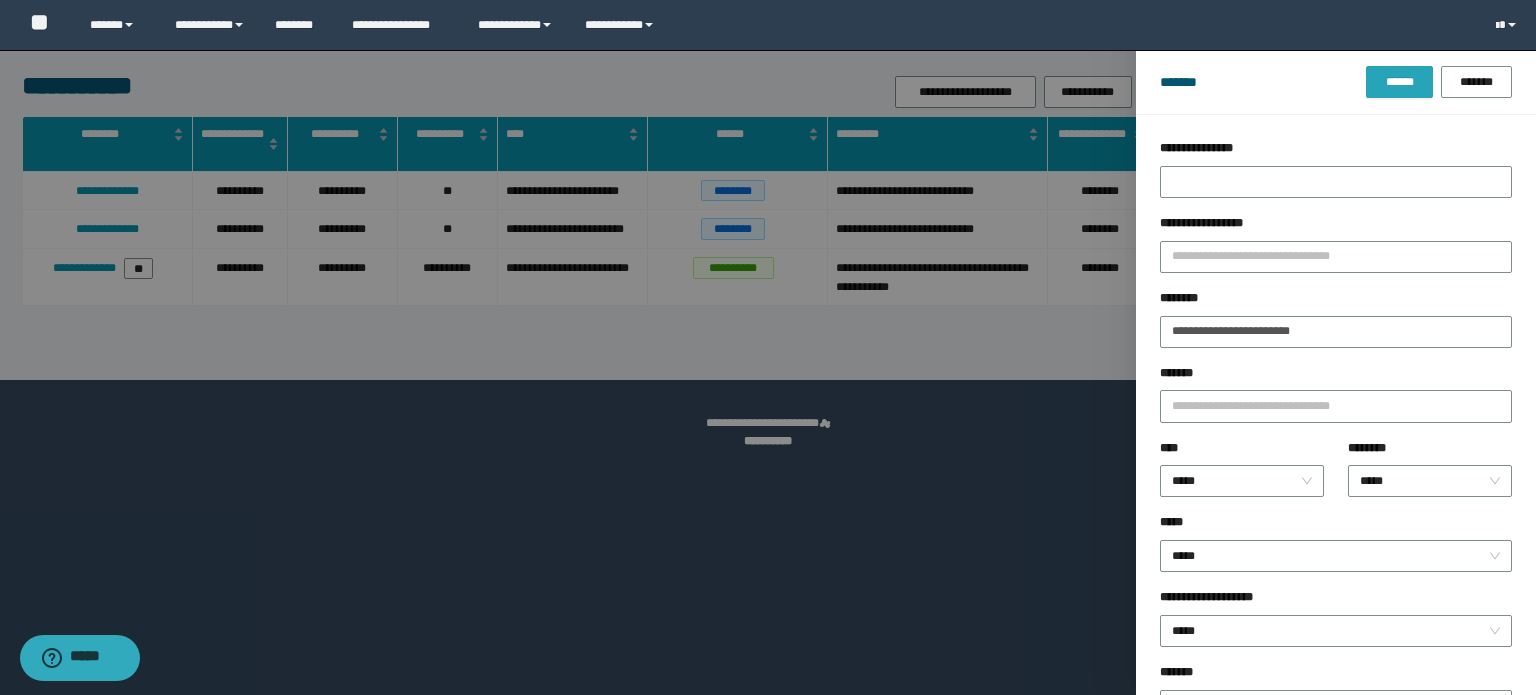 click on "******" at bounding box center [1399, 82] 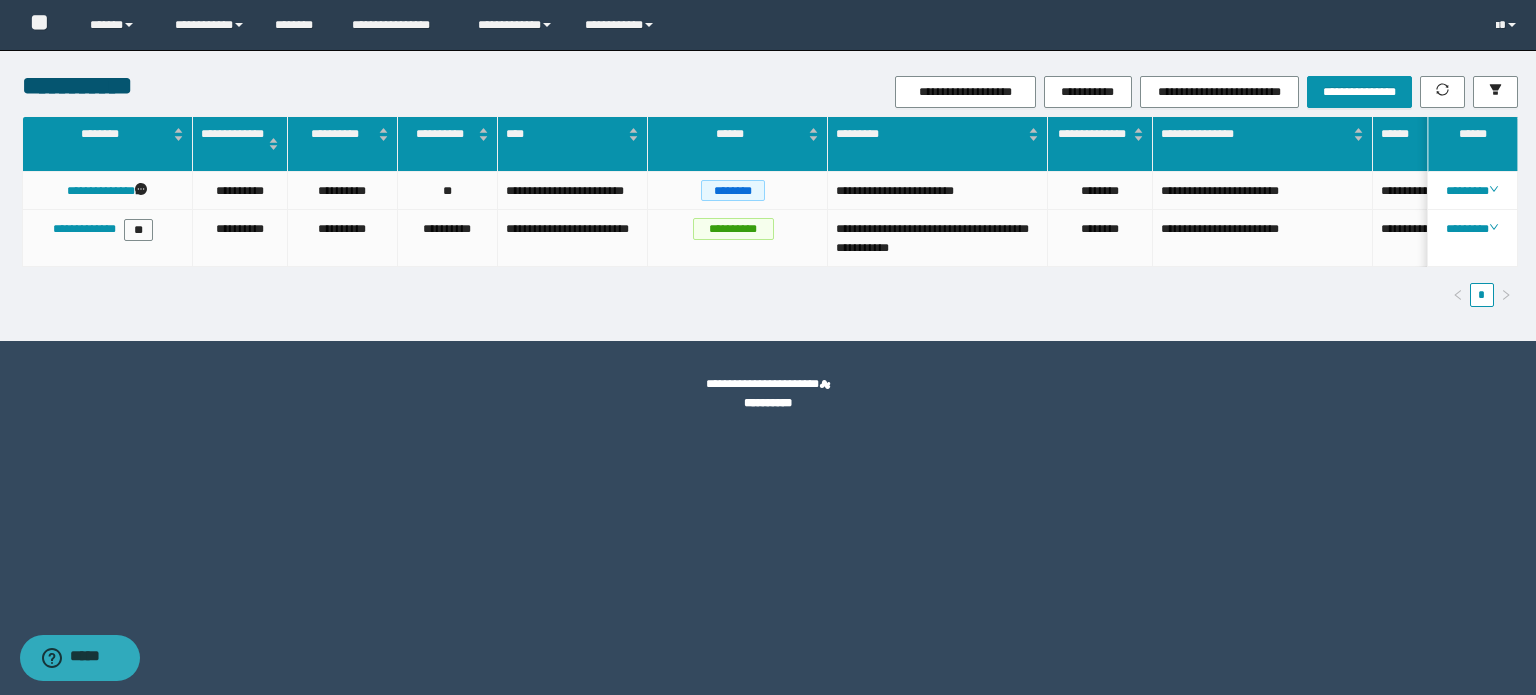 click on "**********" at bounding box center [768, 195] 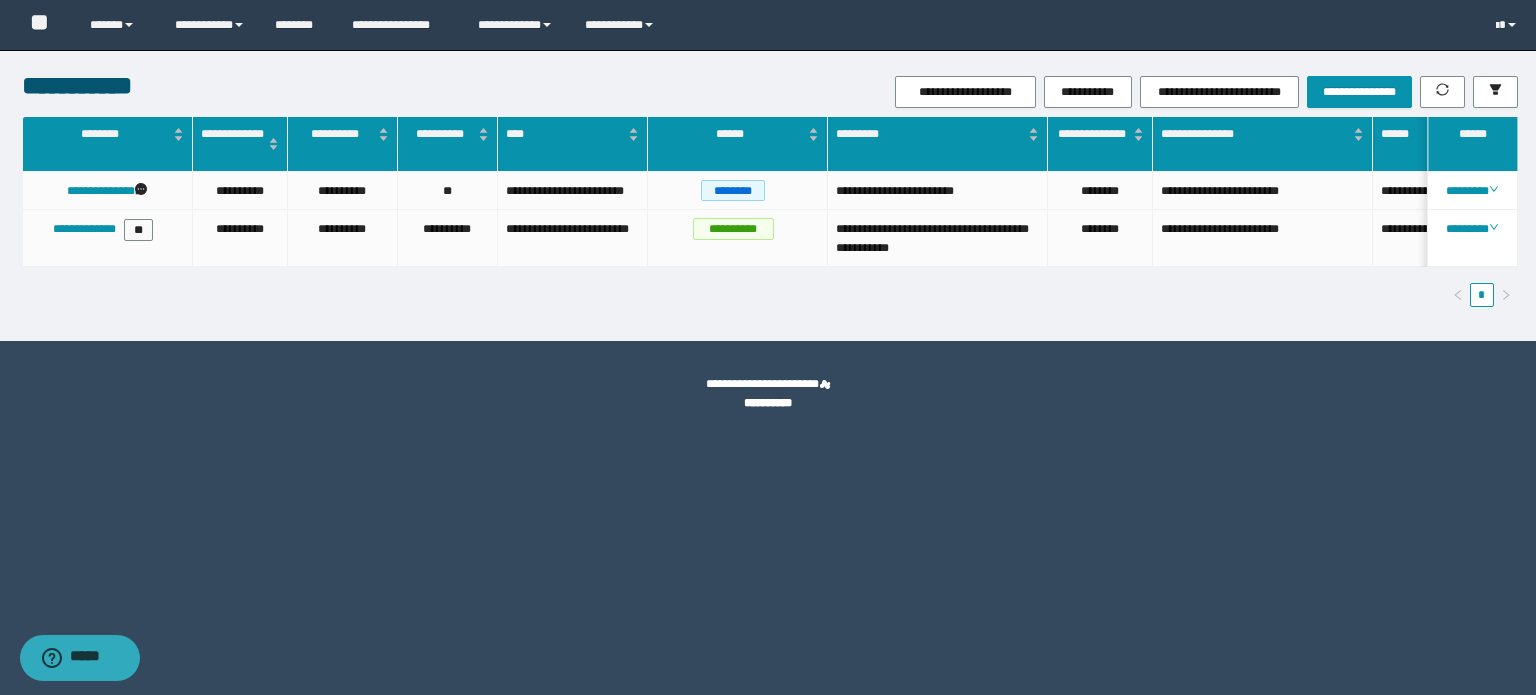 click on "**********" at bounding box center (770, 219) 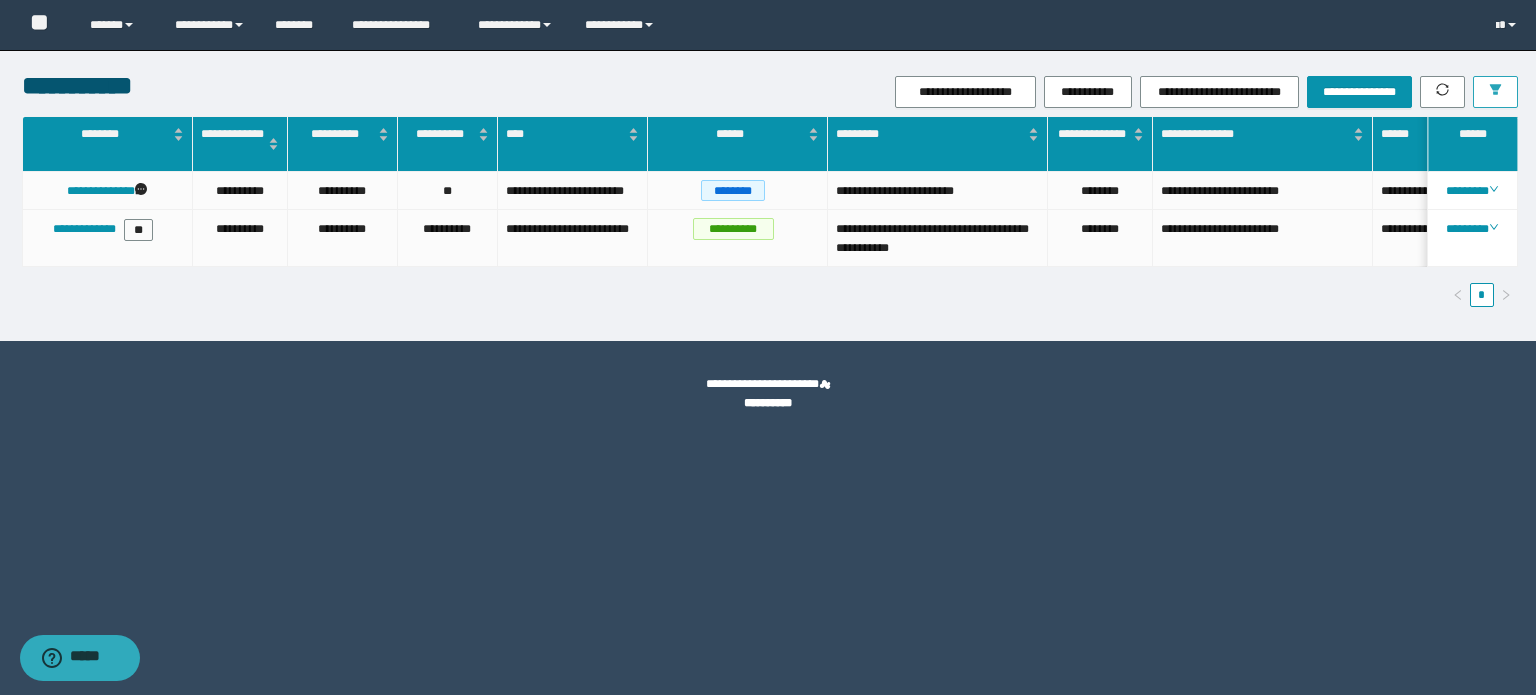 click at bounding box center (1495, 92) 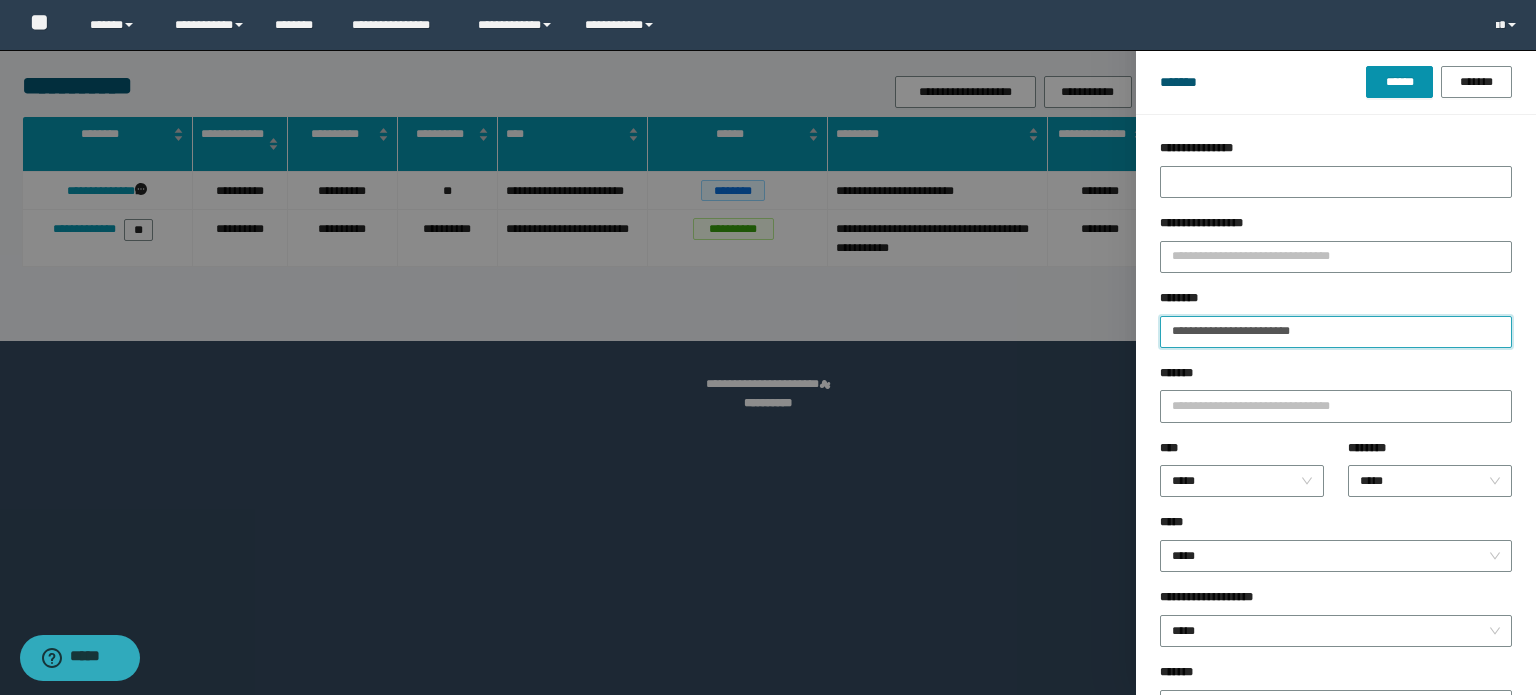 drag, startPoint x: 1394, startPoint y: 339, endPoint x: 339, endPoint y: 347, distance: 1055.0303 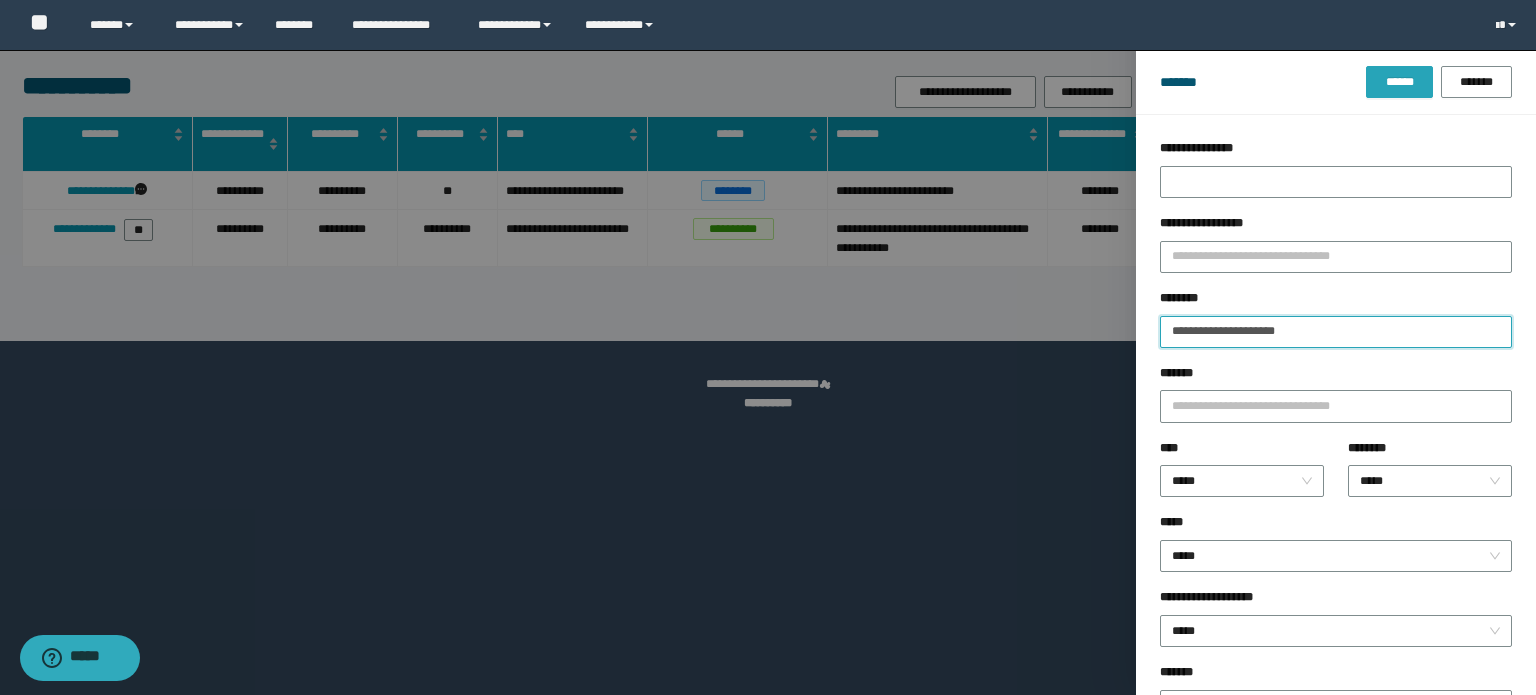 type on "**********" 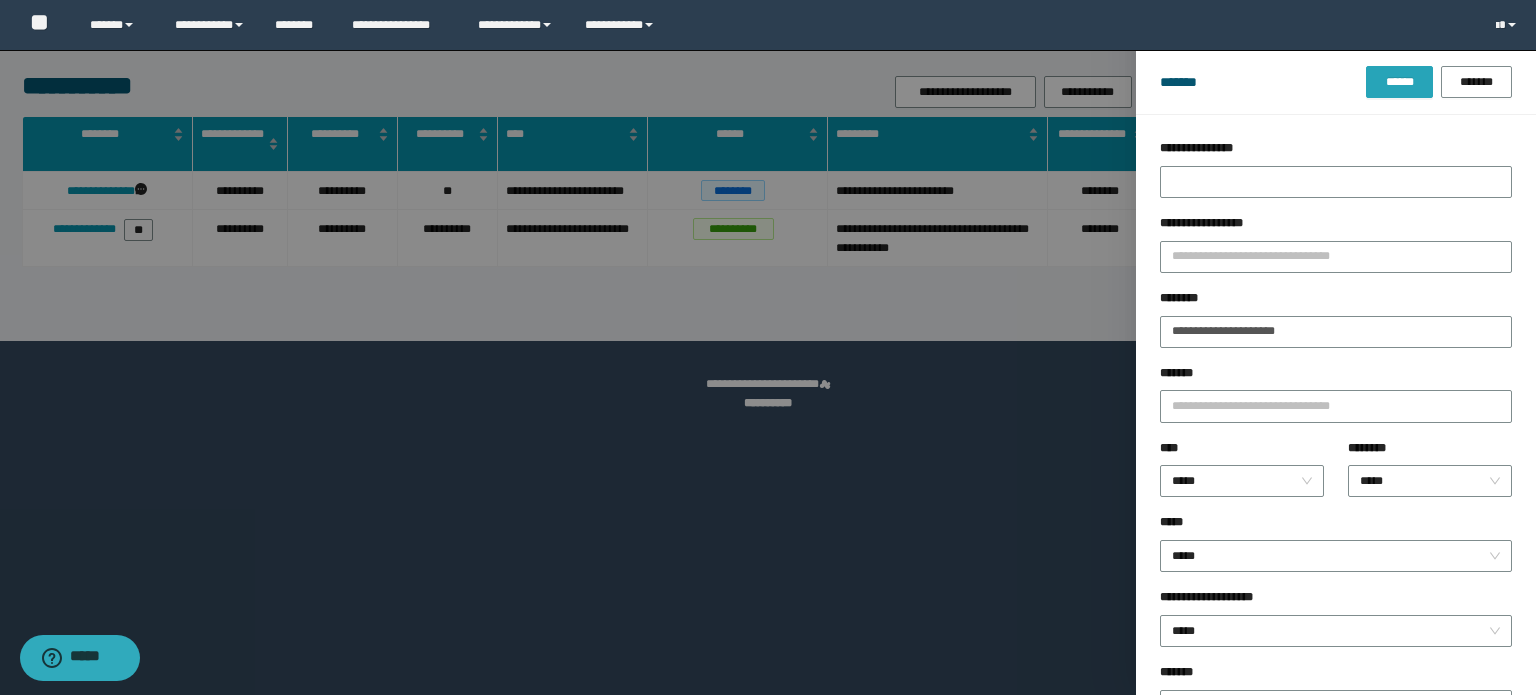 drag, startPoint x: 1391, startPoint y: 77, endPoint x: 1331, endPoint y: 113, distance: 69.97142 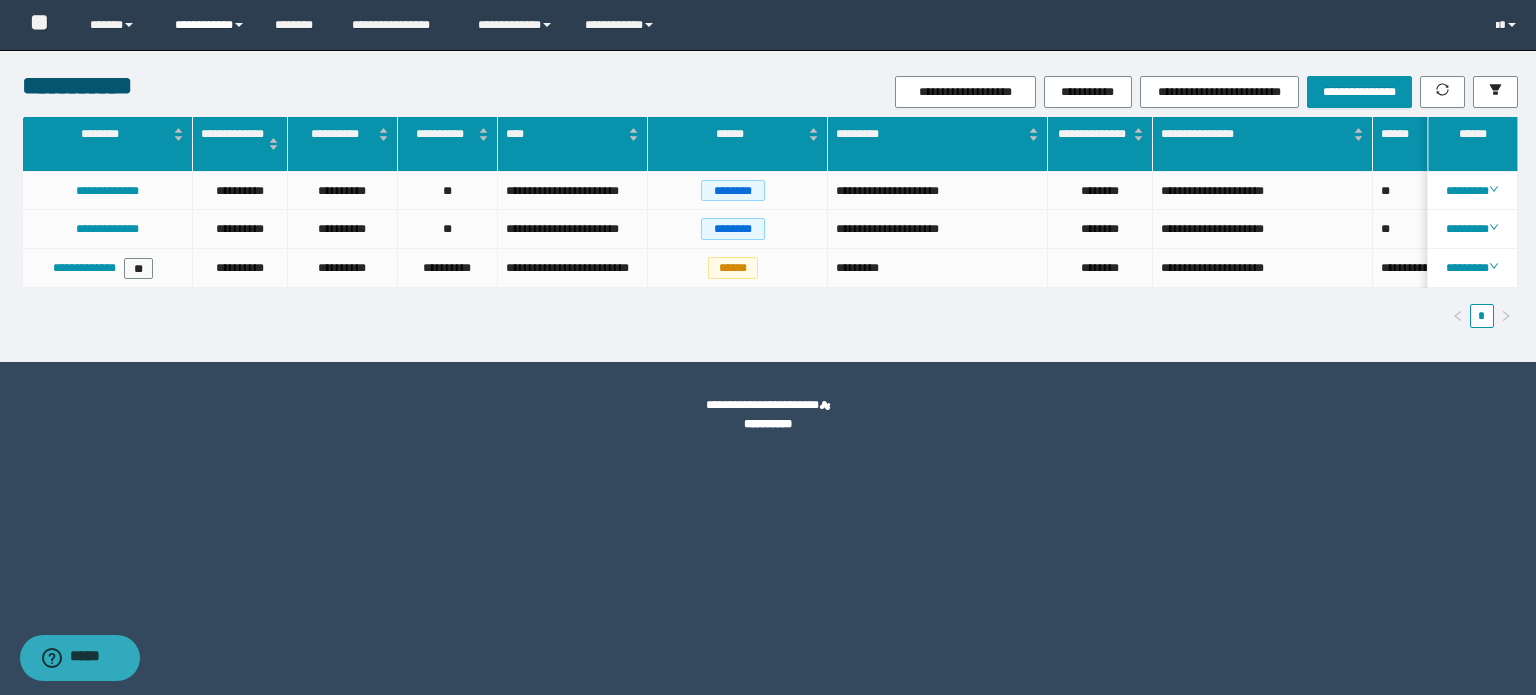 click on "**********" at bounding box center [210, 25] 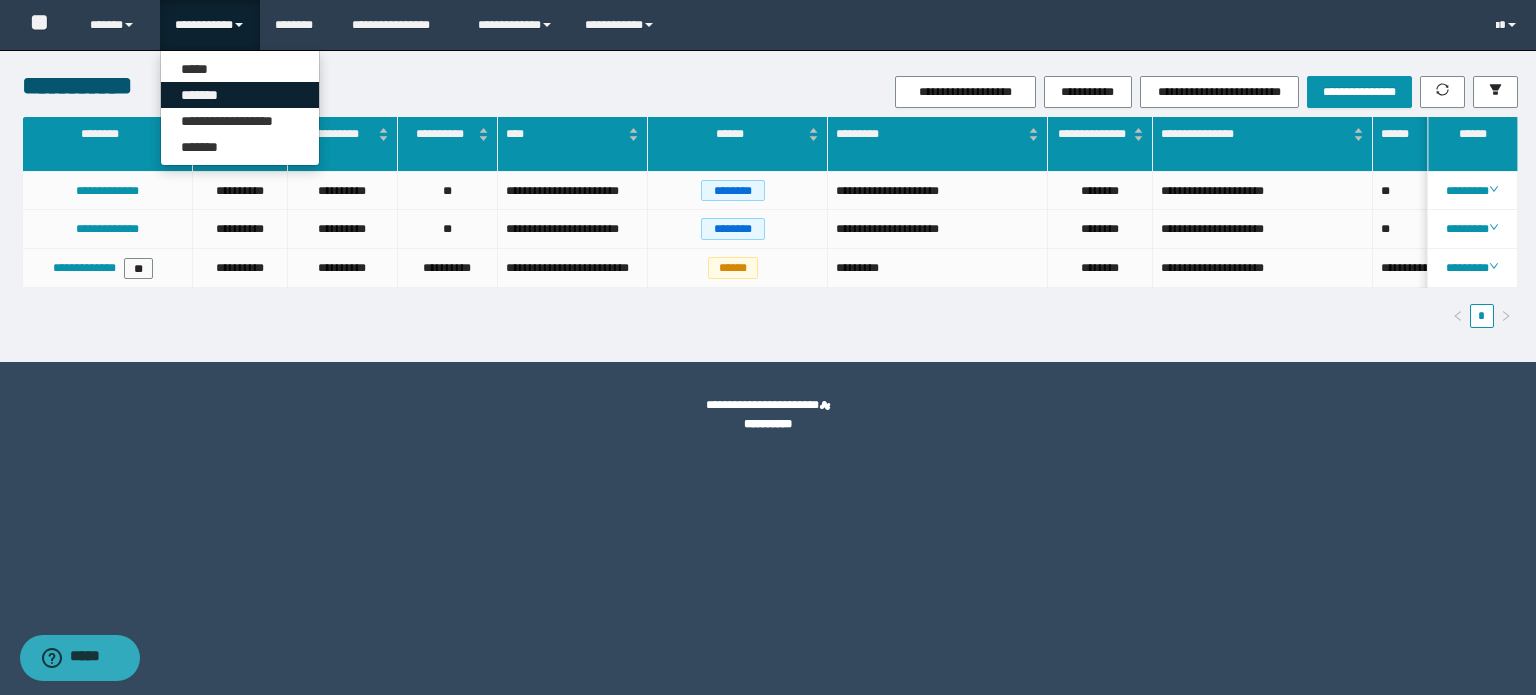click on "*******" at bounding box center (240, 95) 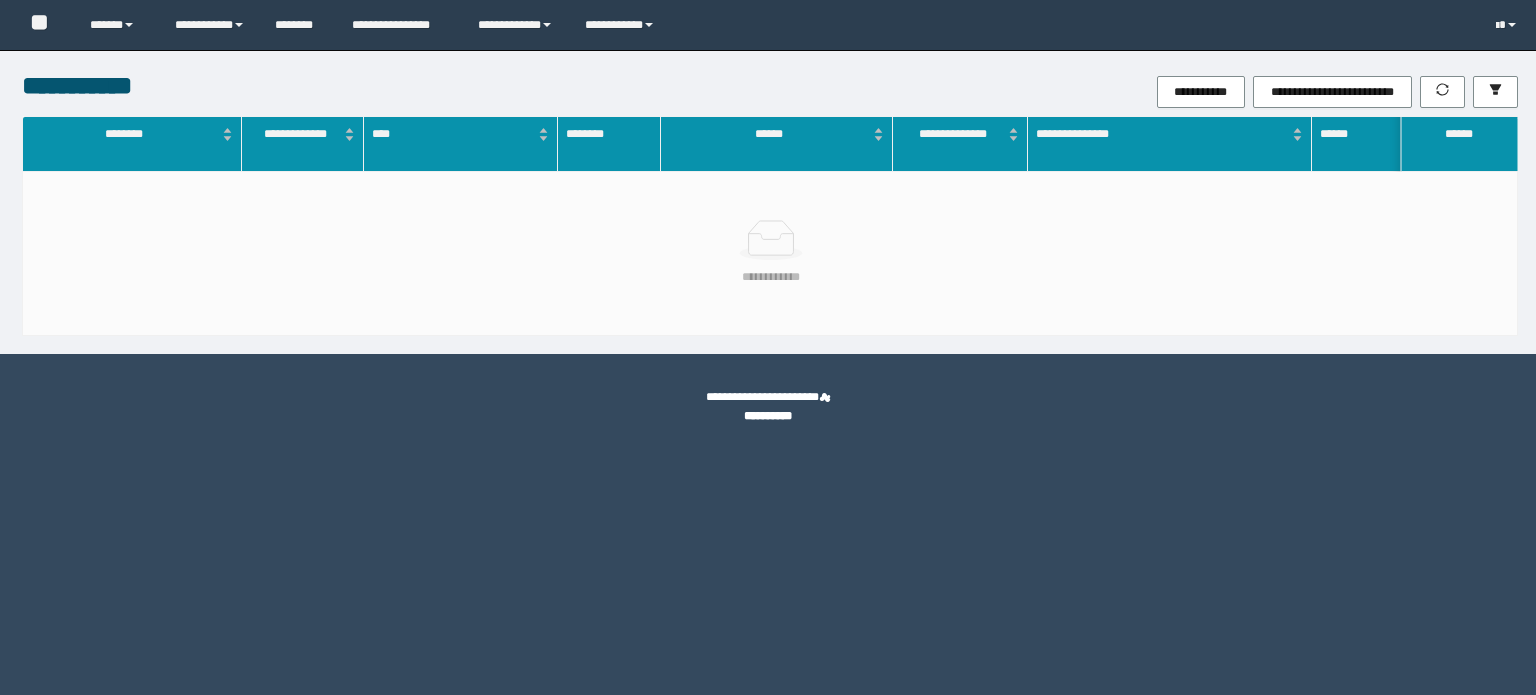 scroll, scrollTop: 0, scrollLeft: 0, axis: both 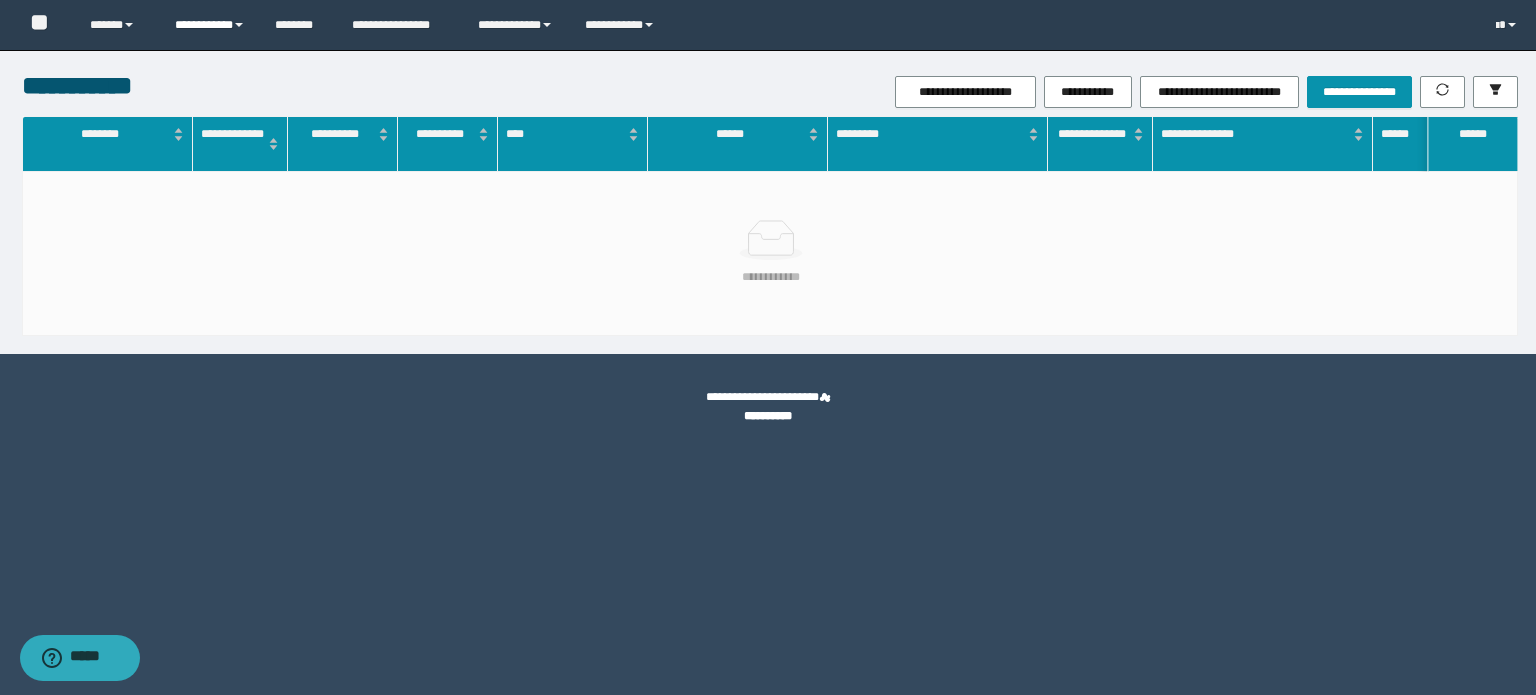 click on "**********" at bounding box center [210, 25] 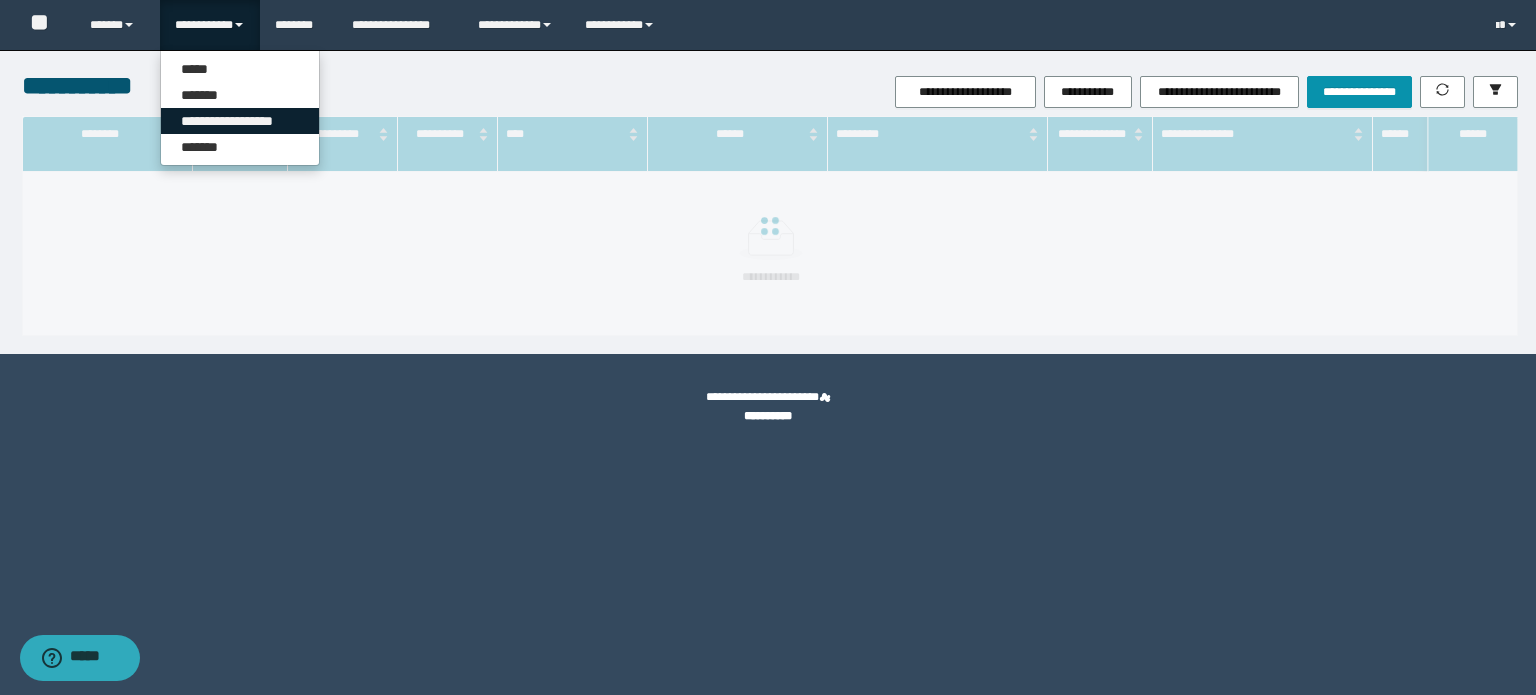 click on "**********" at bounding box center [240, 121] 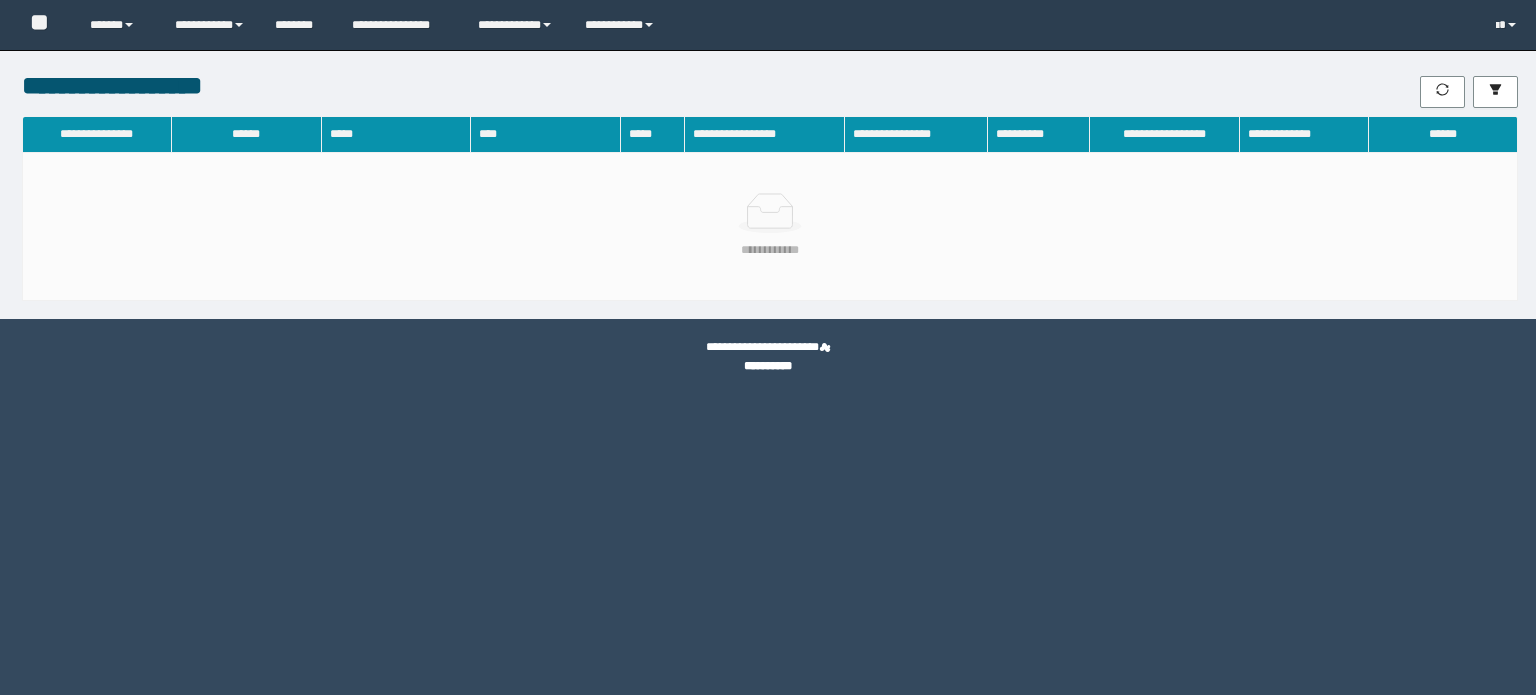scroll, scrollTop: 0, scrollLeft: 0, axis: both 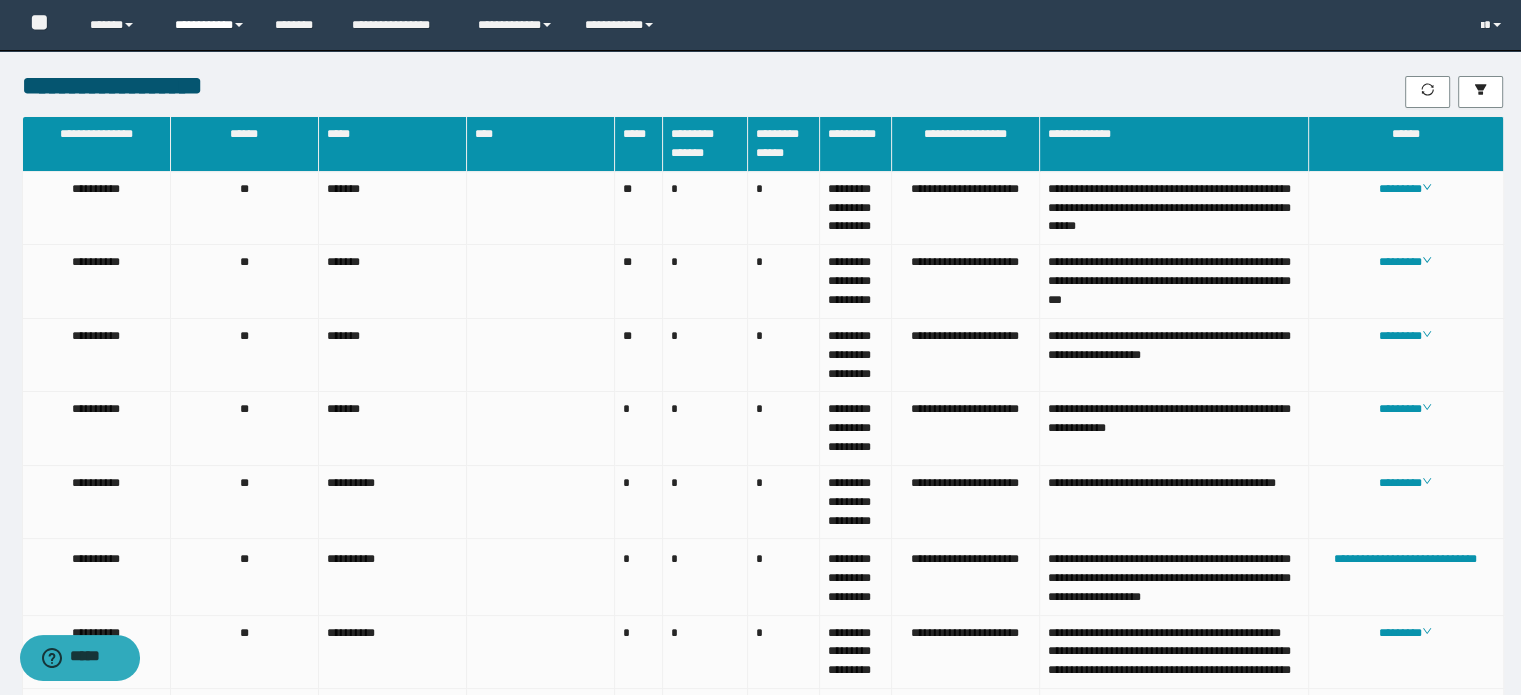 click on "**********" at bounding box center (210, 25) 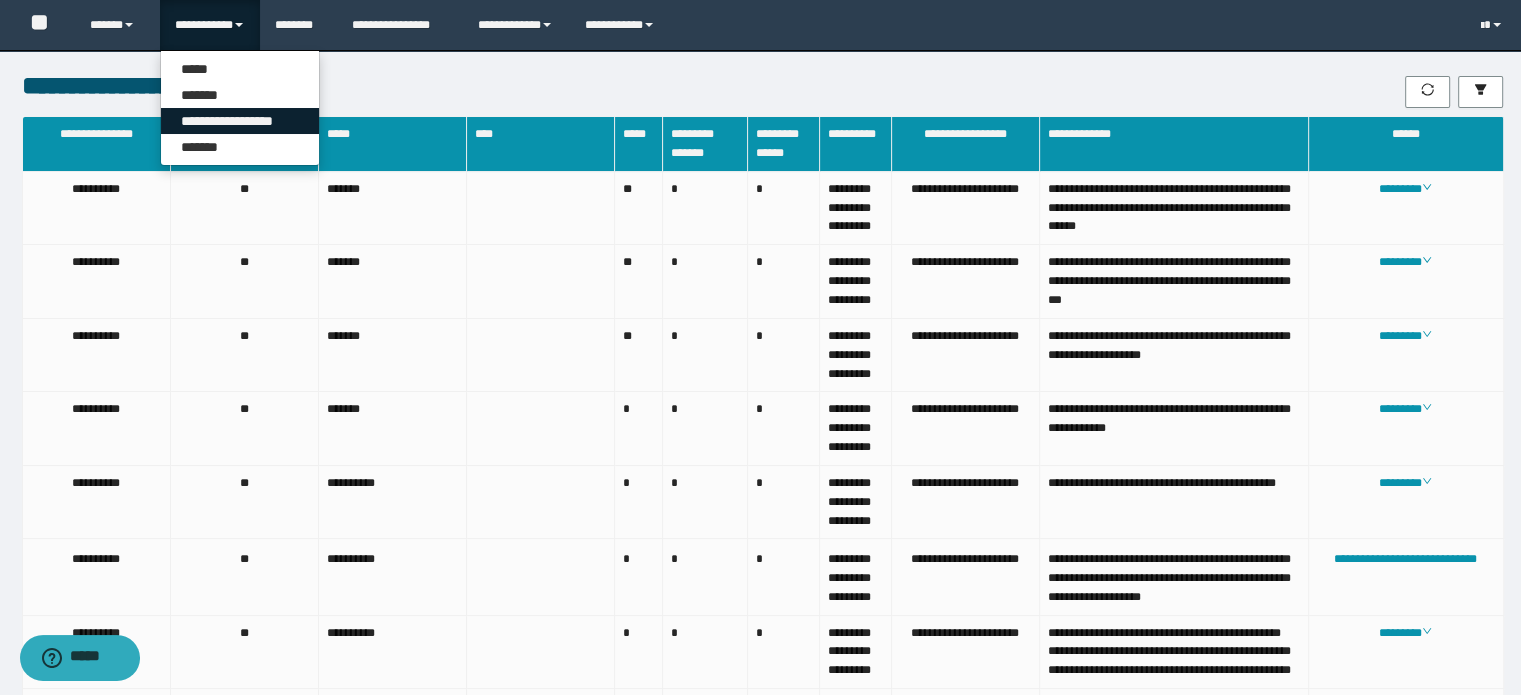 click on "**********" at bounding box center [240, 121] 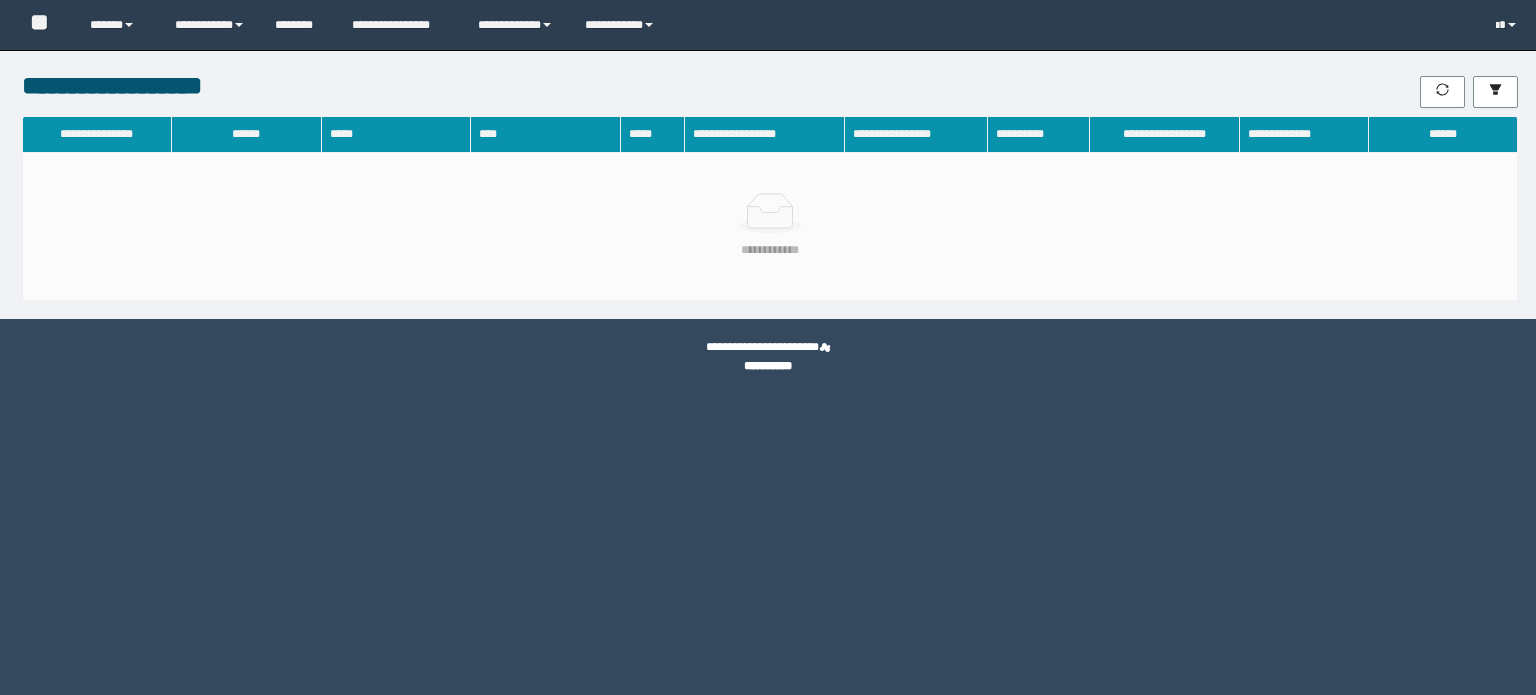 scroll, scrollTop: 0, scrollLeft: 0, axis: both 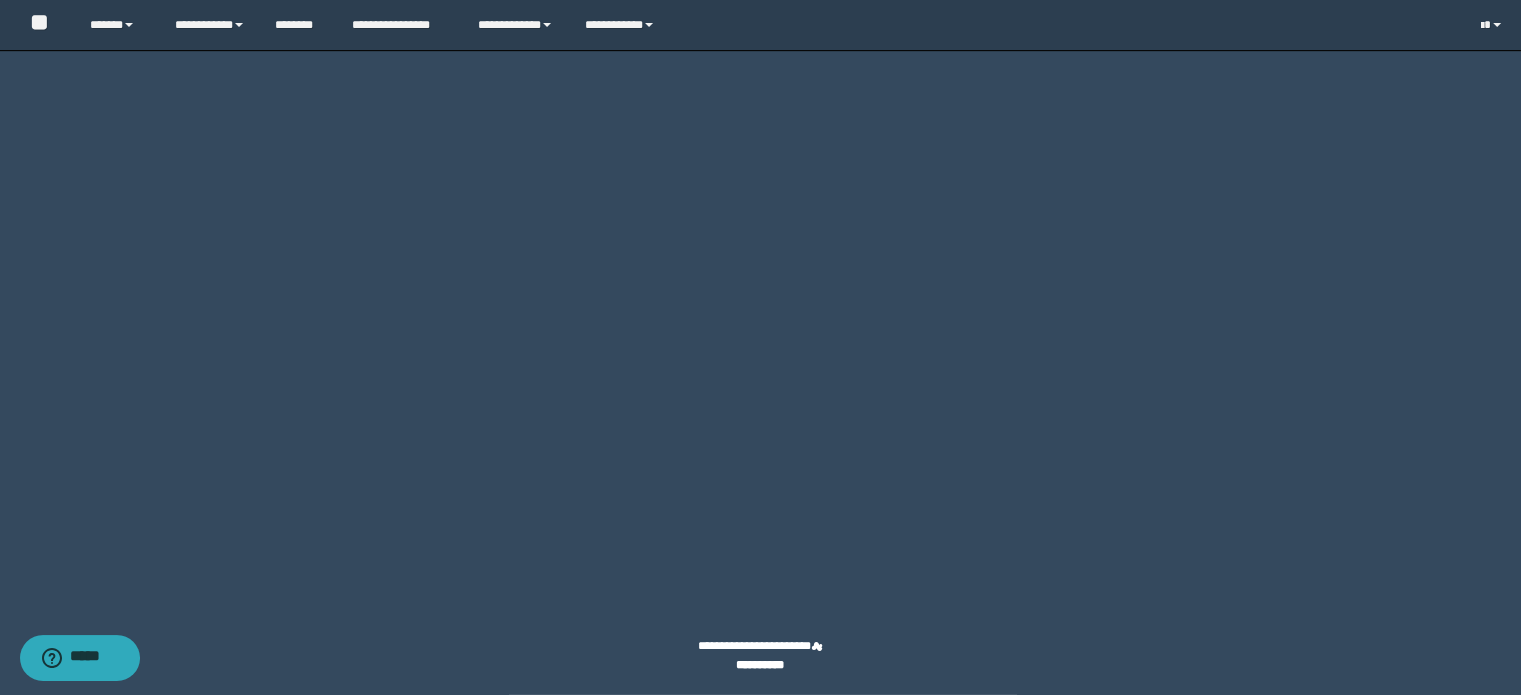 click 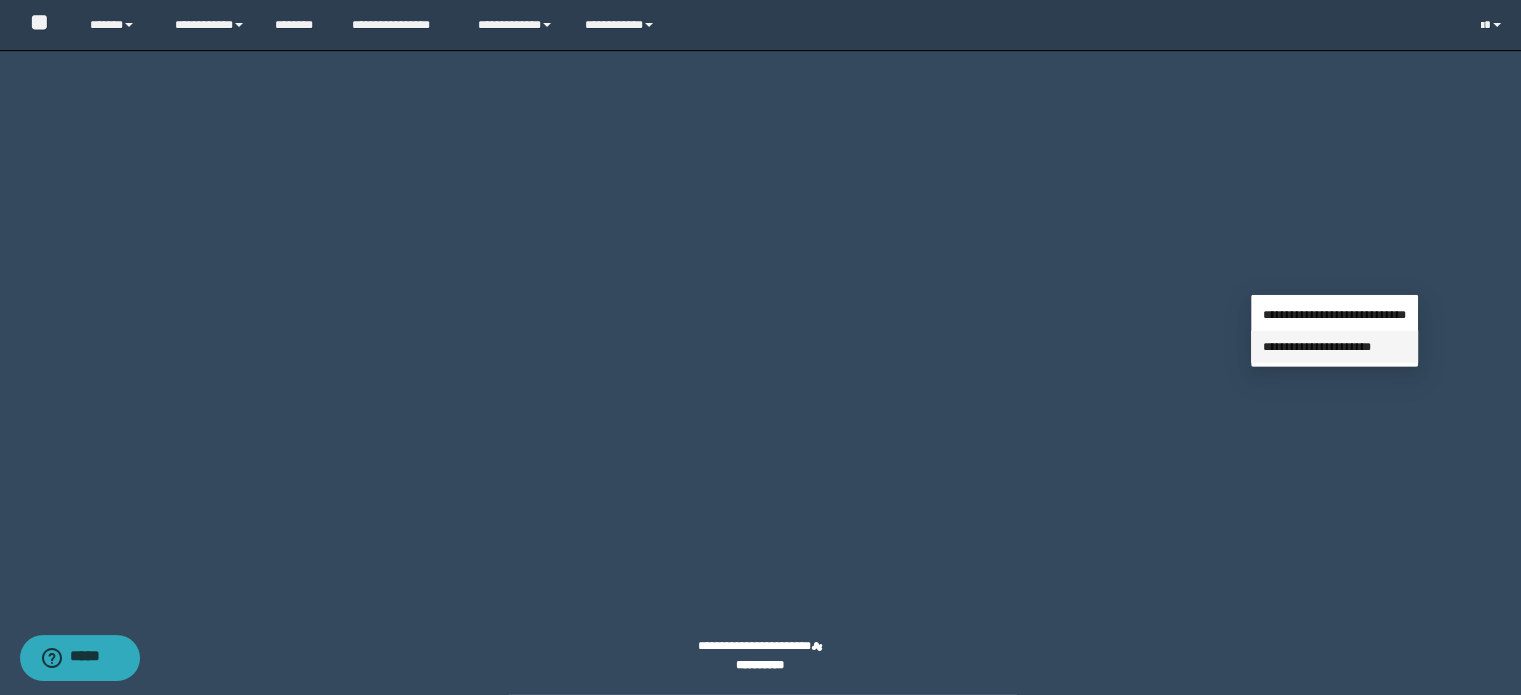 click on "**********" at bounding box center [1317, 347] 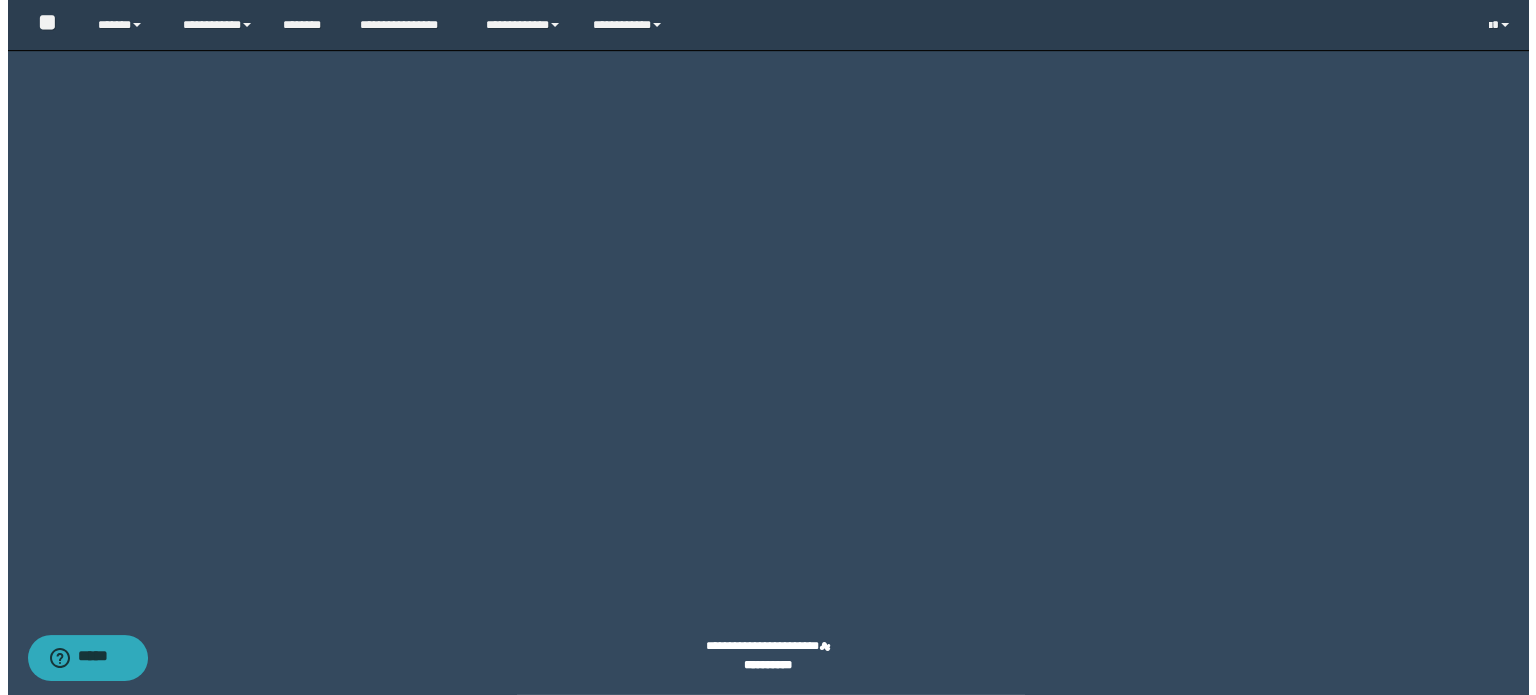 scroll, scrollTop: 6084, scrollLeft: 0, axis: vertical 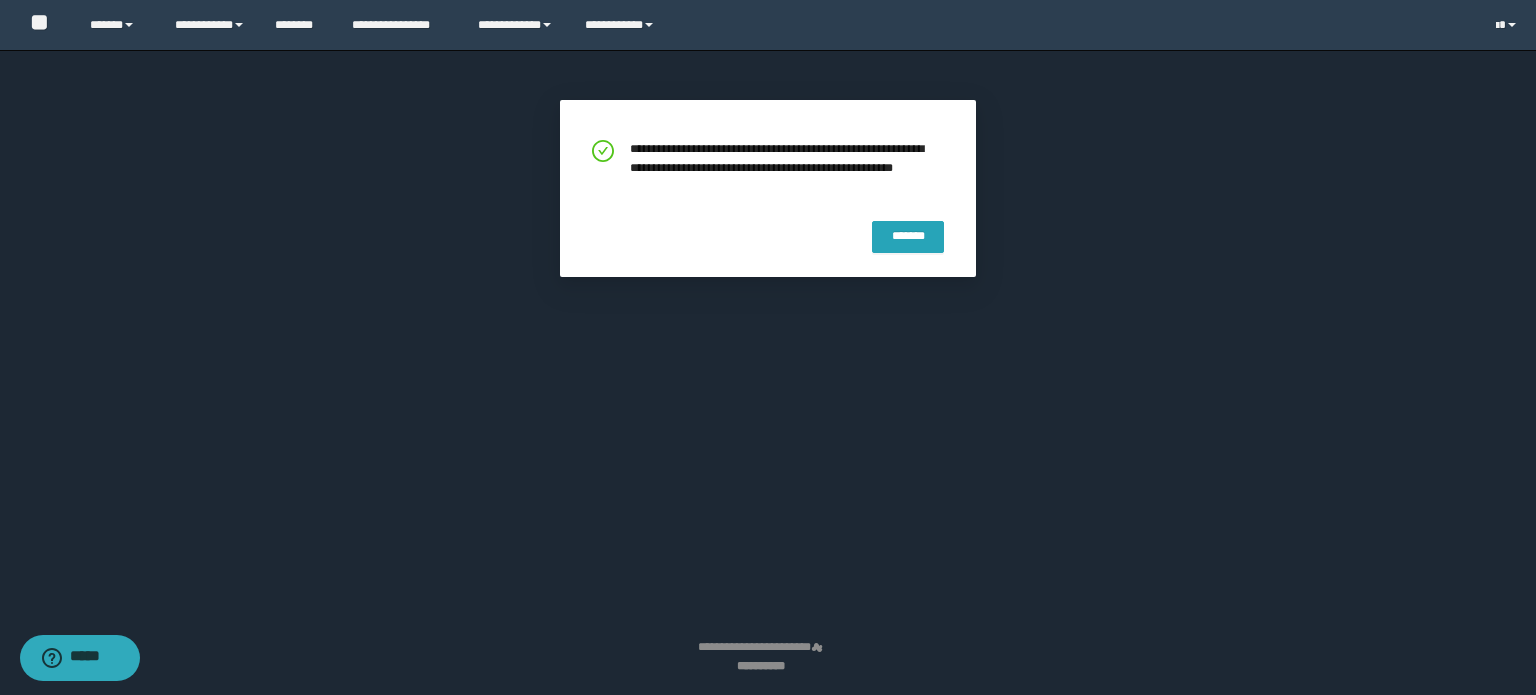 click on "*******" at bounding box center (908, 237) 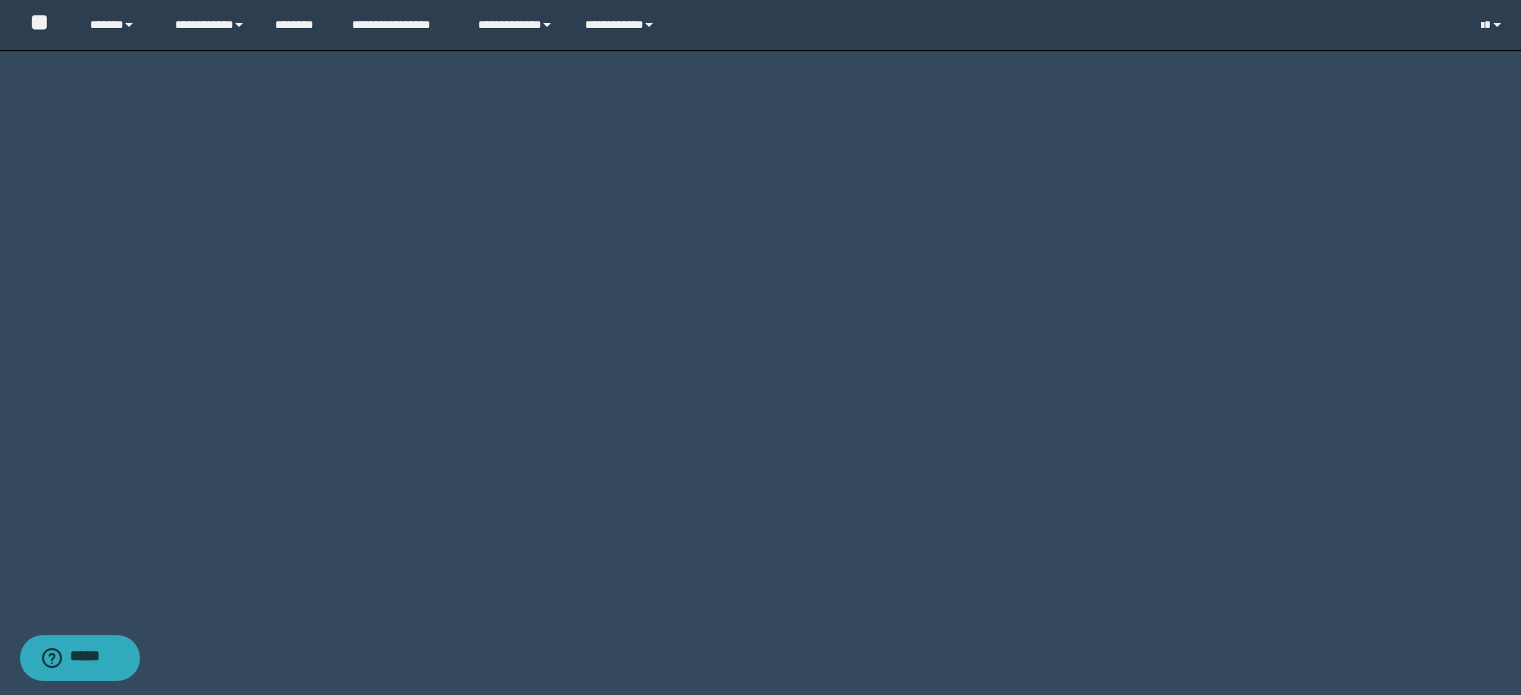 scroll, scrollTop: 6104, scrollLeft: 0, axis: vertical 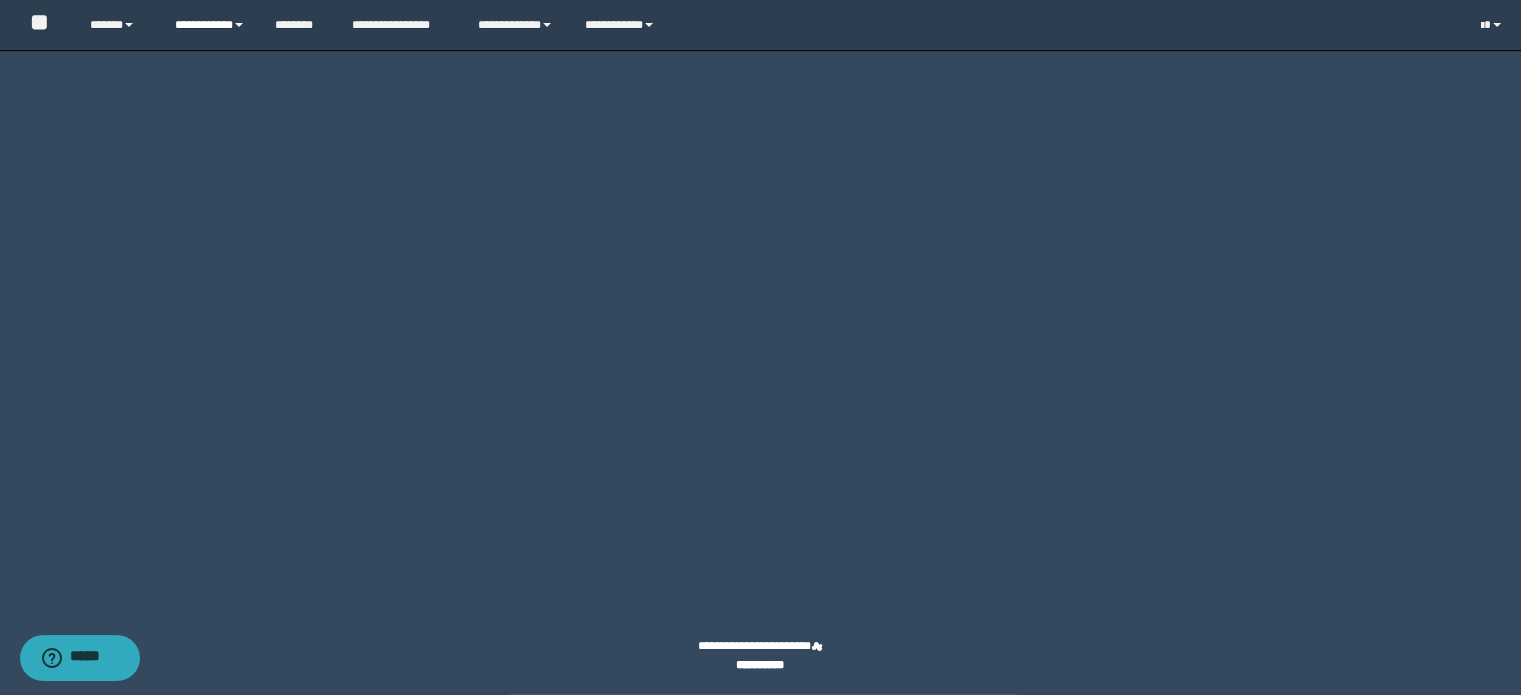 click on "**********" at bounding box center (210, 25) 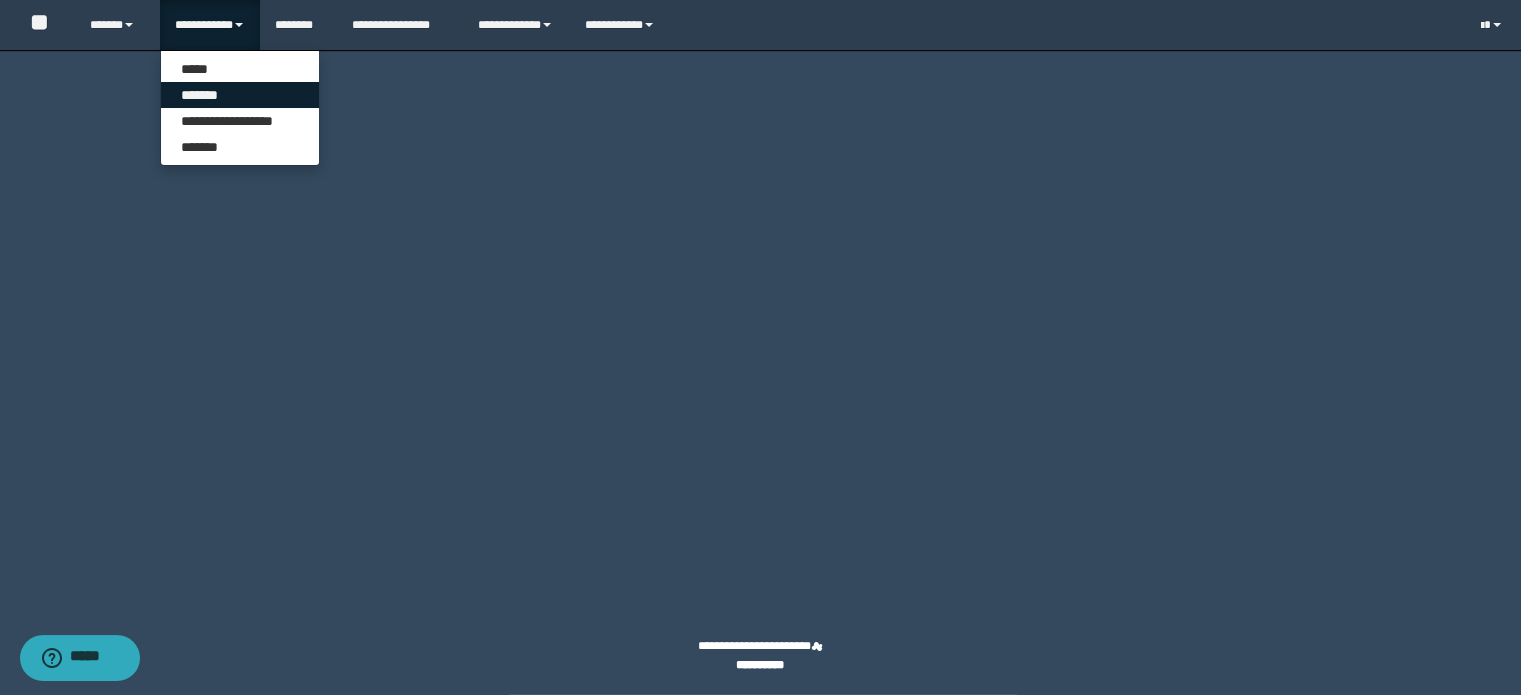 click on "*******" at bounding box center [240, 95] 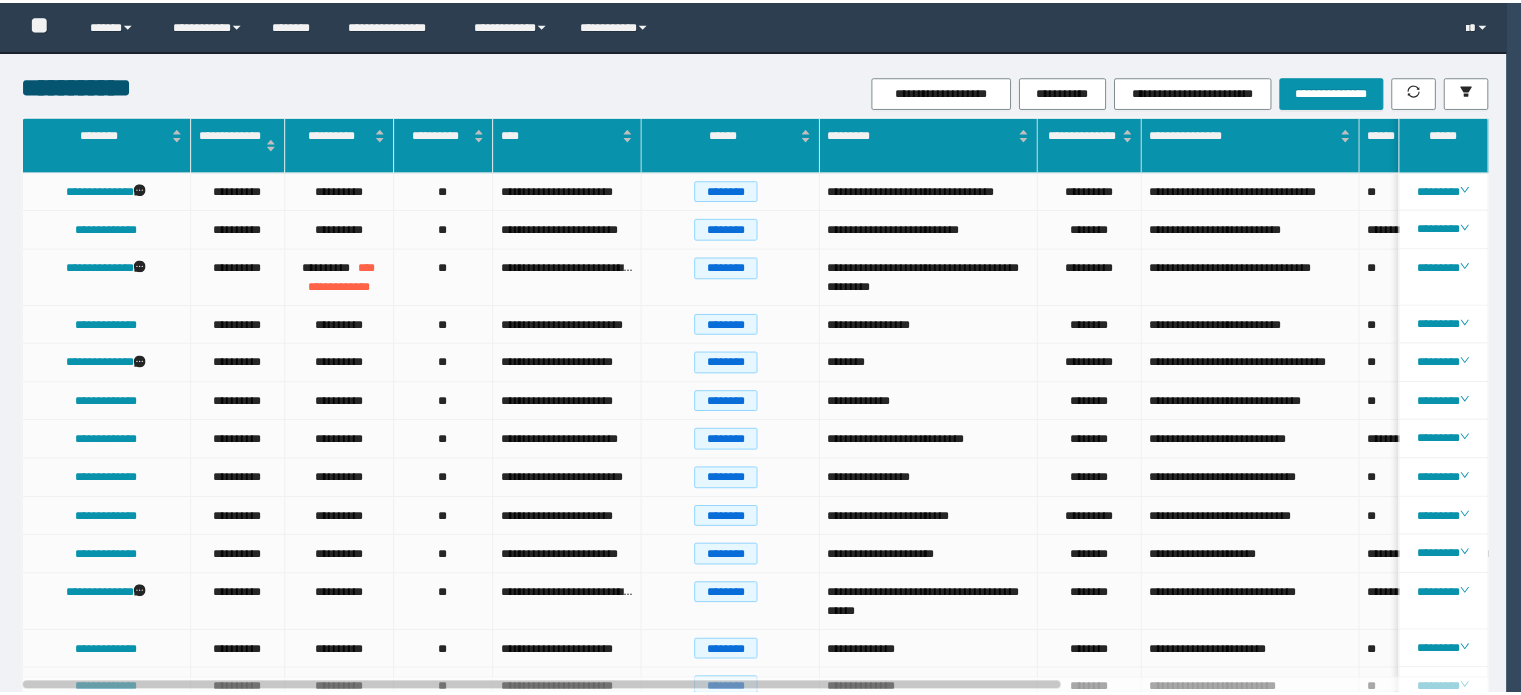 scroll, scrollTop: 0, scrollLeft: 0, axis: both 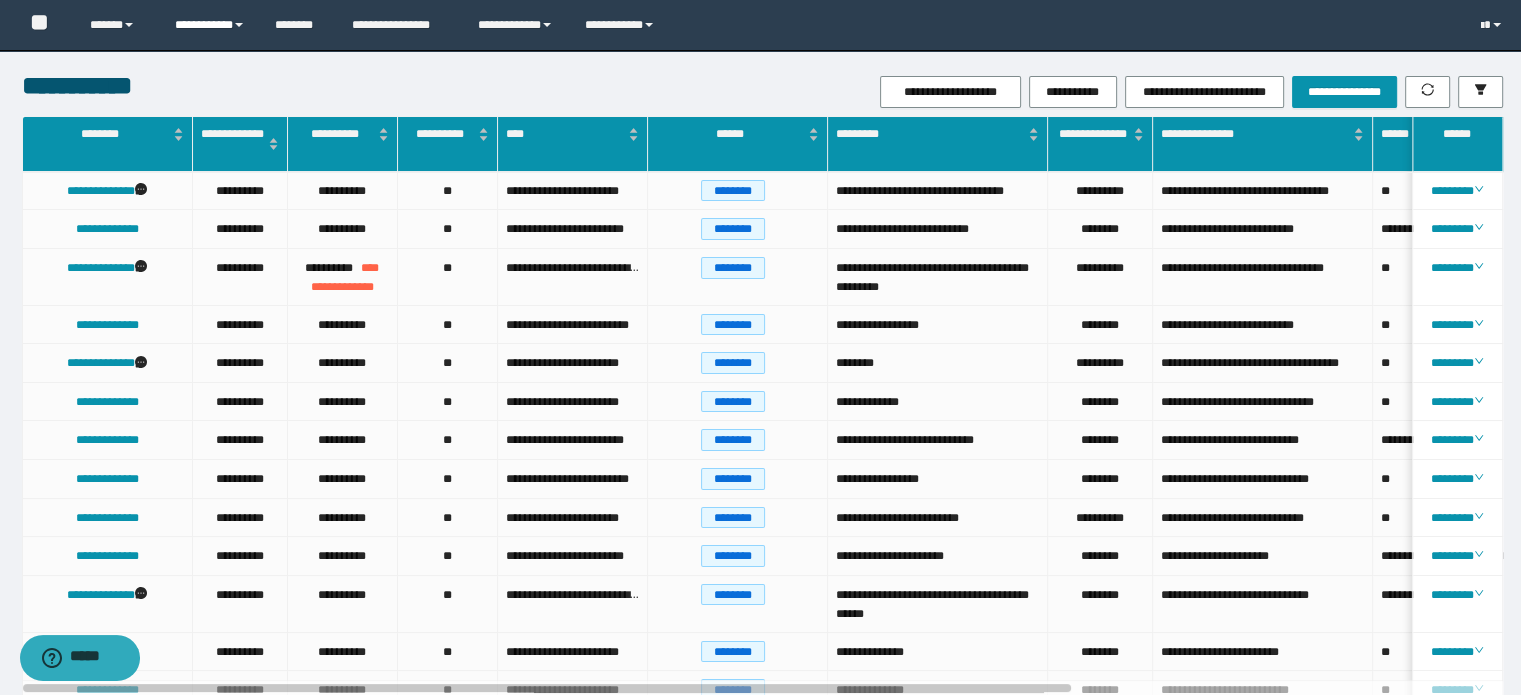 click on "**********" at bounding box center [210, 25] 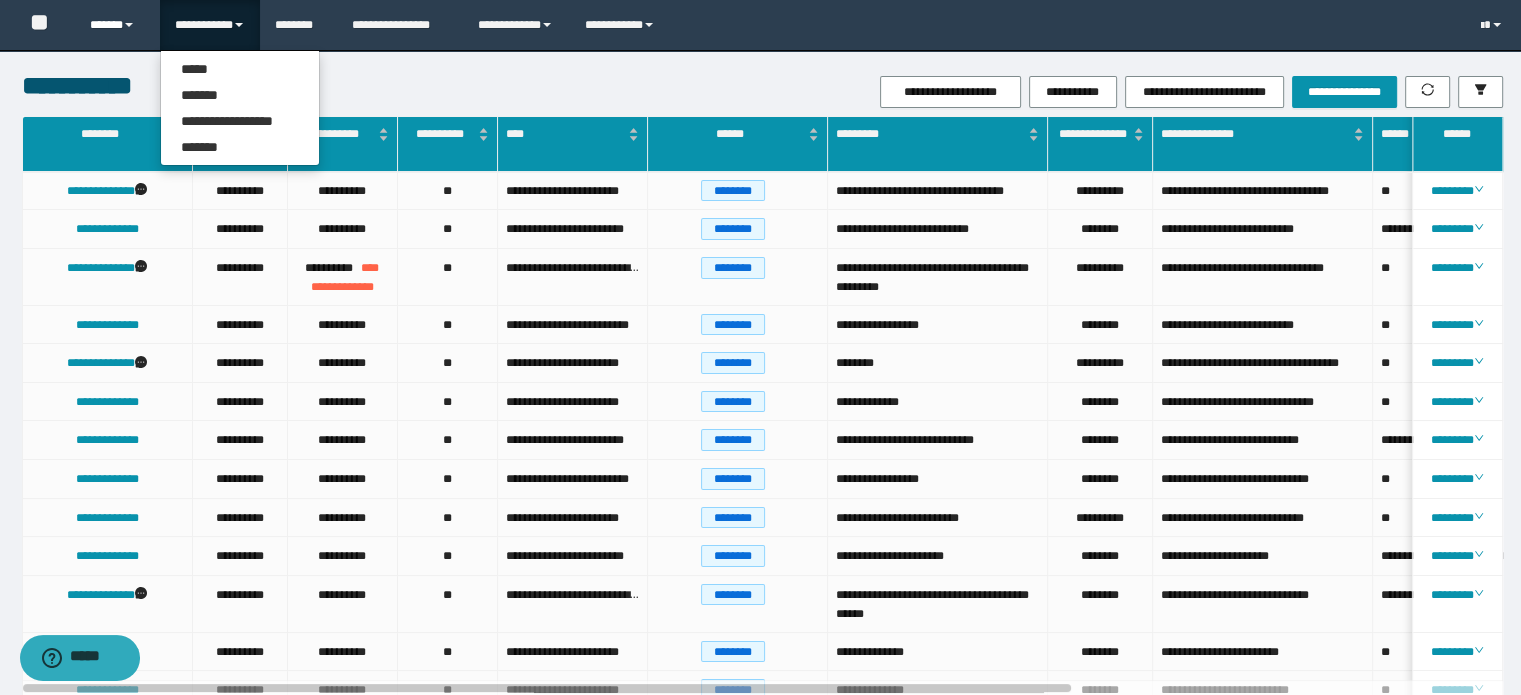 click on "******" at bounding box center (117, 25) 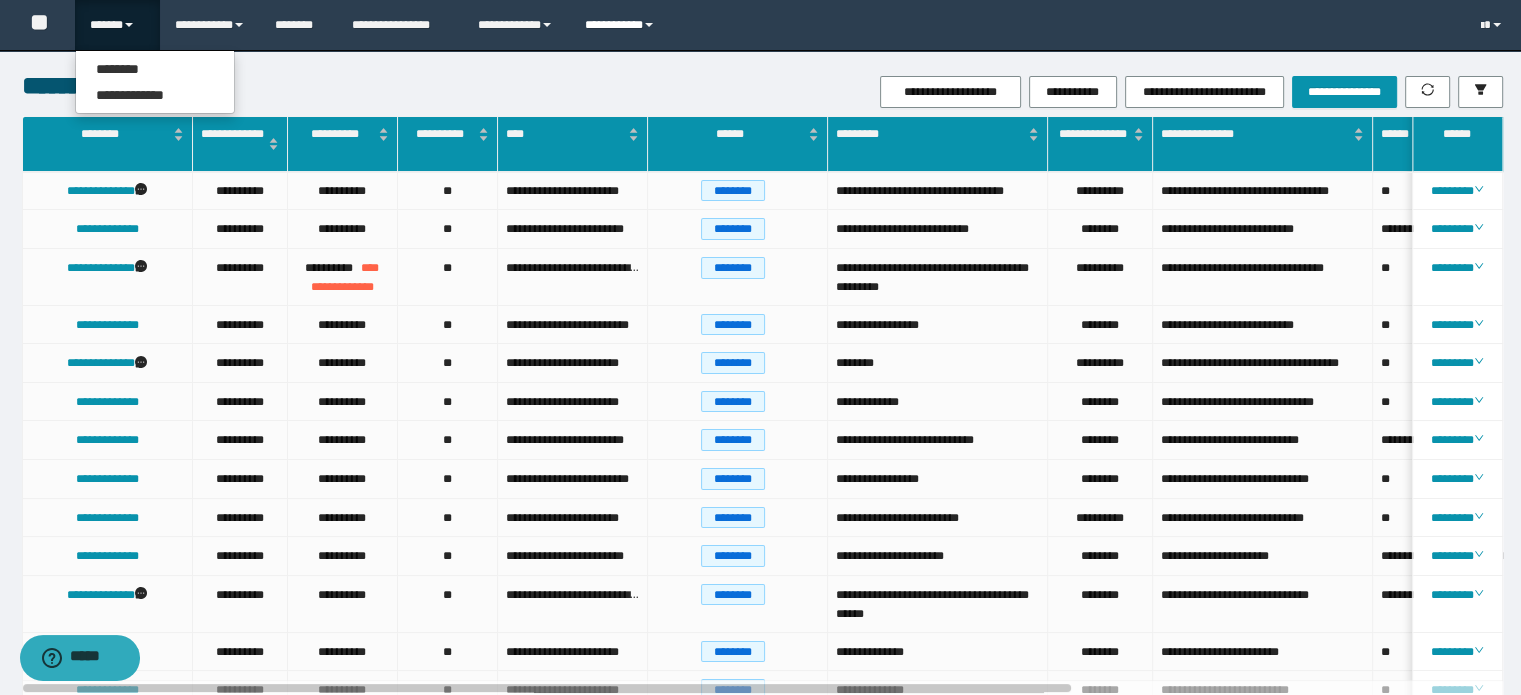click on "**********" at bounding box center [622, 25] 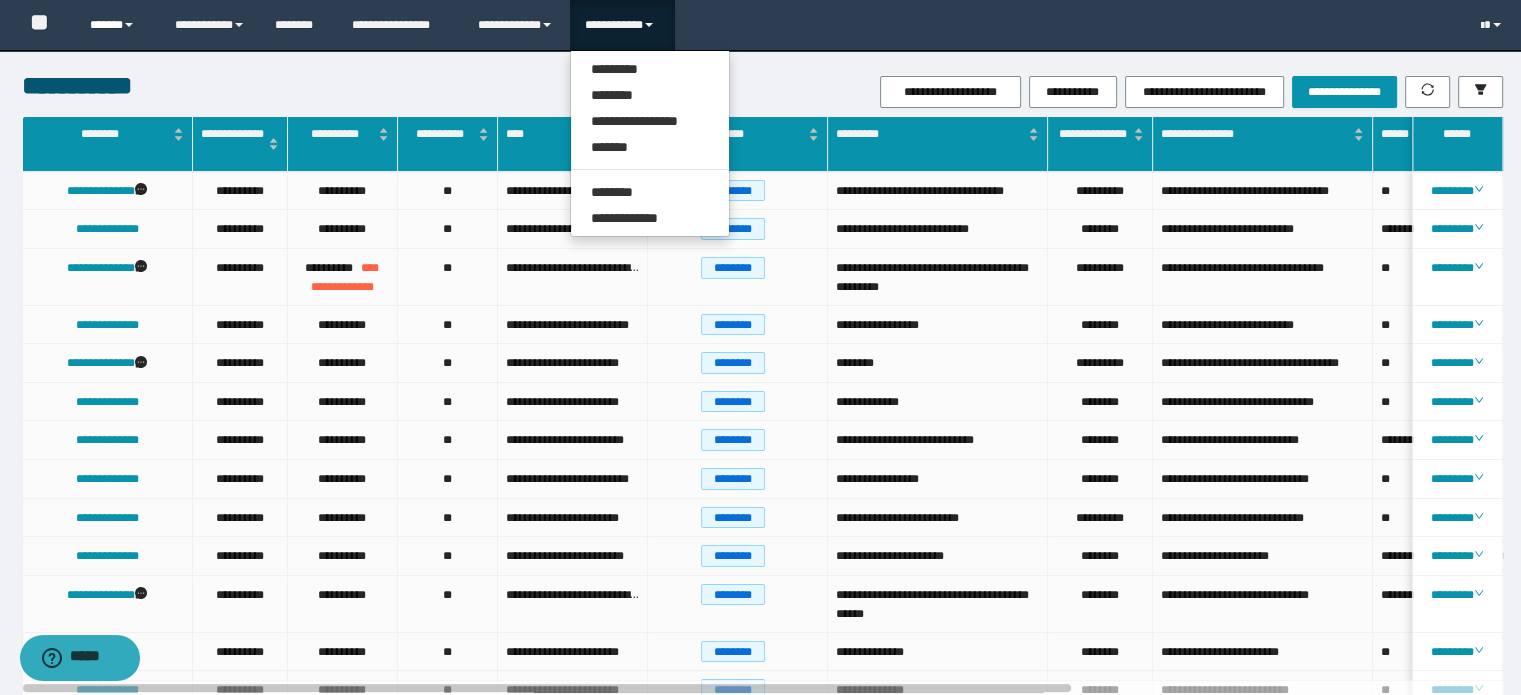 click at bounding box center (129, 25) 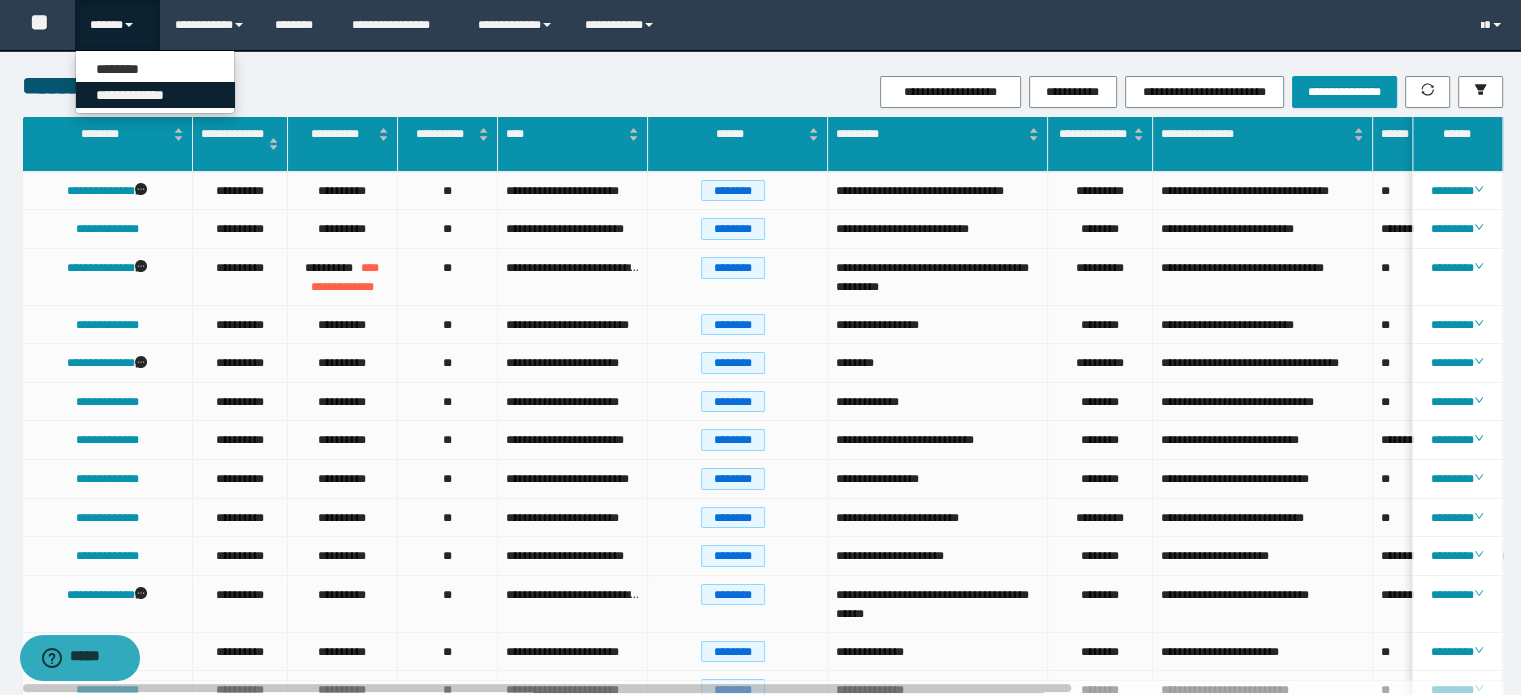 click on "**********" at bounding box center [155, 95] 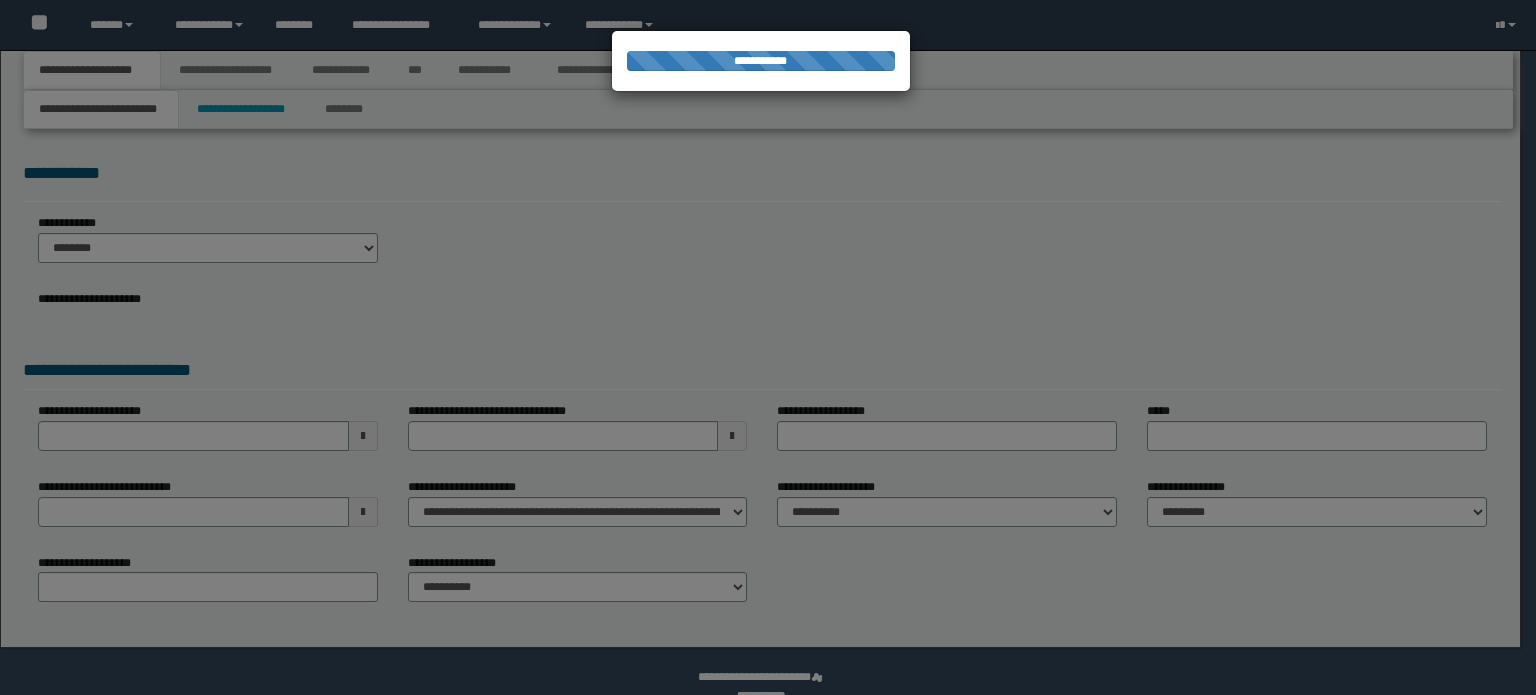 scroll, scrollTop: 0, scrollLeft: 0, axis: both 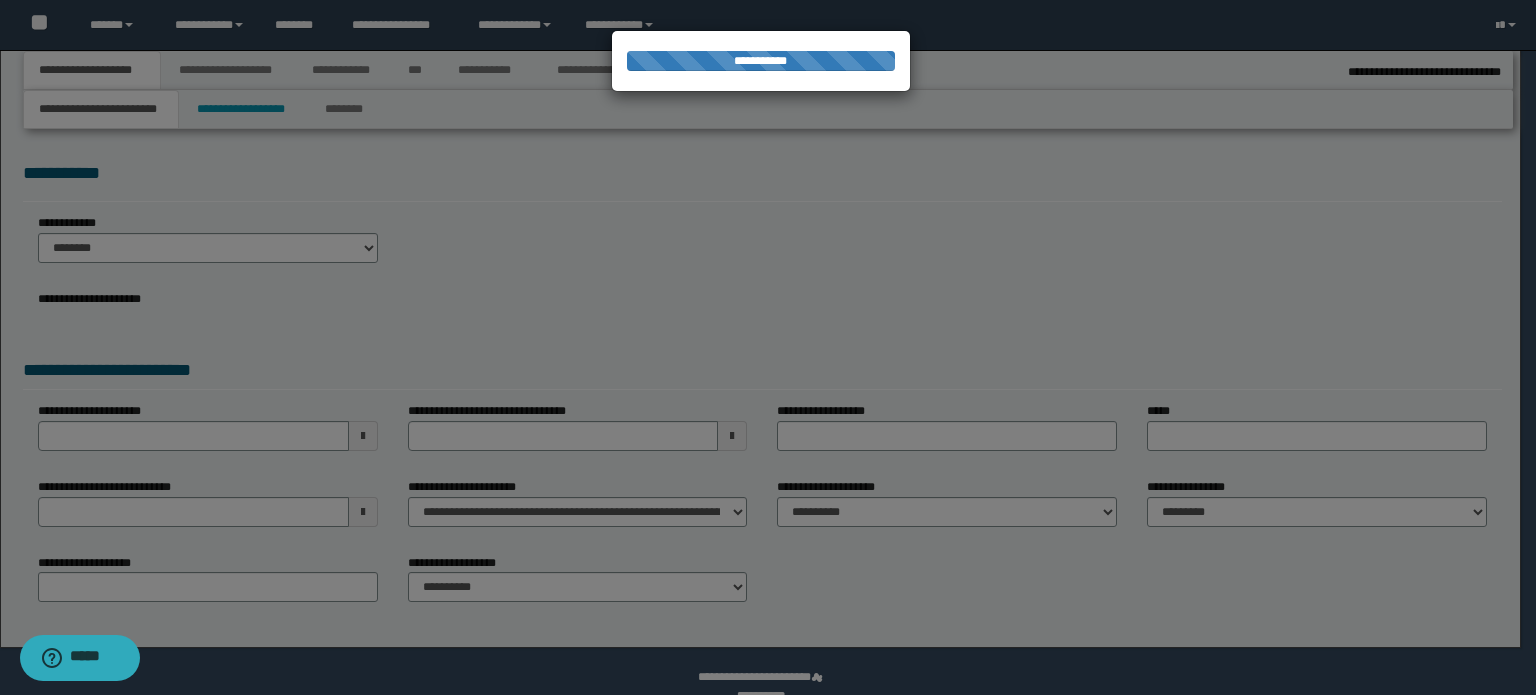 type on "**********" 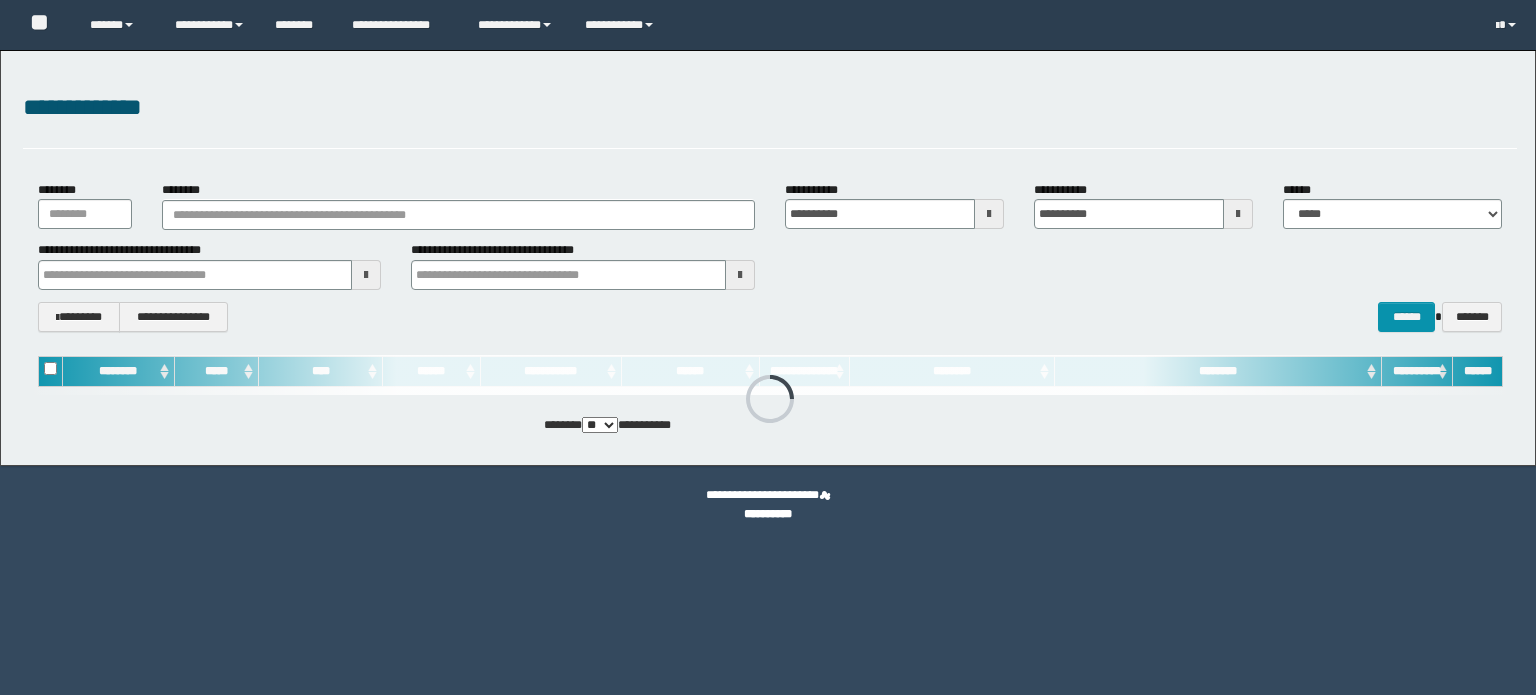 scroll, scrollTop: 0, scrollLeft: 0, axis: both 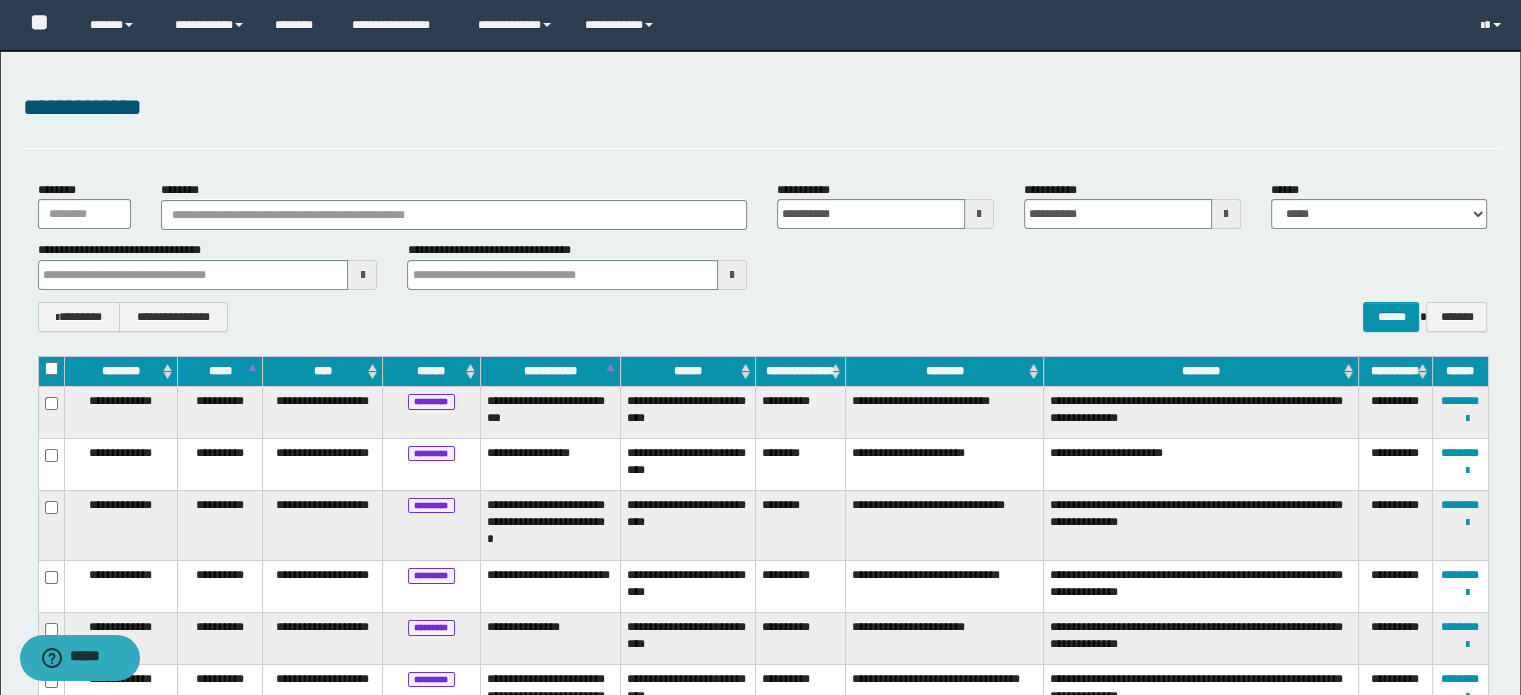 click on "**********" at bounding box center (1395, 371) 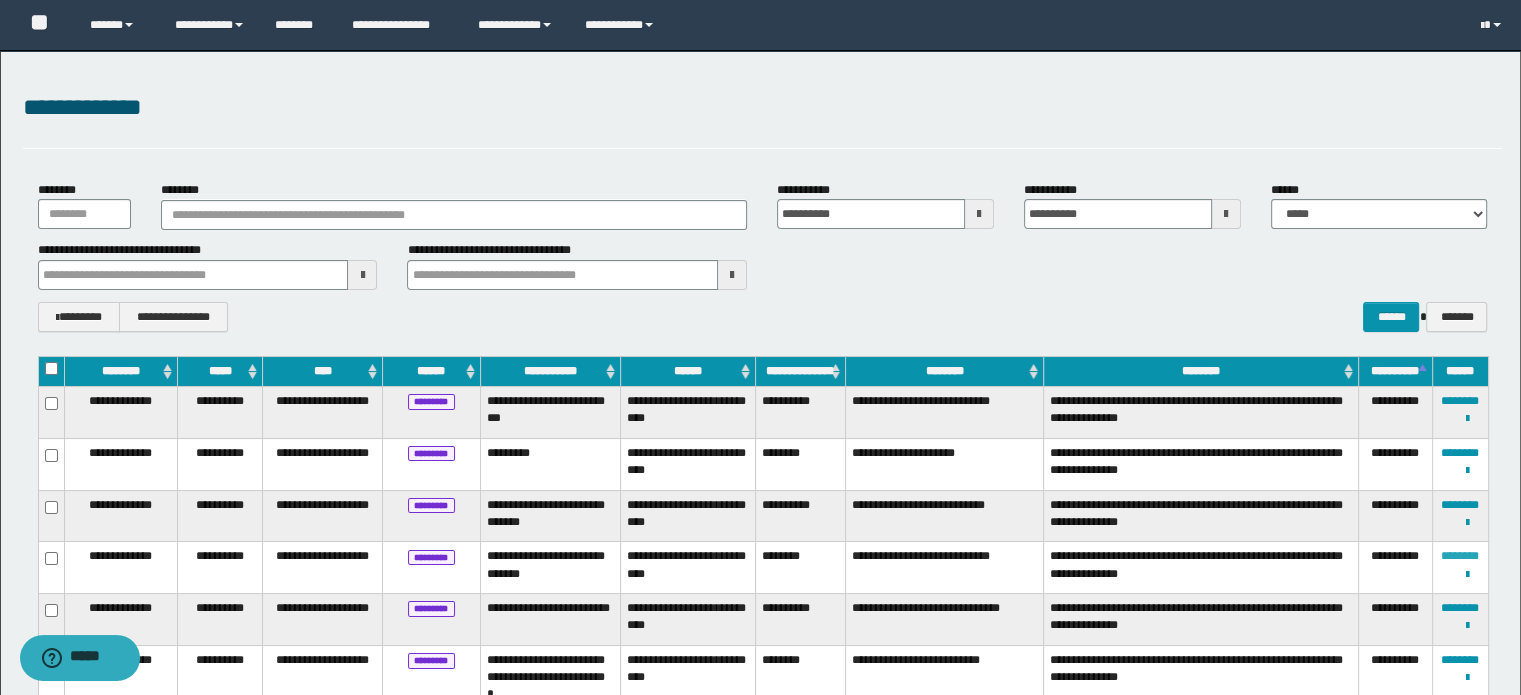click on "********" at bounding box center (1460, 556) 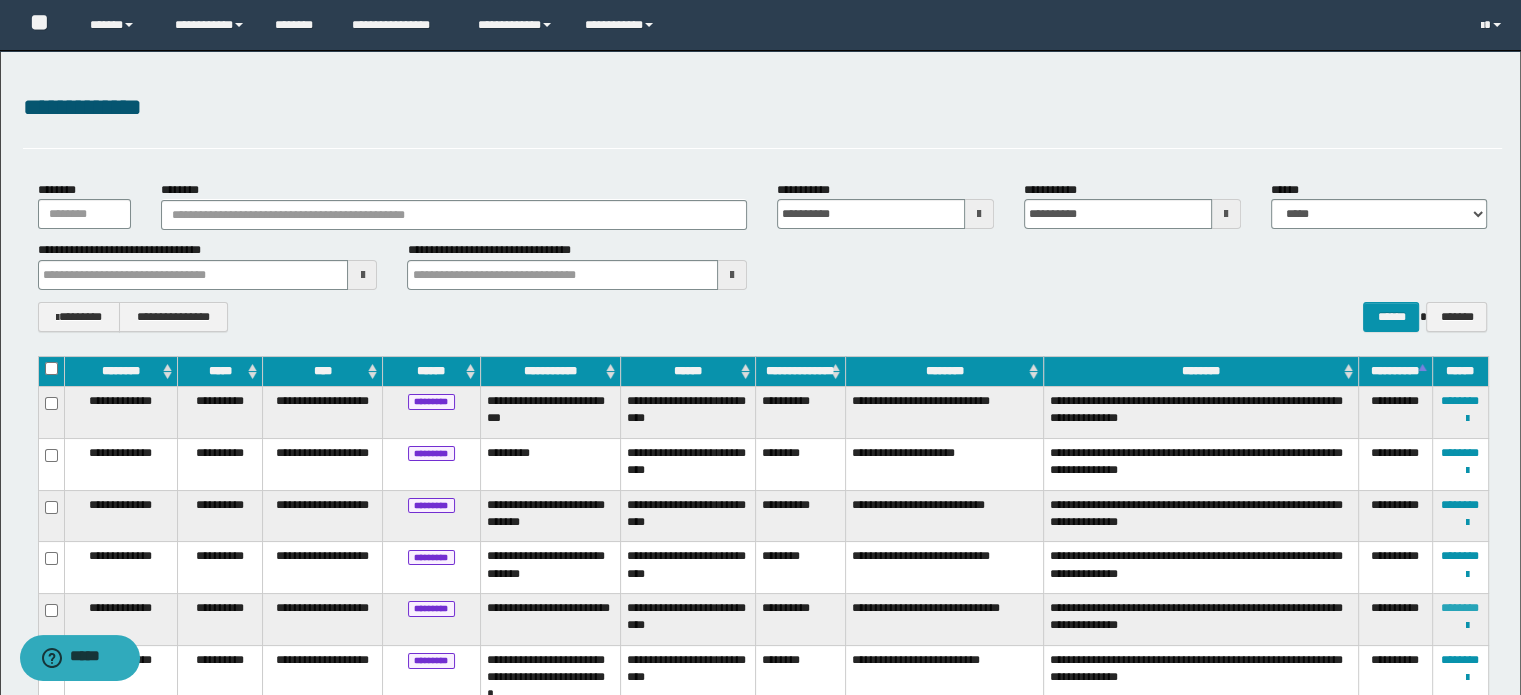 click on "********" at bounding box center (1460, 608) 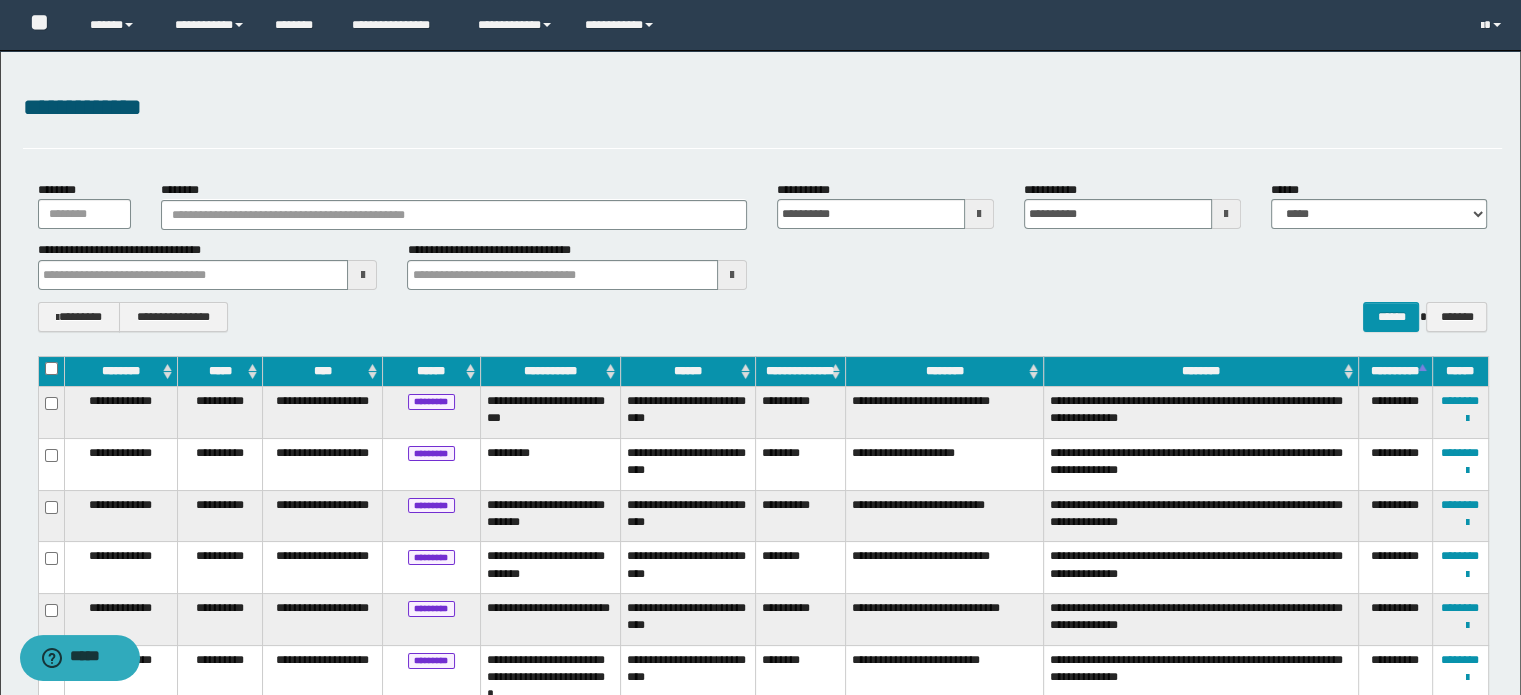 click on "**********" at bounding box center (688, 516) 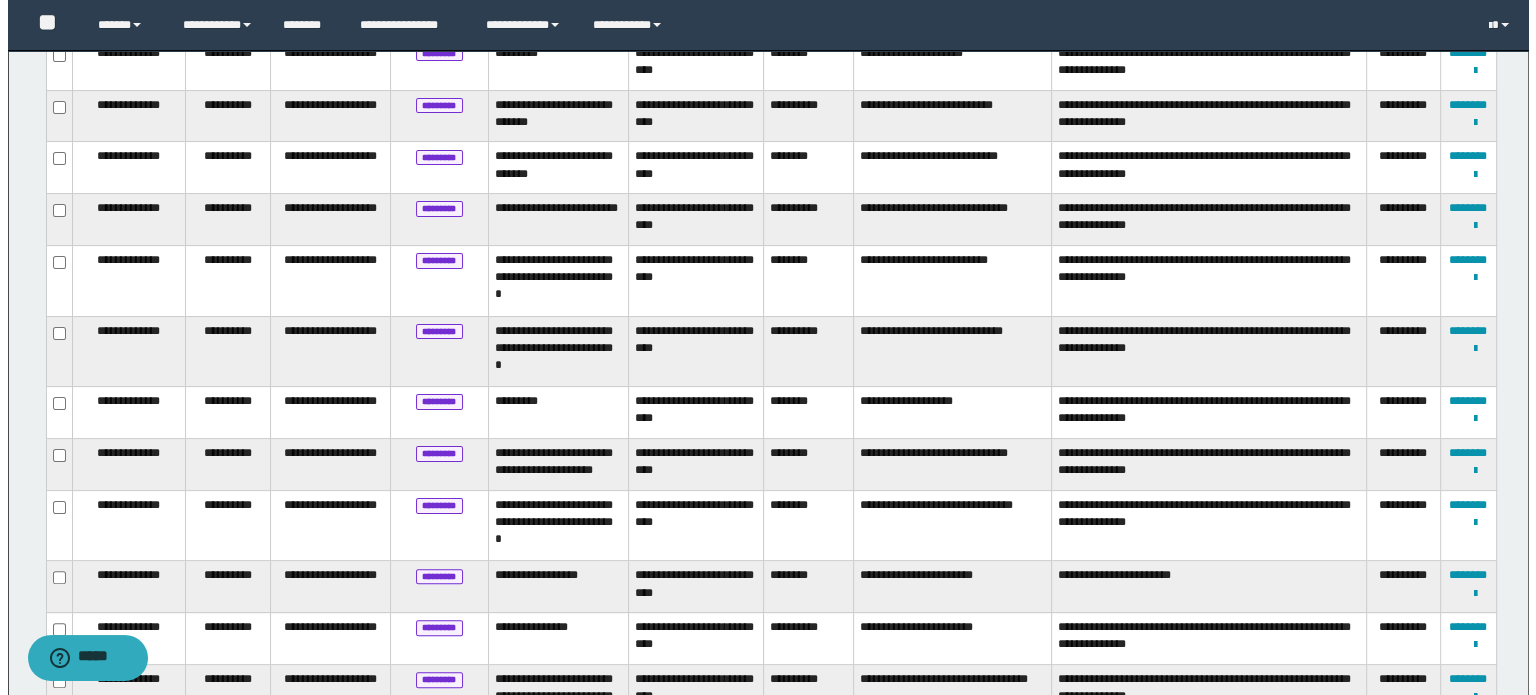 scroll, scrollTop: 0, scrollLeft: 0, axis: both 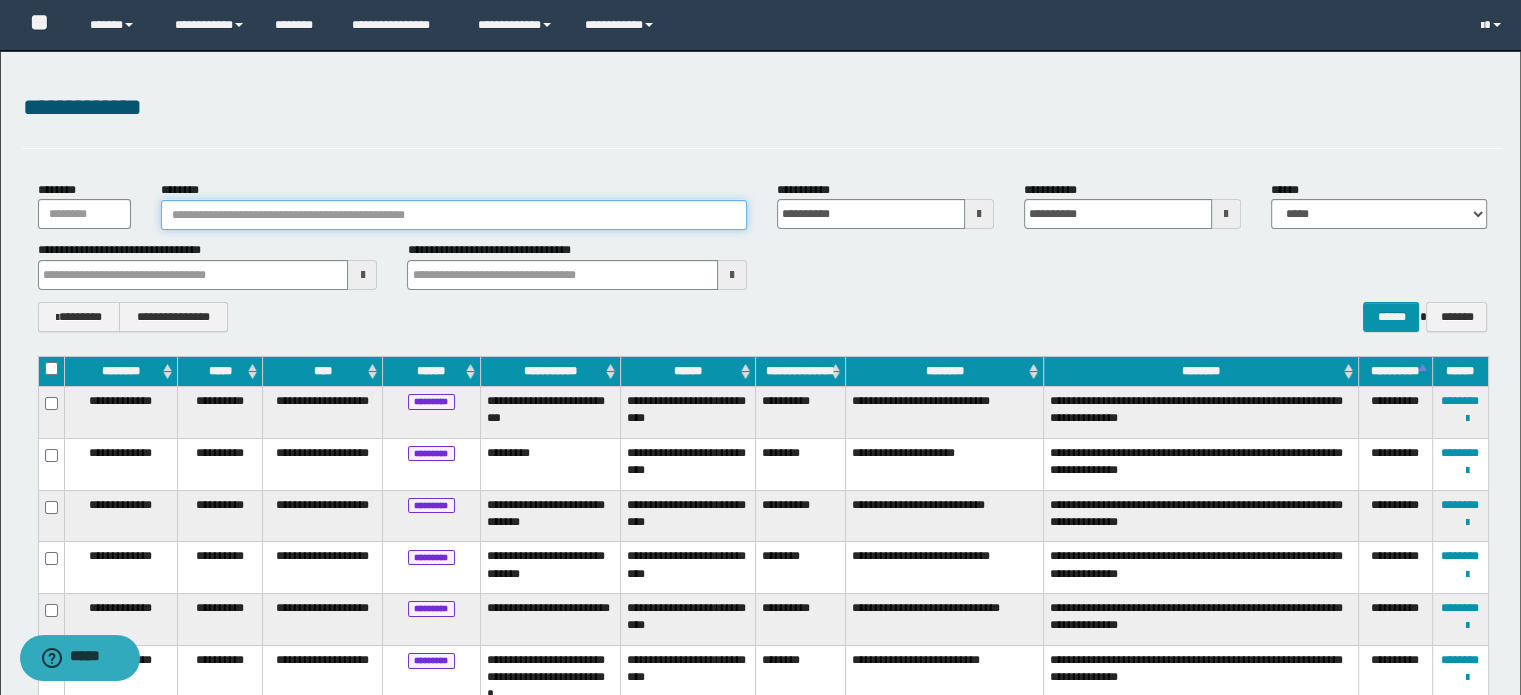 click on "********" at bounding box center [454, 215] 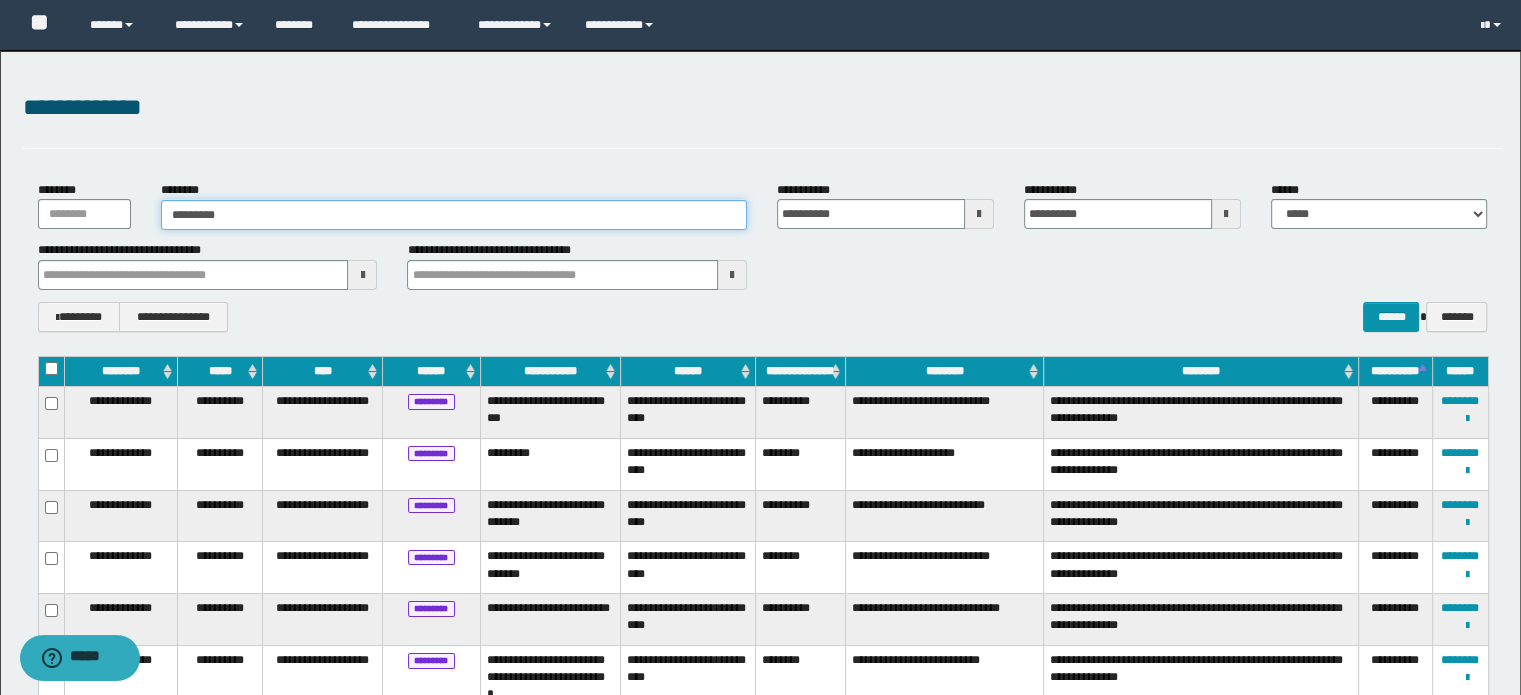 type on "**********" 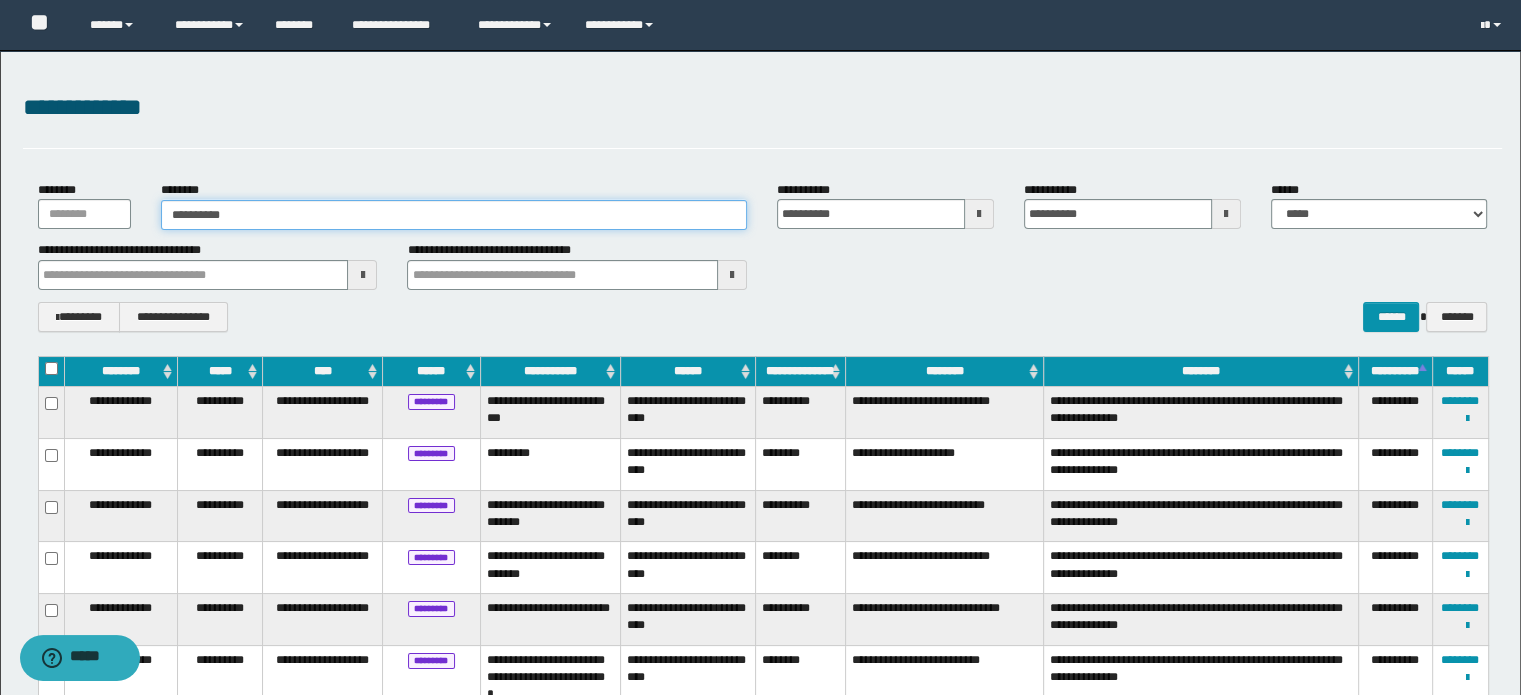 type on "**********" 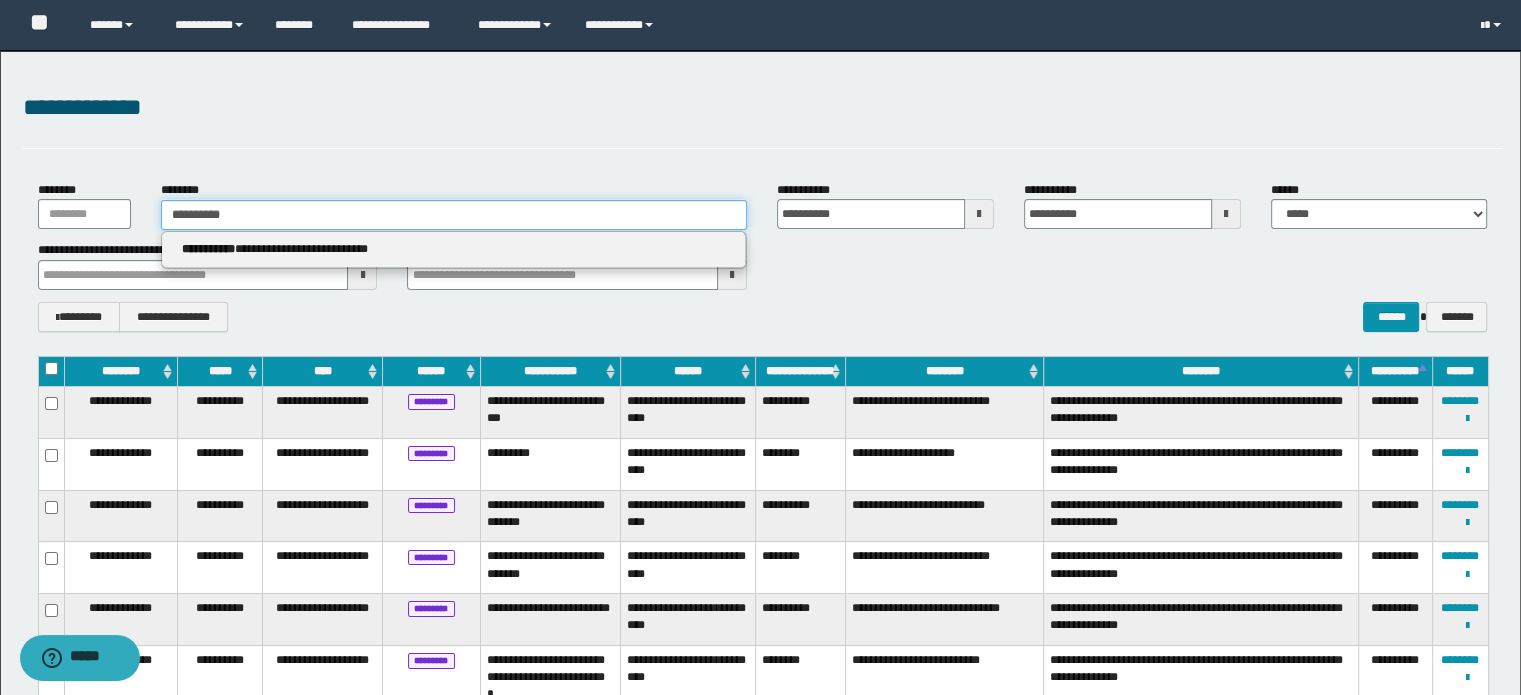 type on "**********" 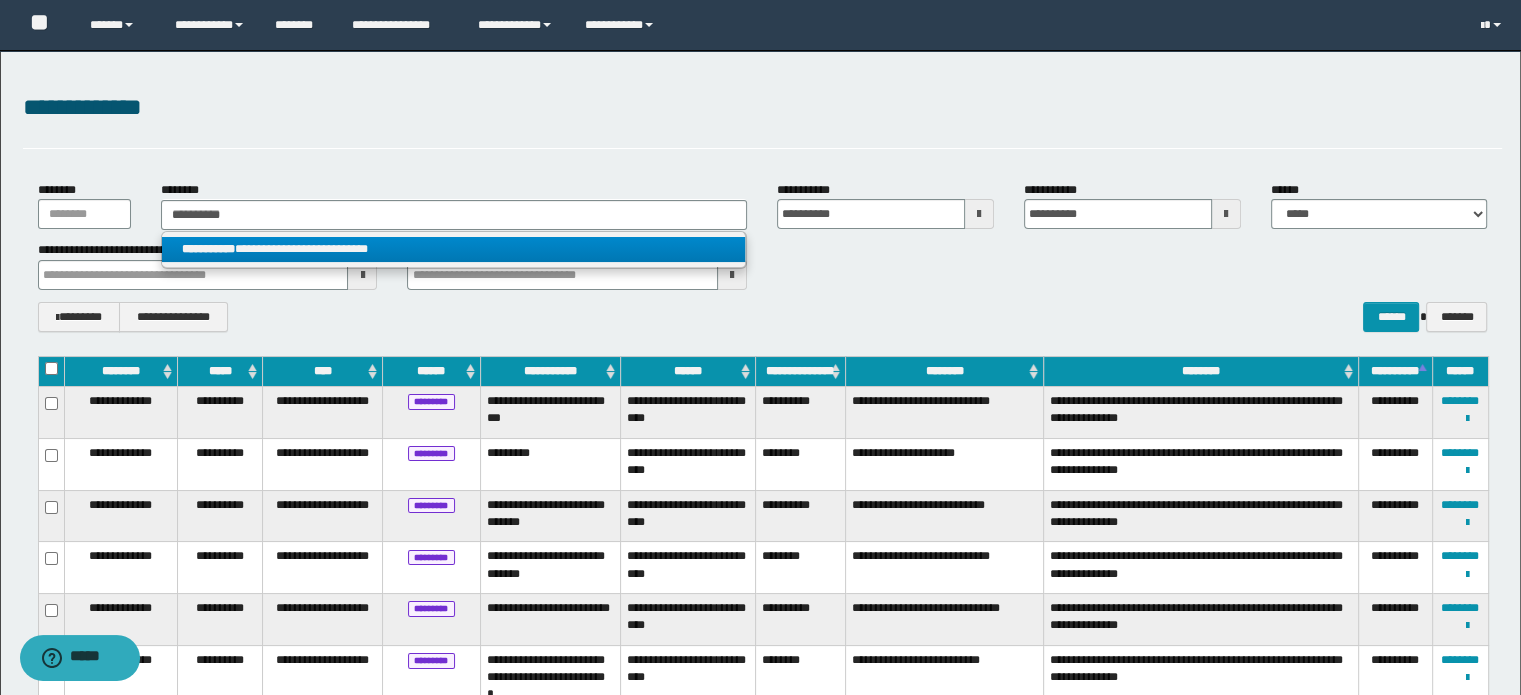 click on "**********" at bounding box center [454, 249] 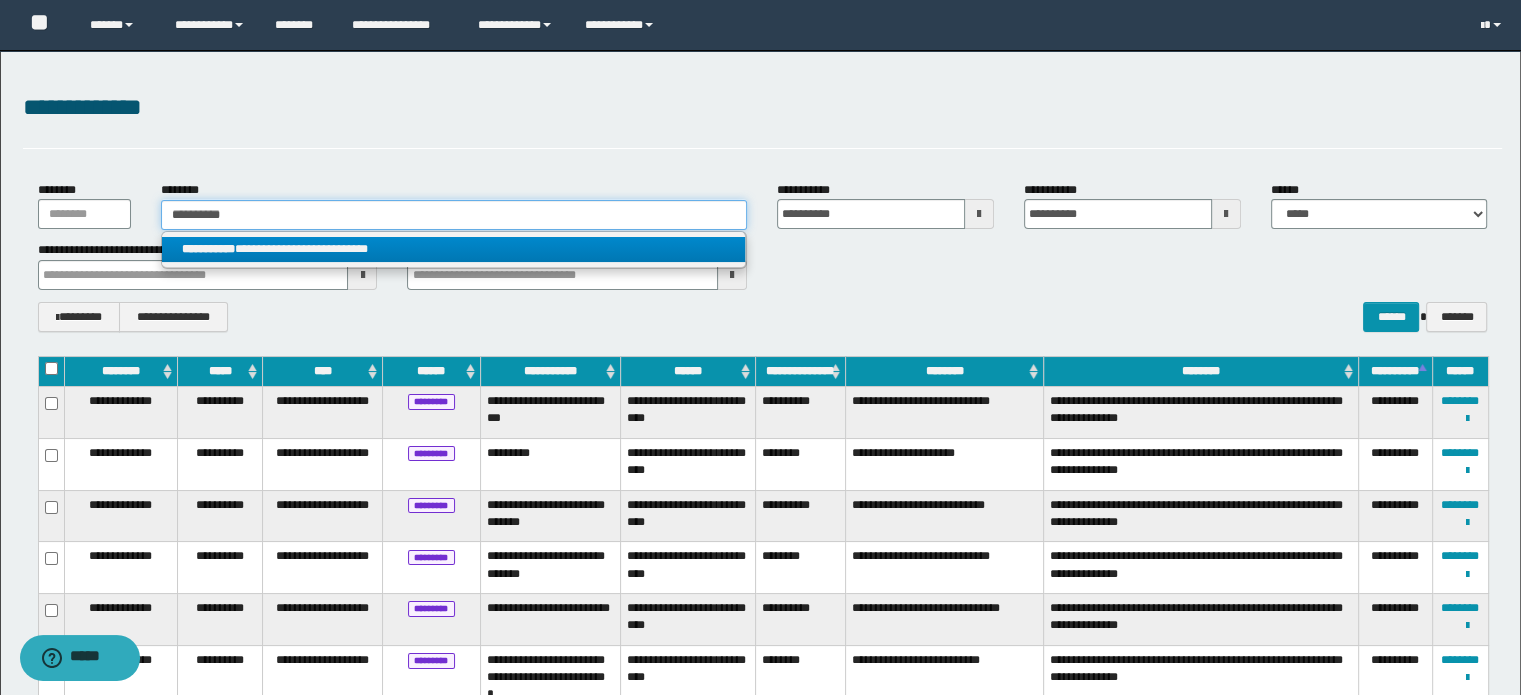 type 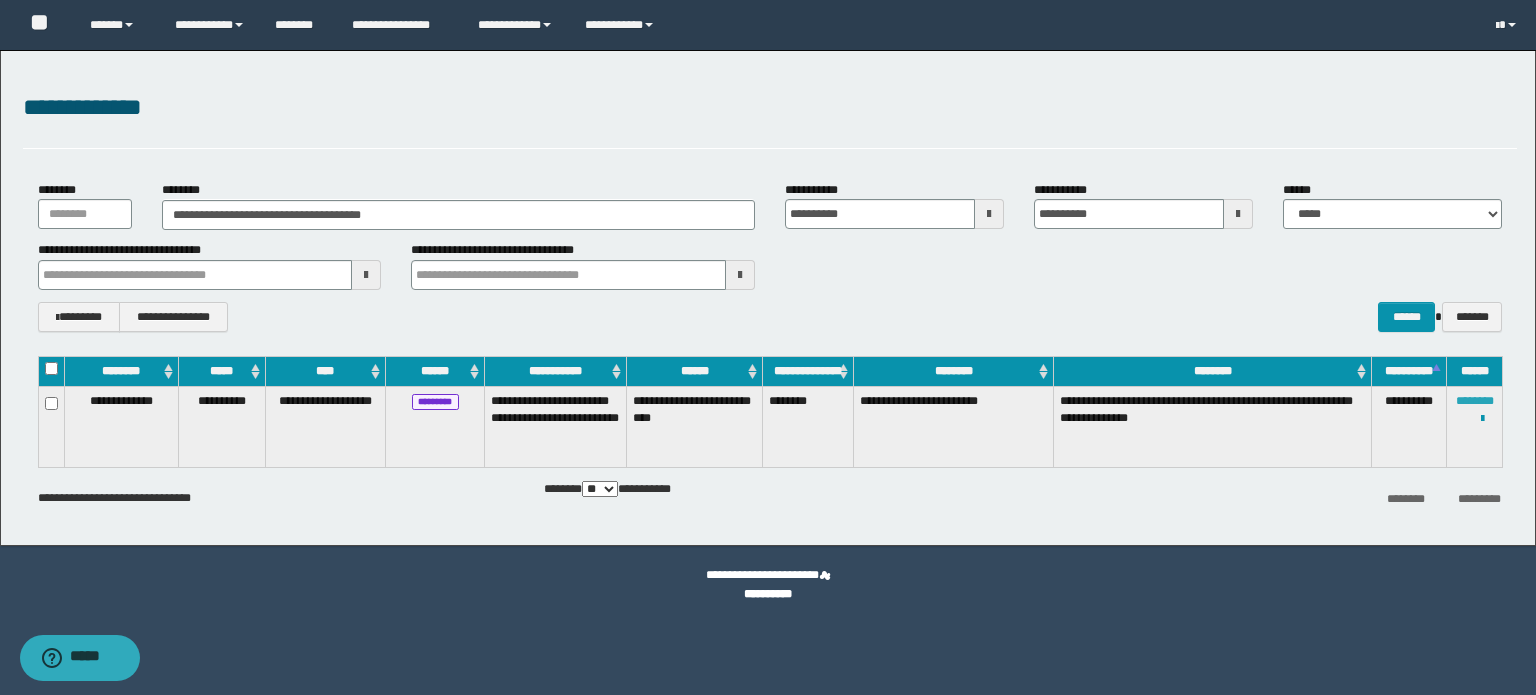click on "********" at bounding box center [1475, 401] 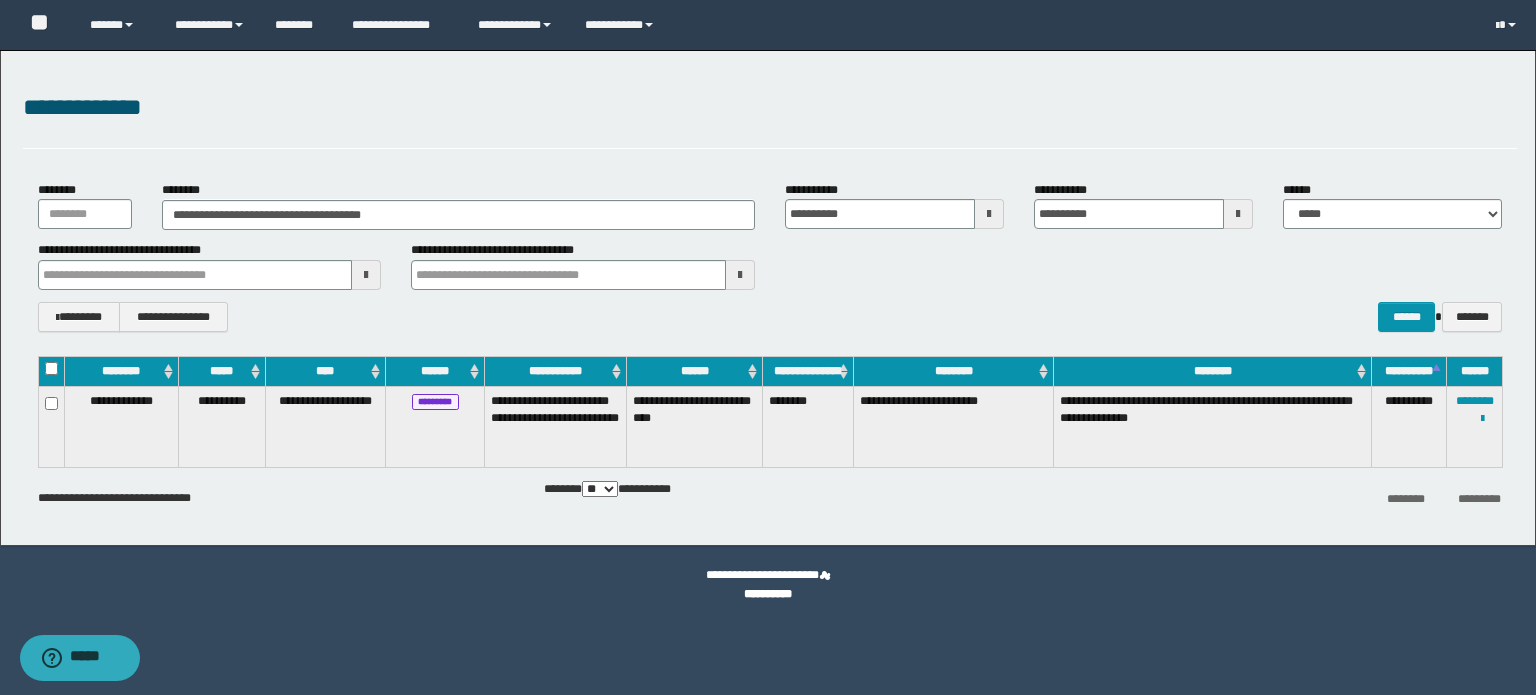 click on "**********" at bounding box center (770, 256) 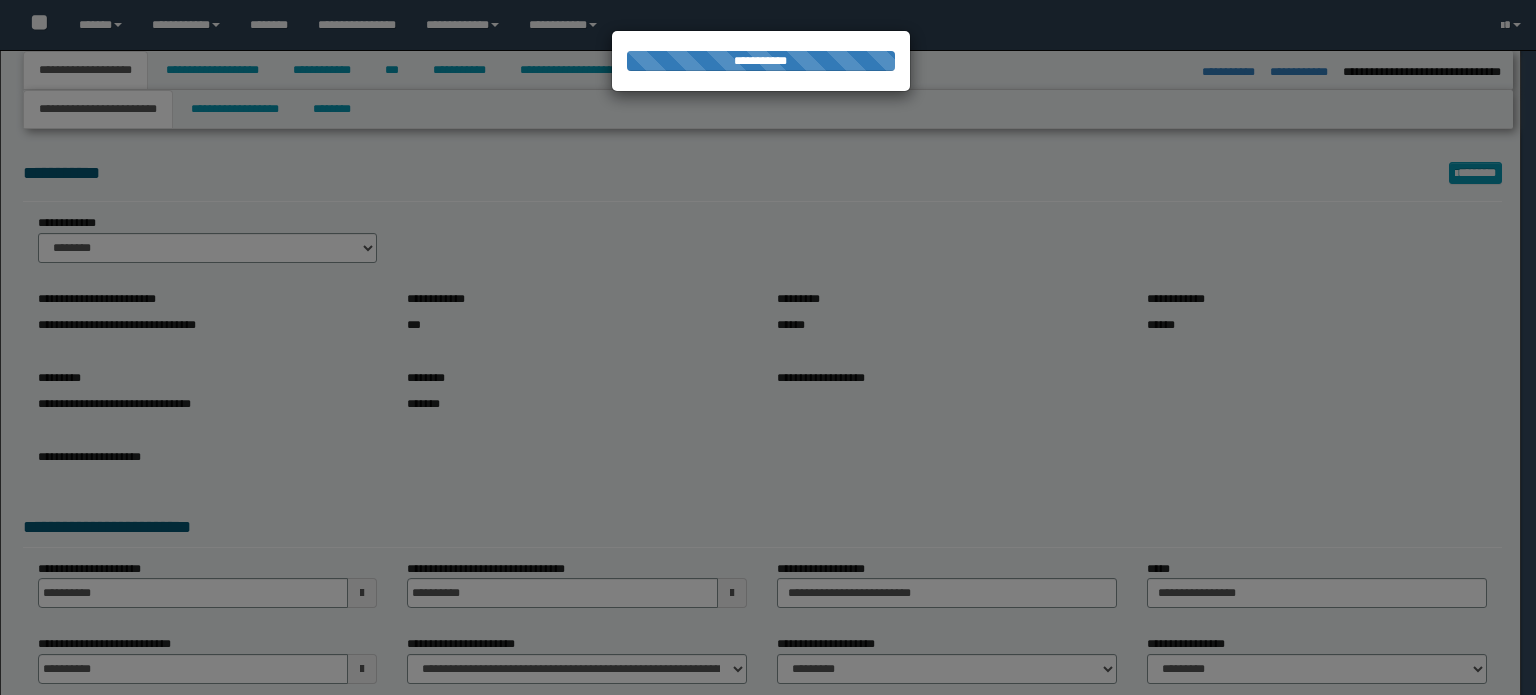 select on "*" 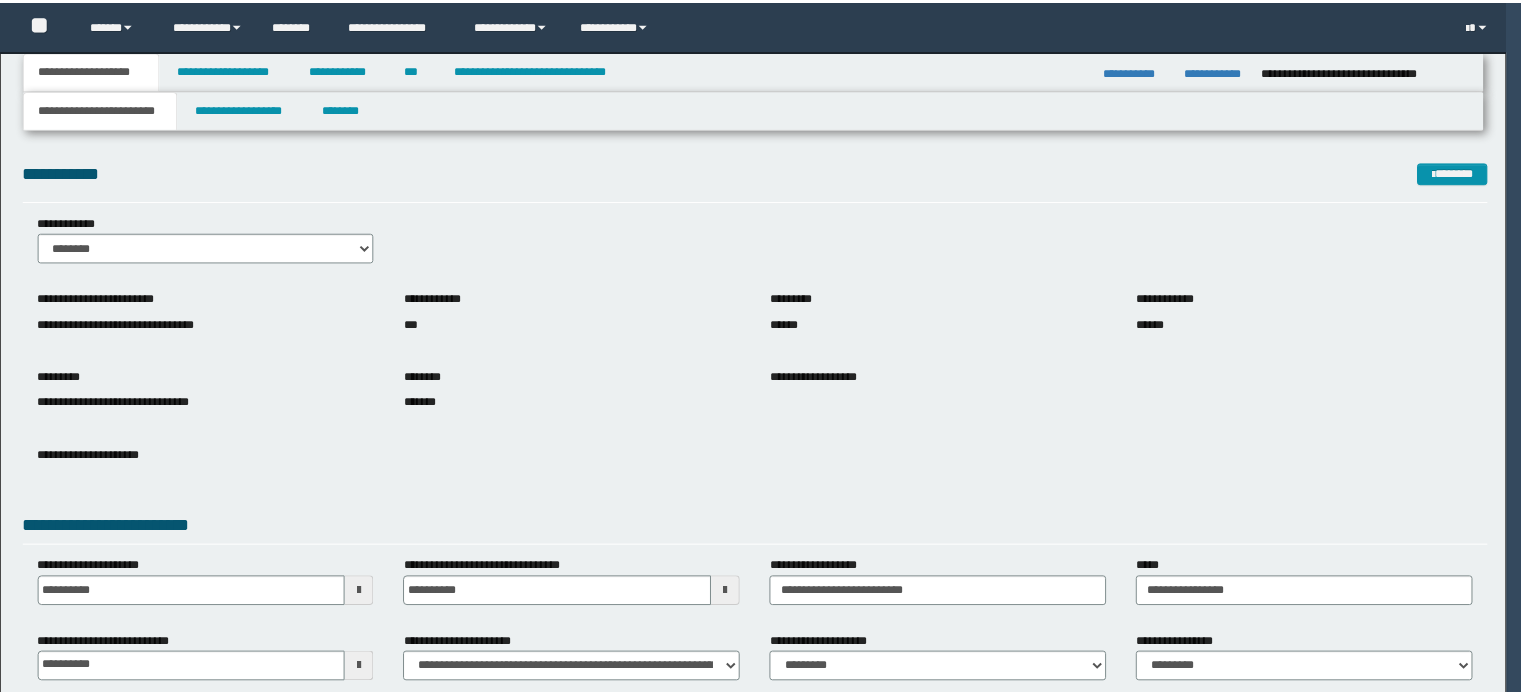 scroll, scrollTop: 0, scrollLeft: 0, axis: both 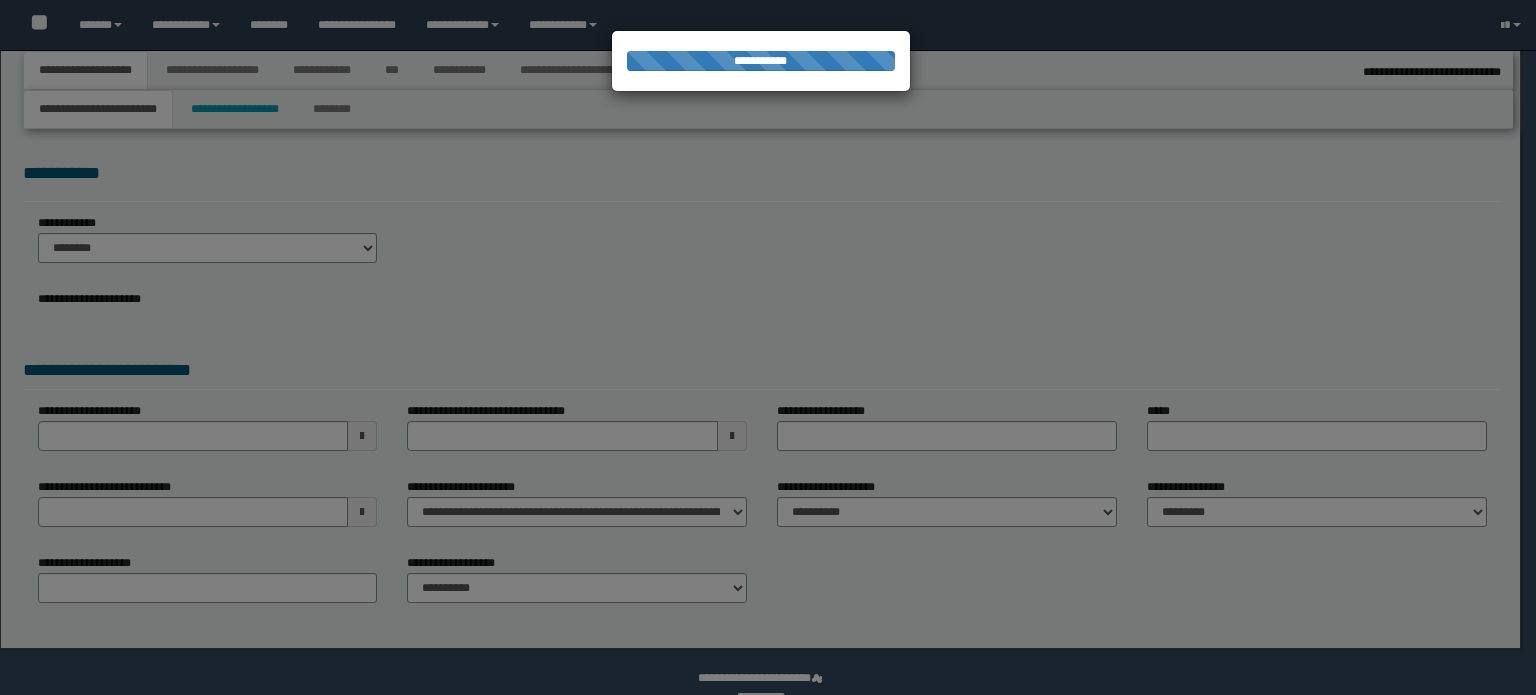 type on "**********" 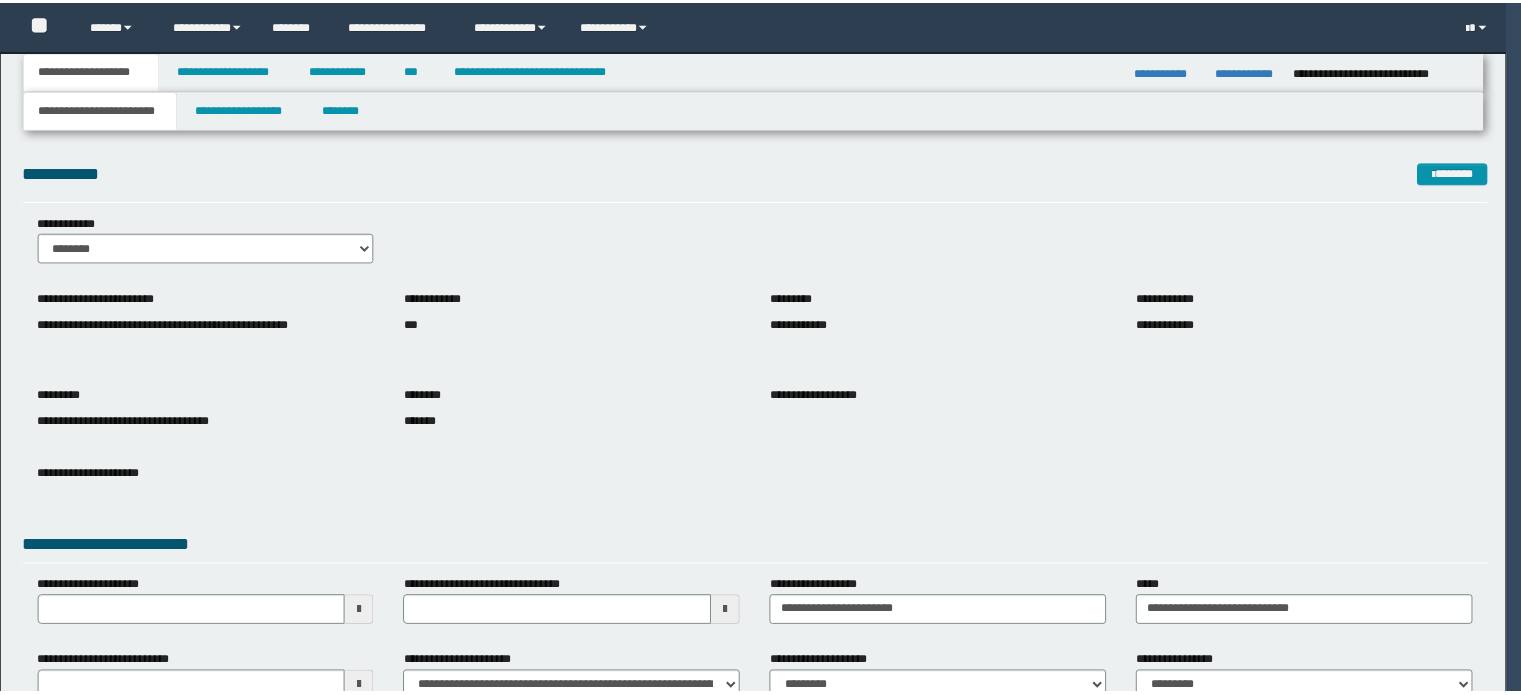 scroll, scrollTop: 0, scrollLeft: 0, axis: both 